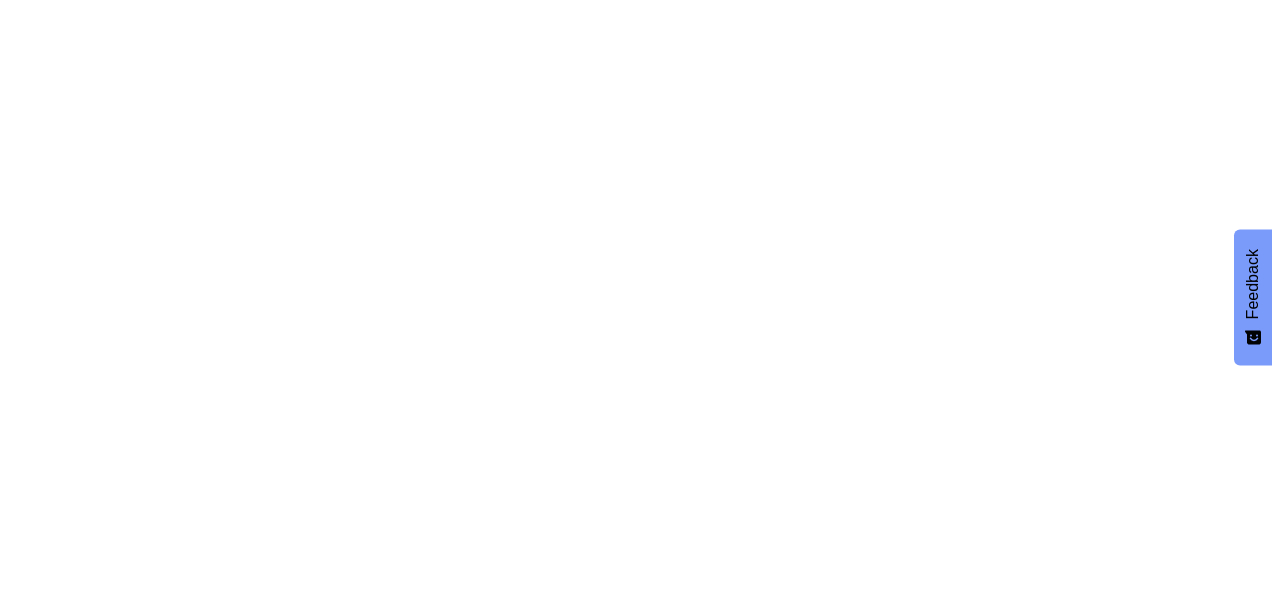 scroll, scrollTop: 0, scrollLeft: 0, axis: both 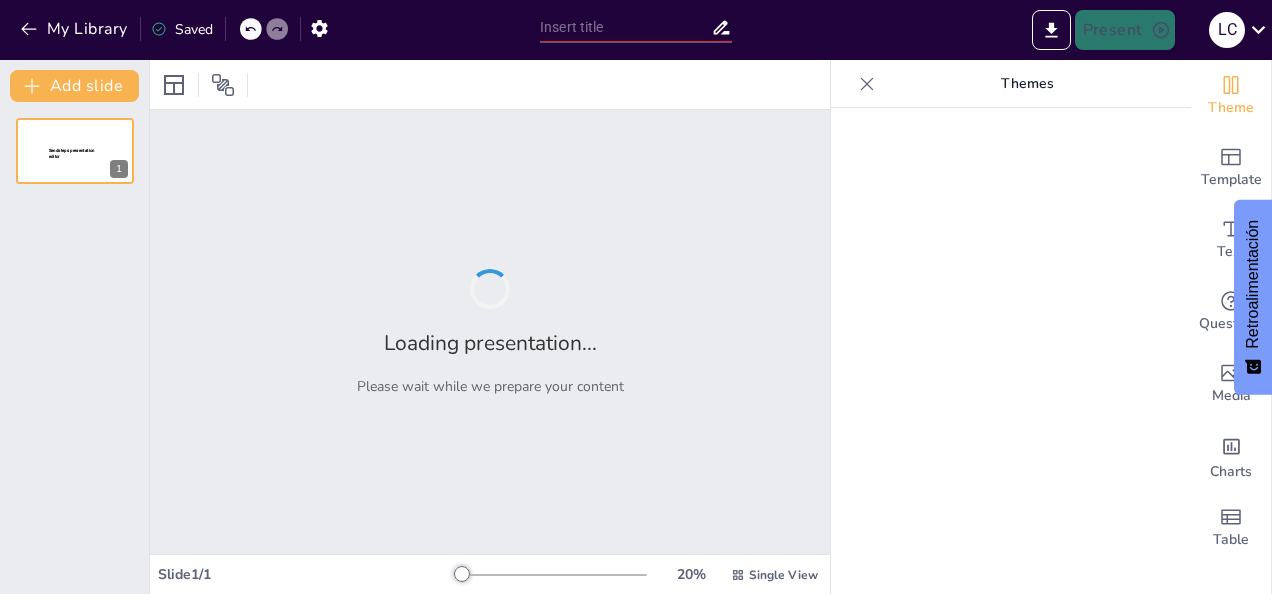 type on "Fundamentos de la Propiedad Intelectual: Protección y Valoración" 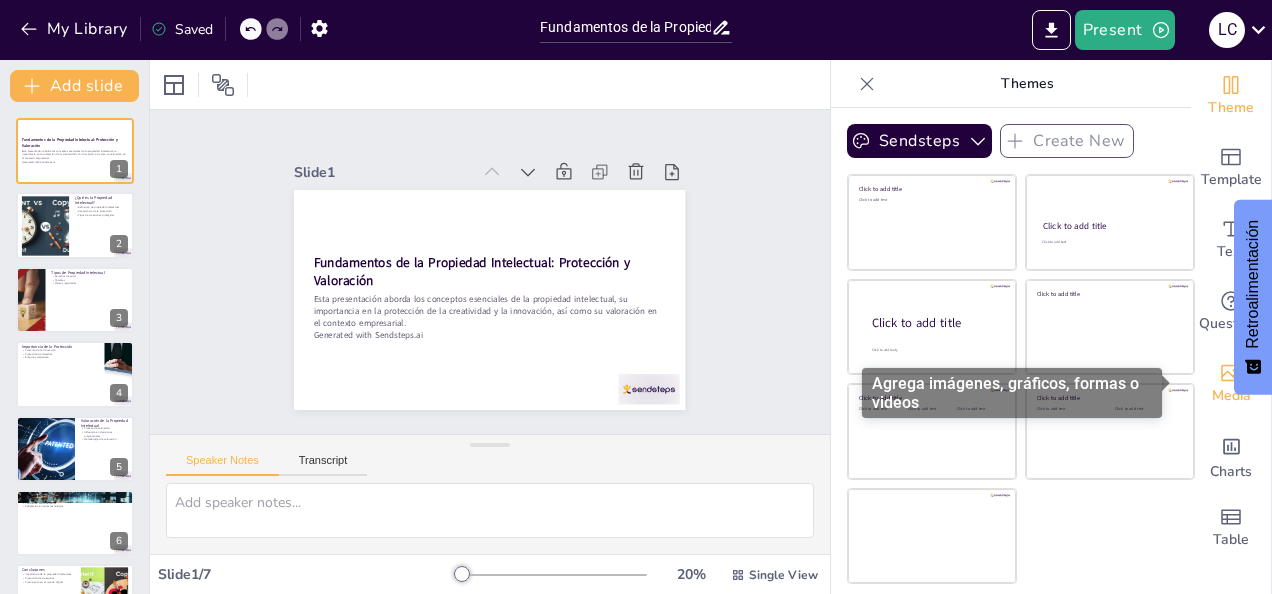 click 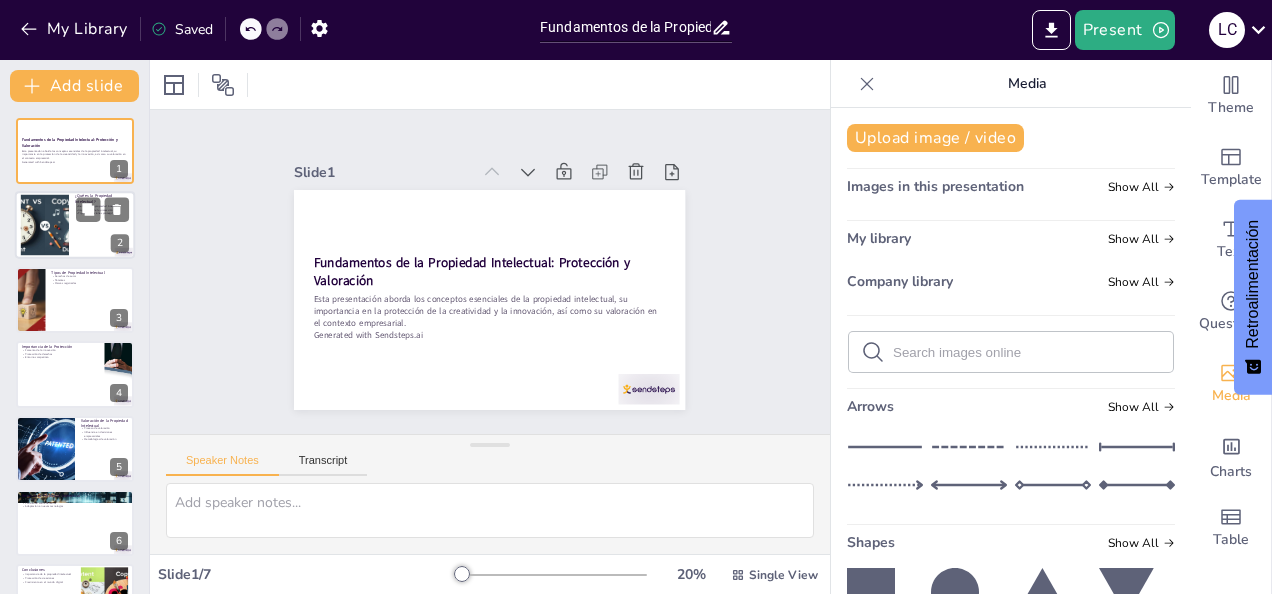click at bounding box center (75, 226) 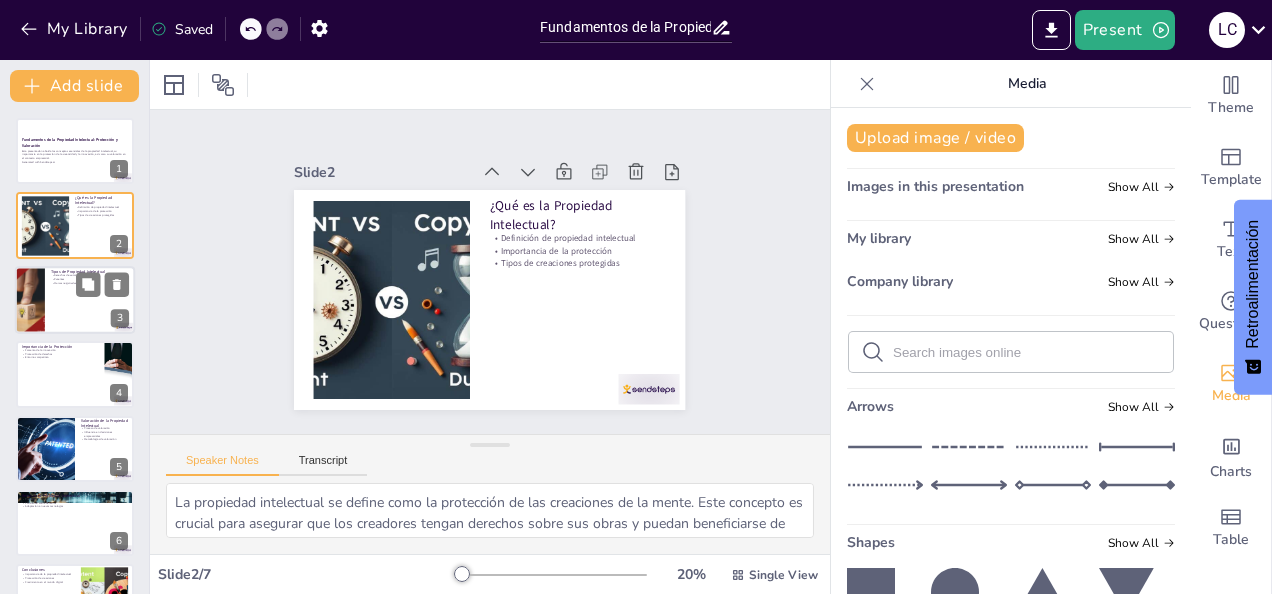 click at bounding box center (75, 300) 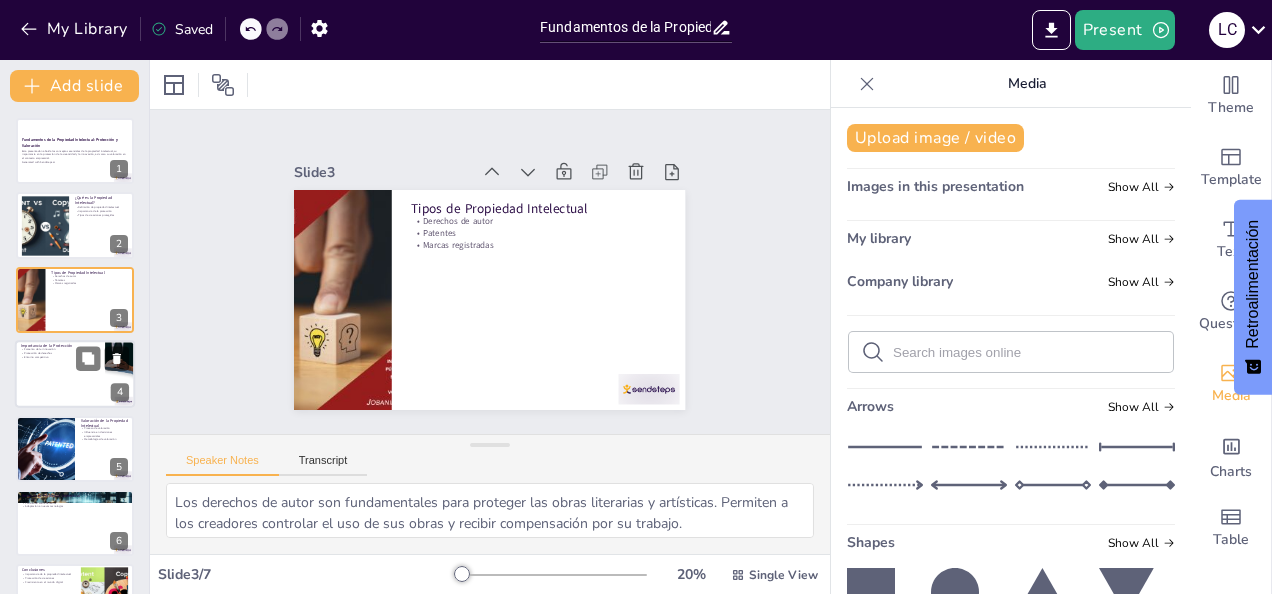 click at bounding box center [75, 374] 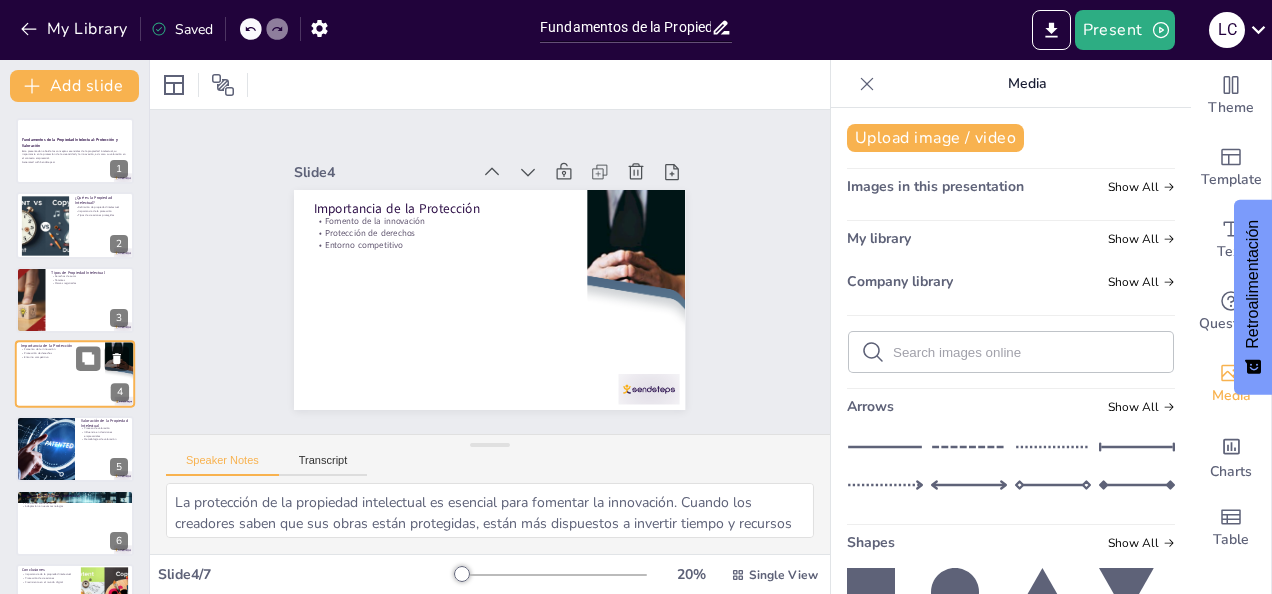 scroll, scrollTop: 26, scrollLeft: 0, axis: vertical 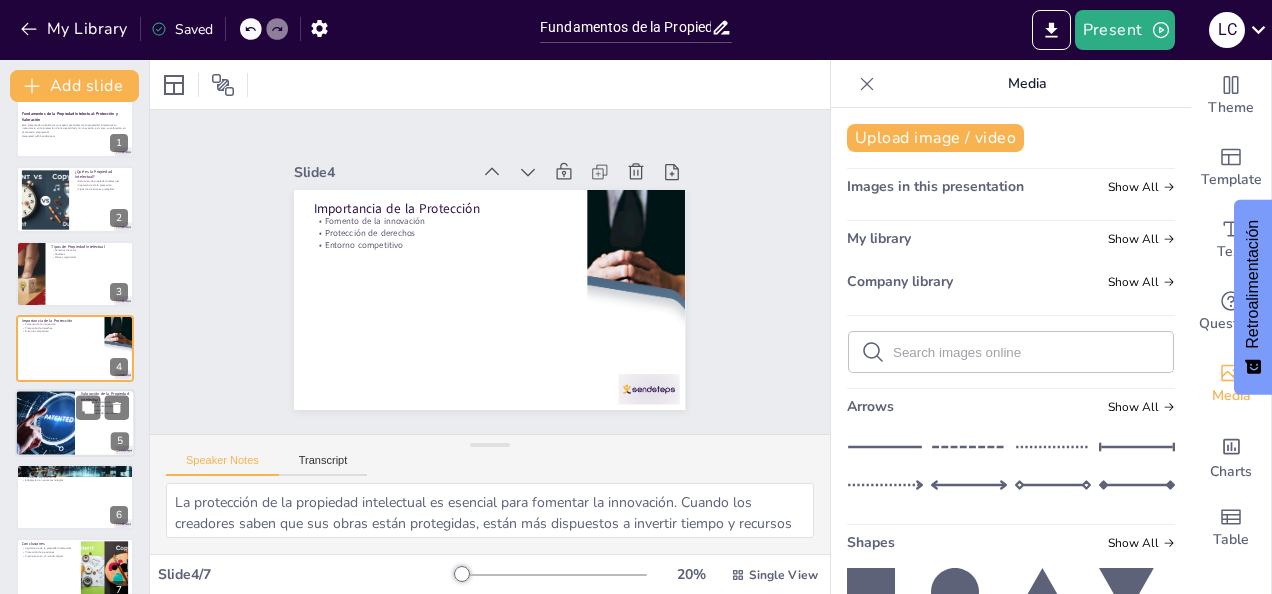 click at bounding box center (44, 423) 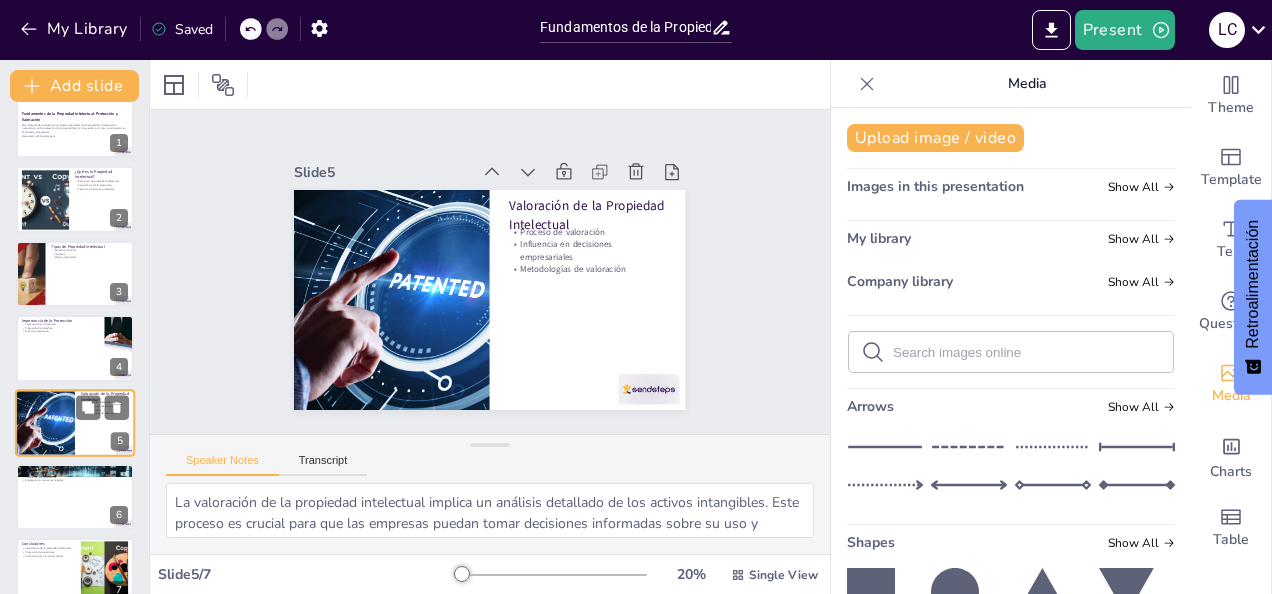 scroll, scrollTop: 52, scrollLeft: 0, axis: vertical 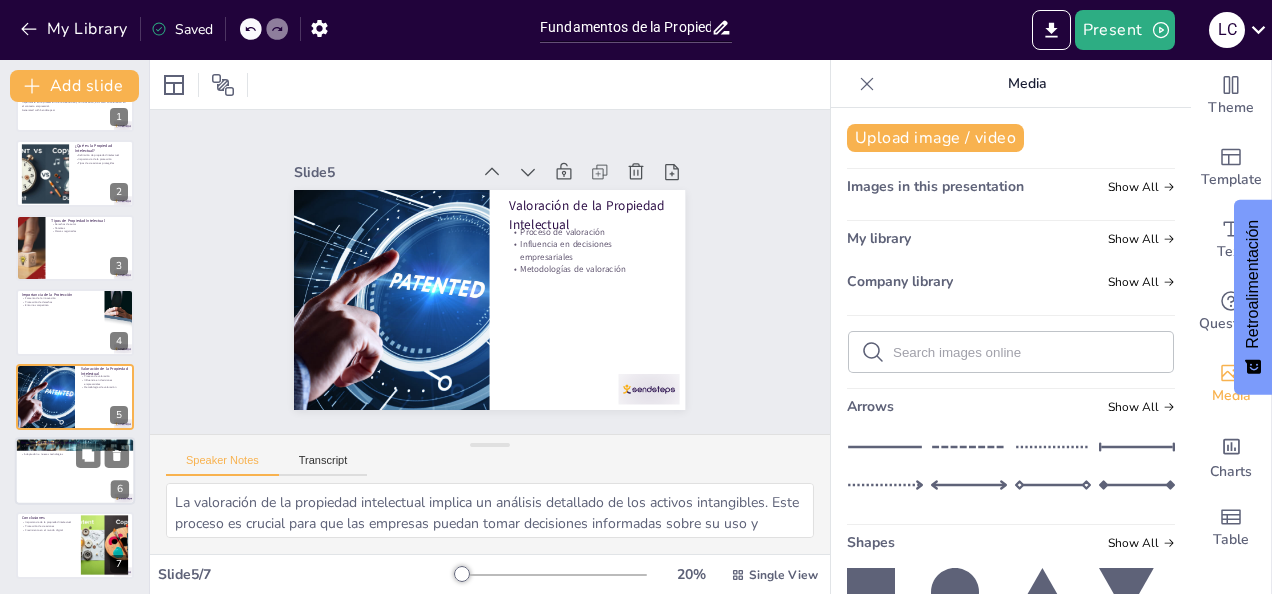 click at bounding box center (75, 471) 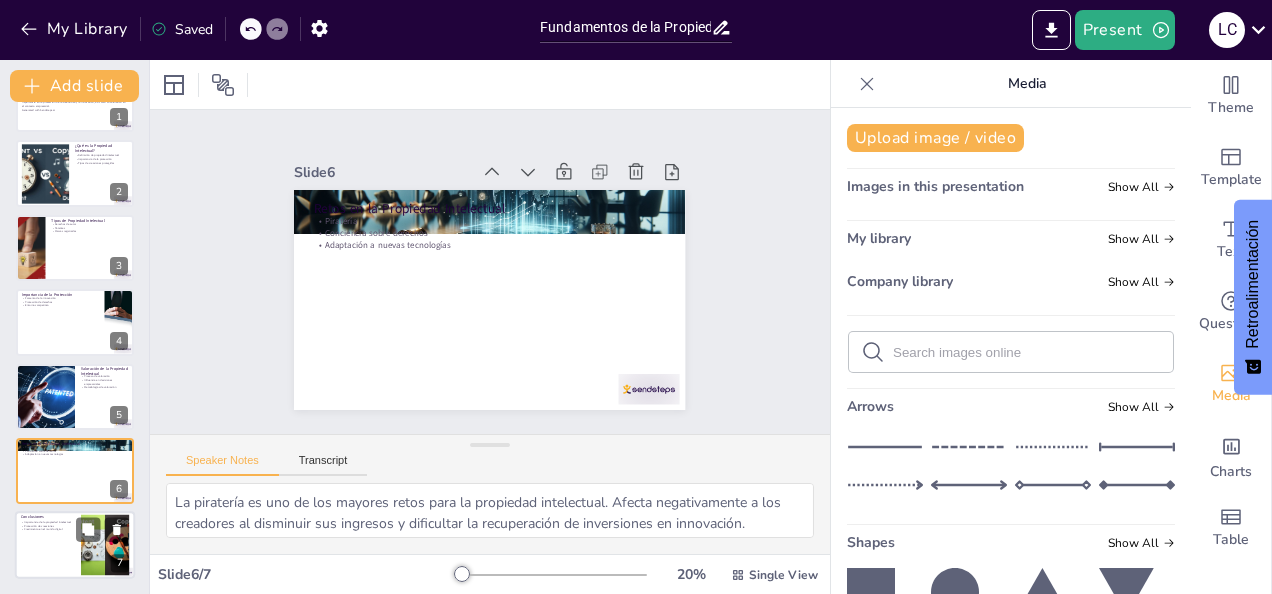 click at bounding box center [75, 546] 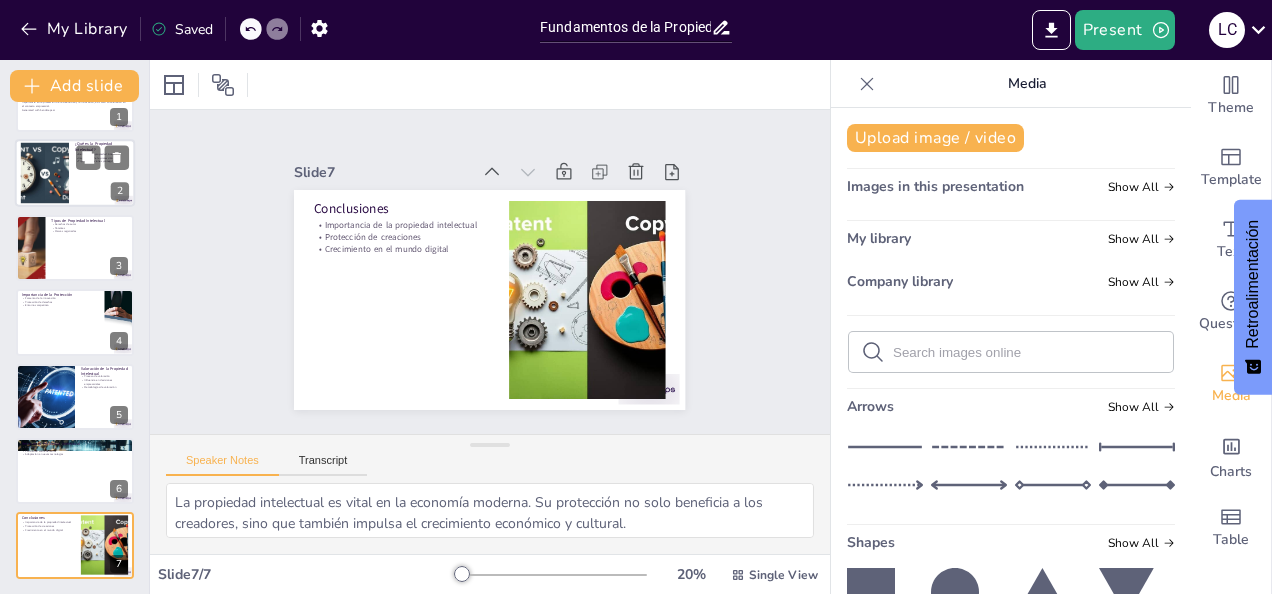 click at bounding box center (75, 174) 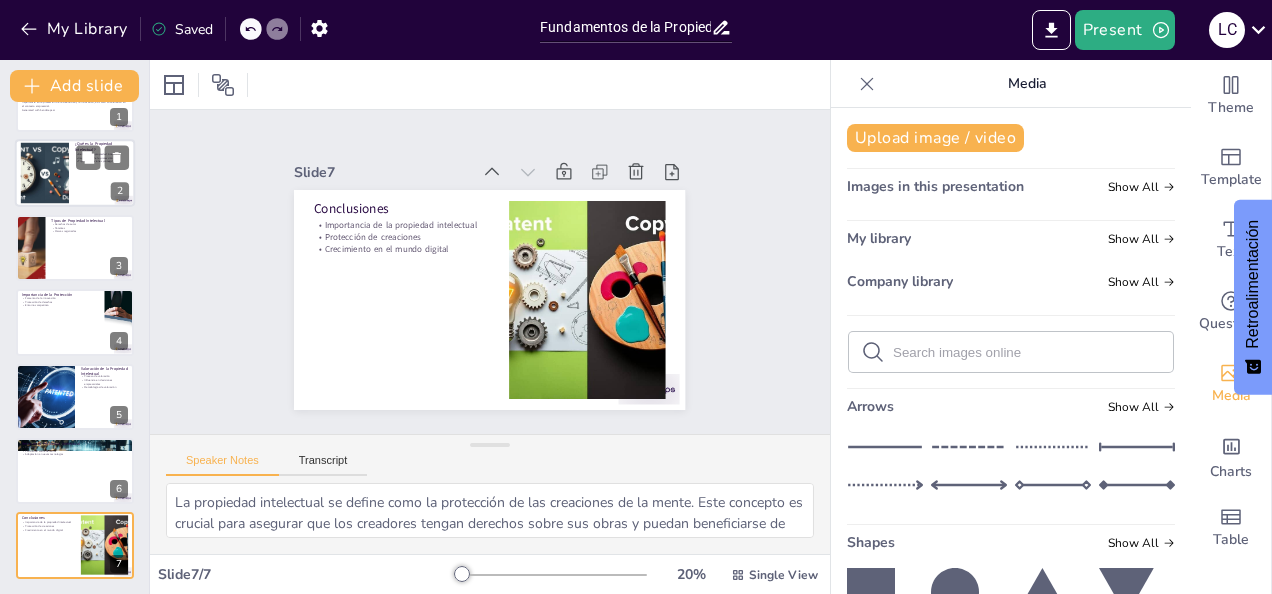scroll, scrollTop: 0, scrollLeft: 0, axis: both 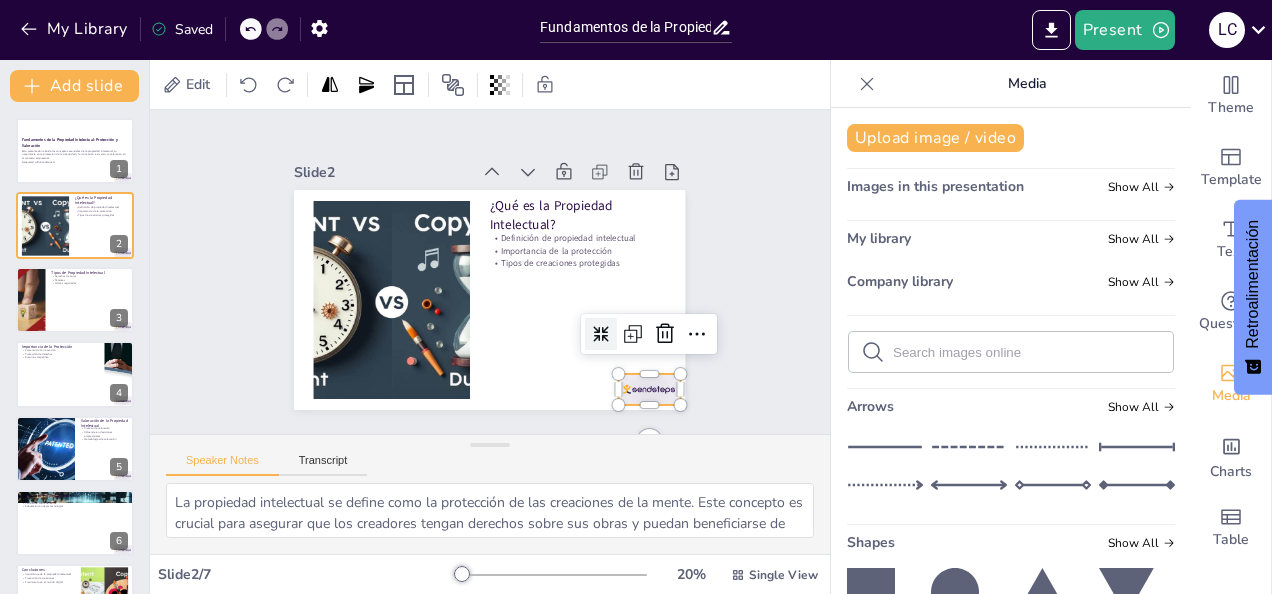 click at bounding box center [649, 389] 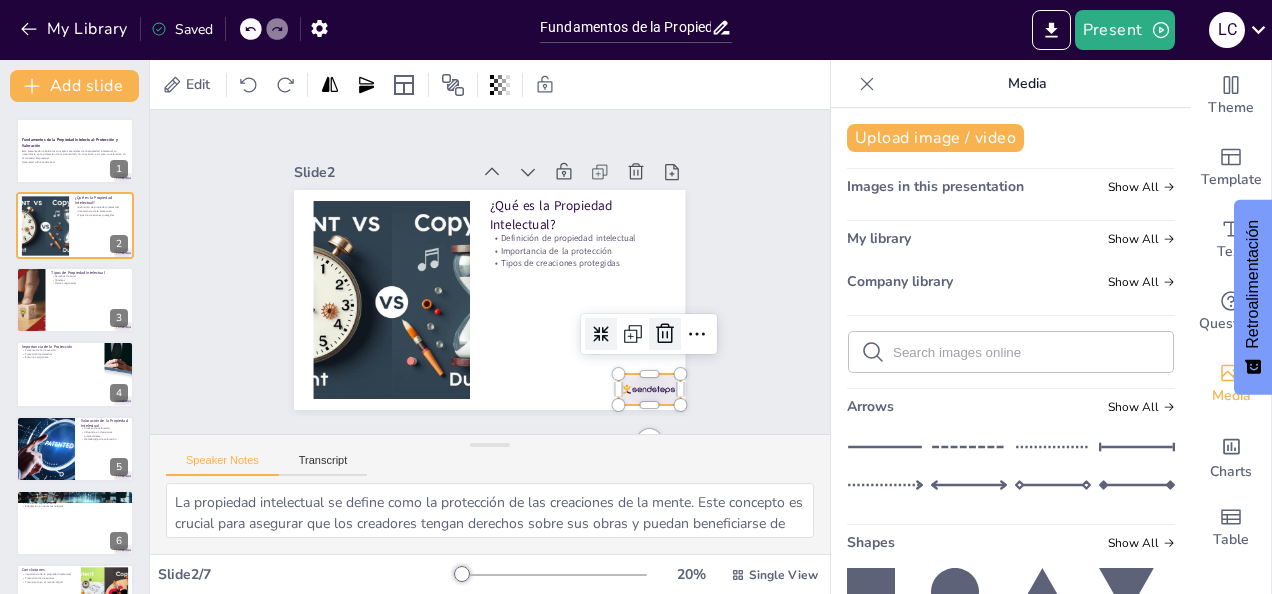 click 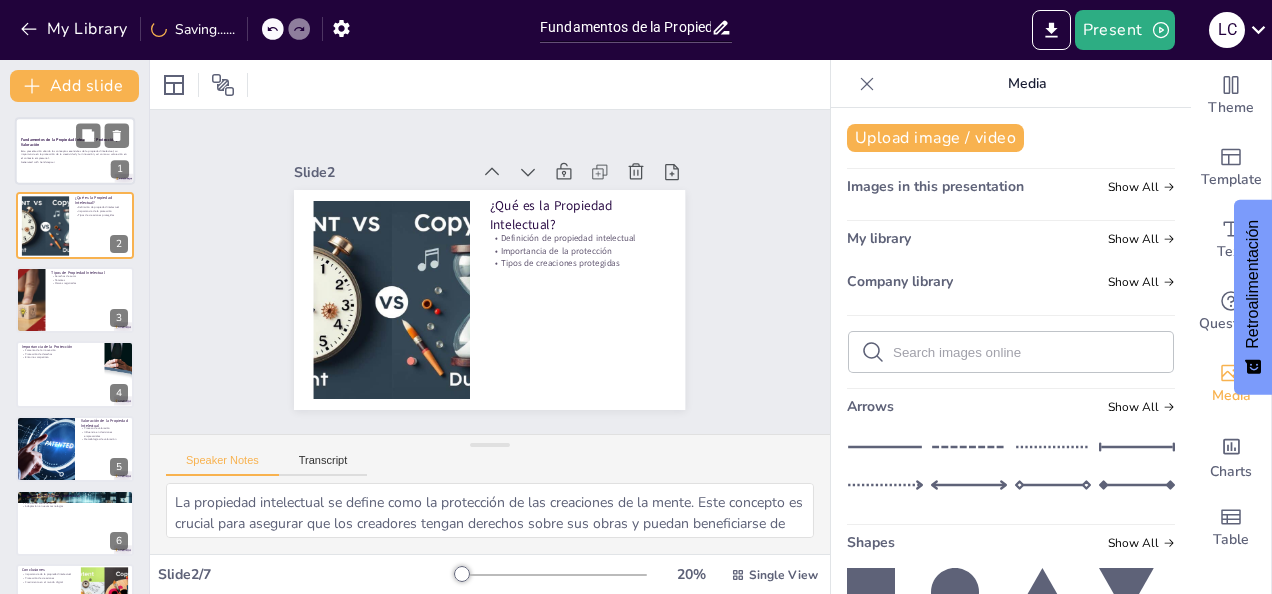click on "Esta presentación aborda los conceptos esenciales de la propiedad intelectual, su importancia en la protección de la creatividad y la innovación, así como su valoración en el contexto empresarial." at bounding box center [75, 154] 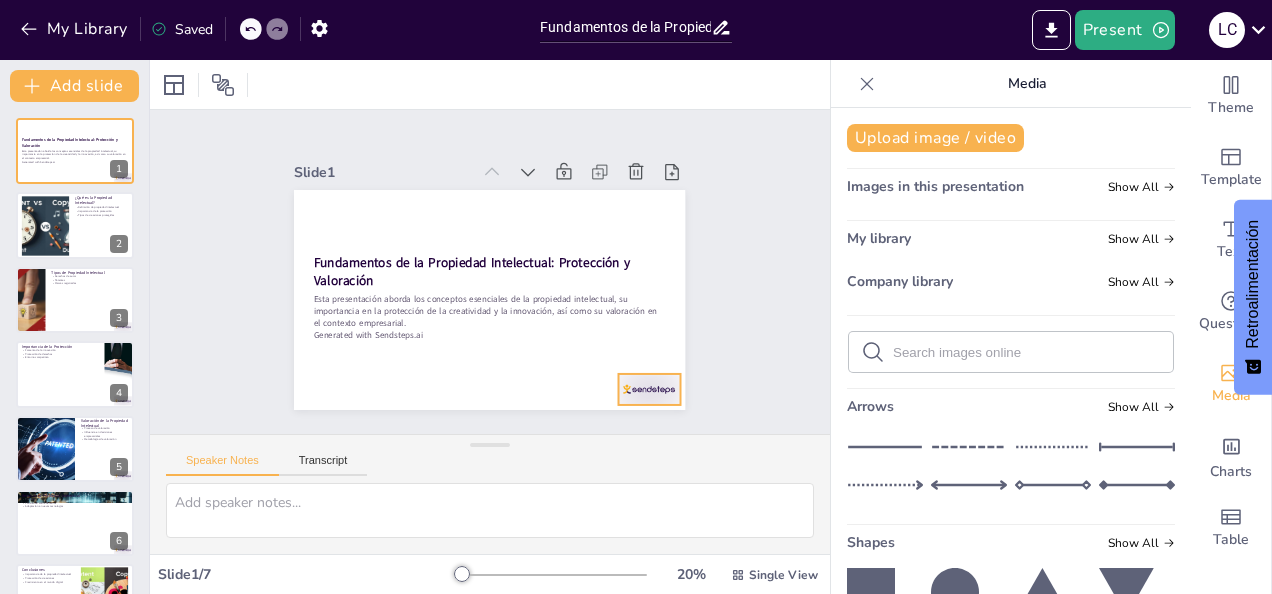 click at bounding box center (636, 405) 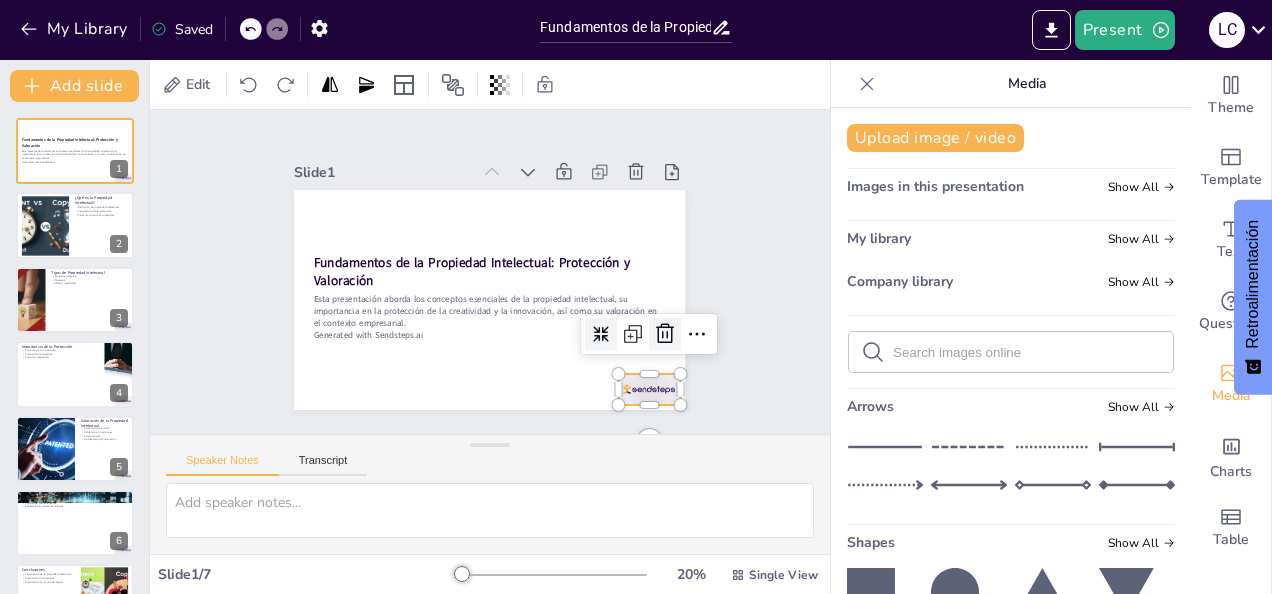 click 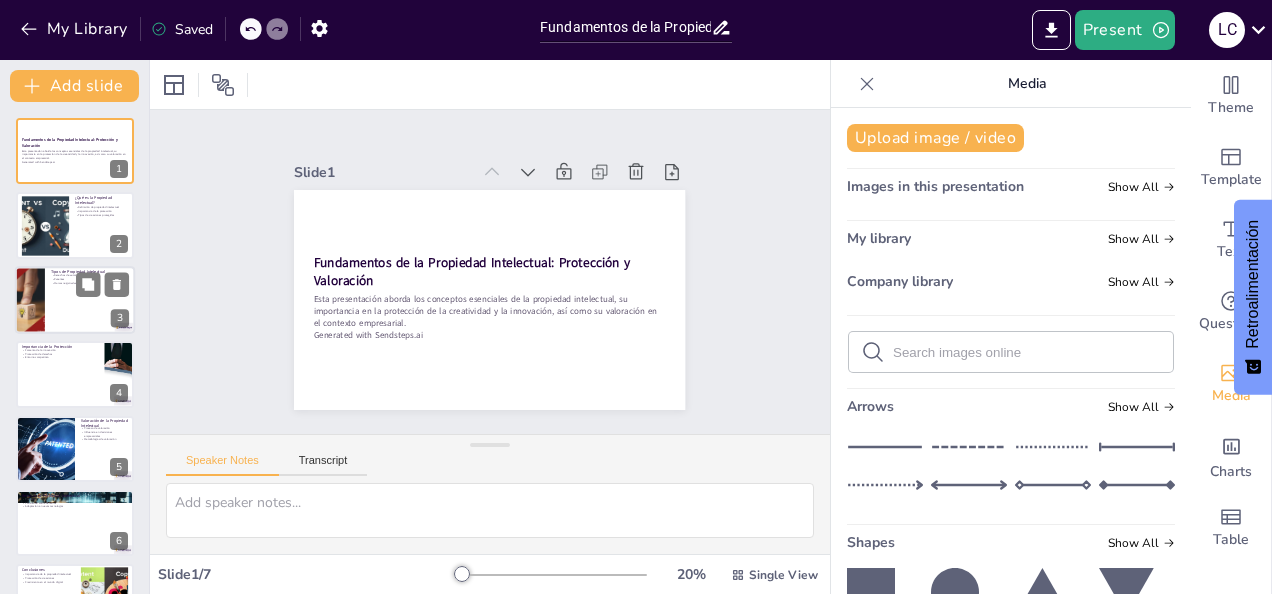 click at bounding box center [75, 300] 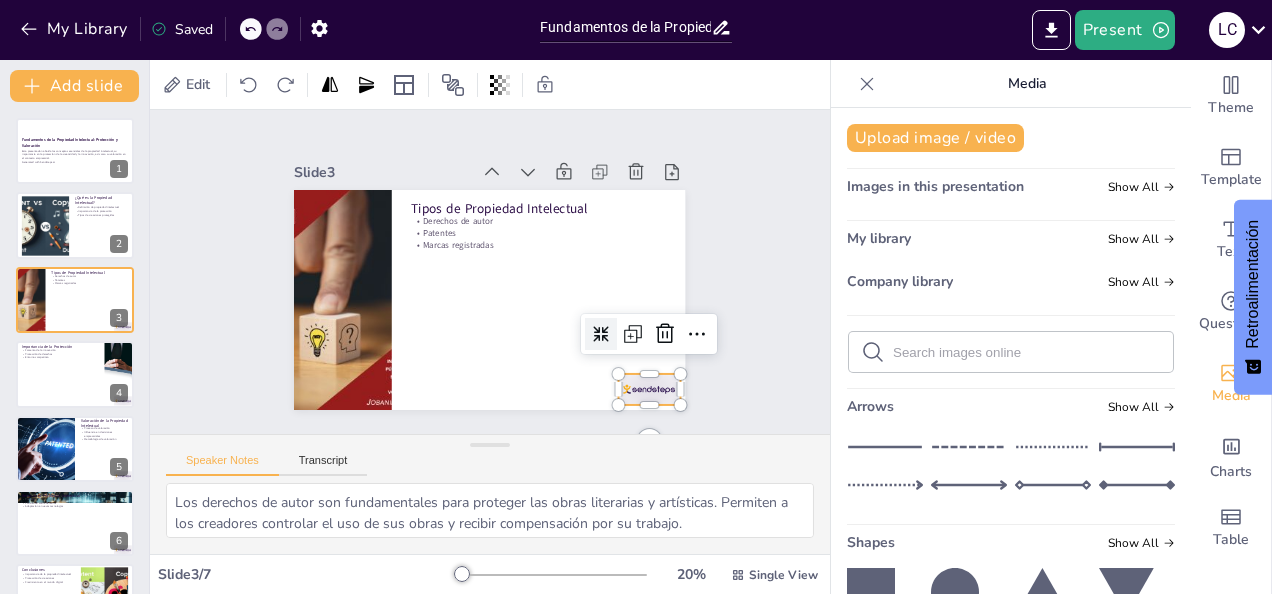 click at bounding box center (636, 405) 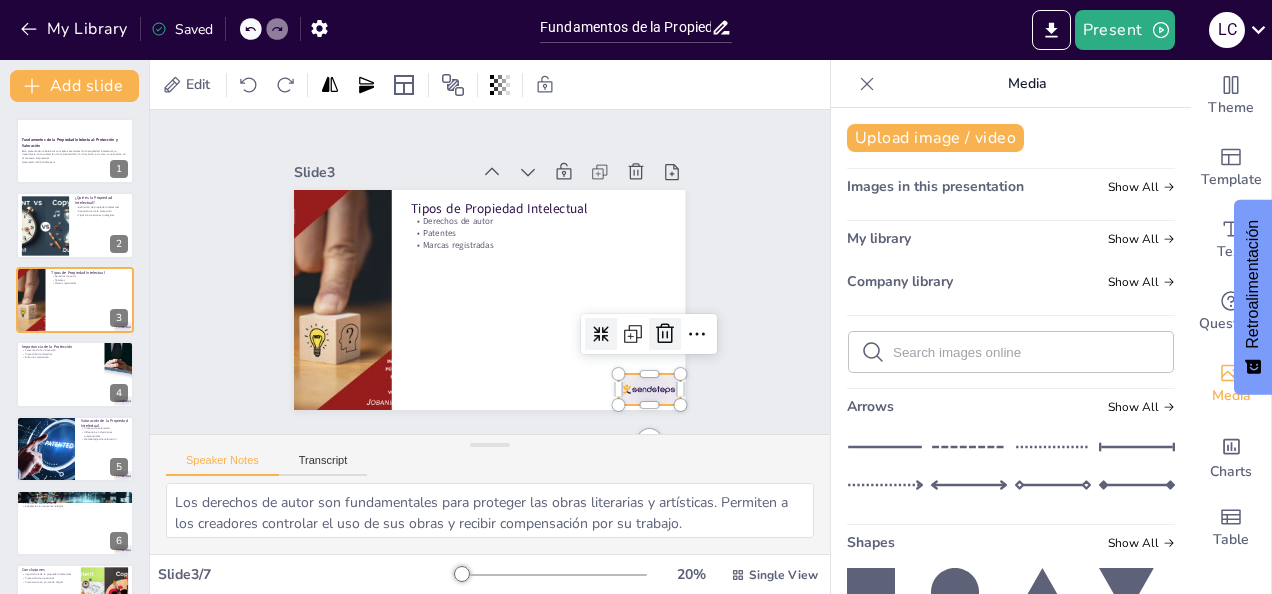 click 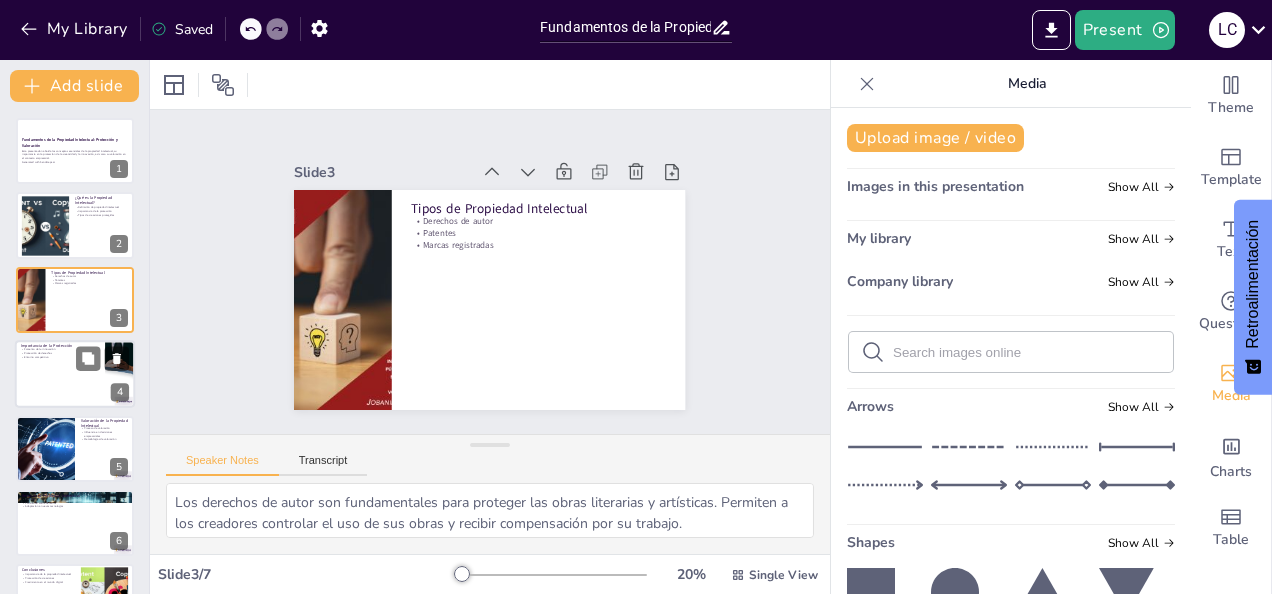 click at bounding box center [75, 374] 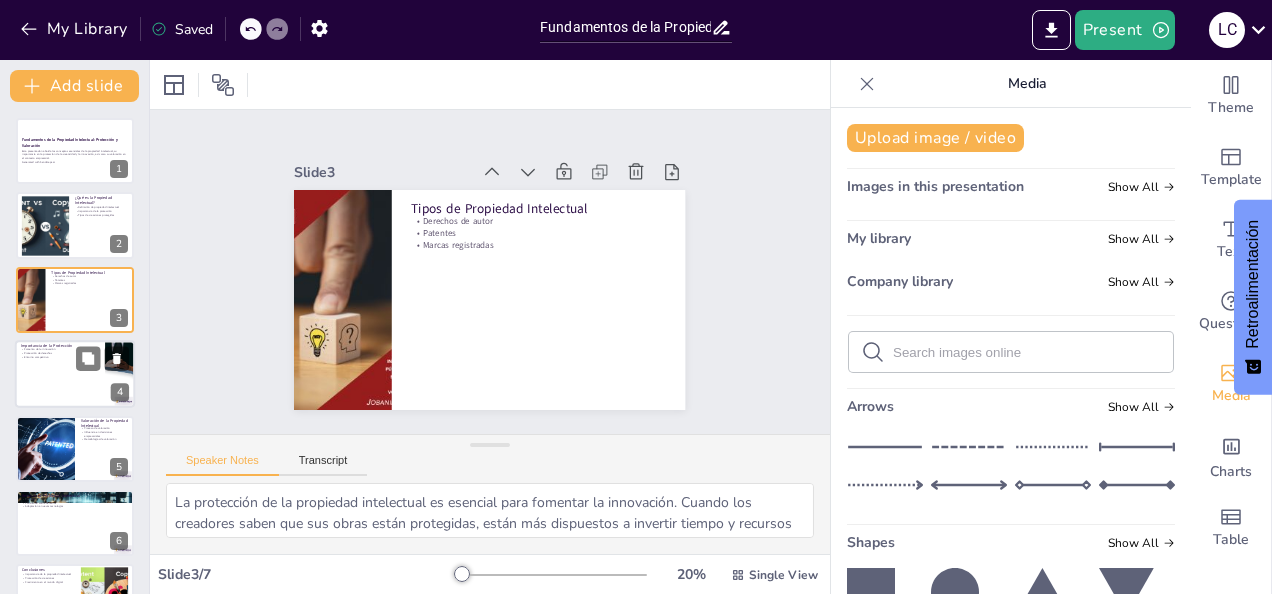 scroll, scrollTop: 26, scrollLeft: 0, axis: vertical 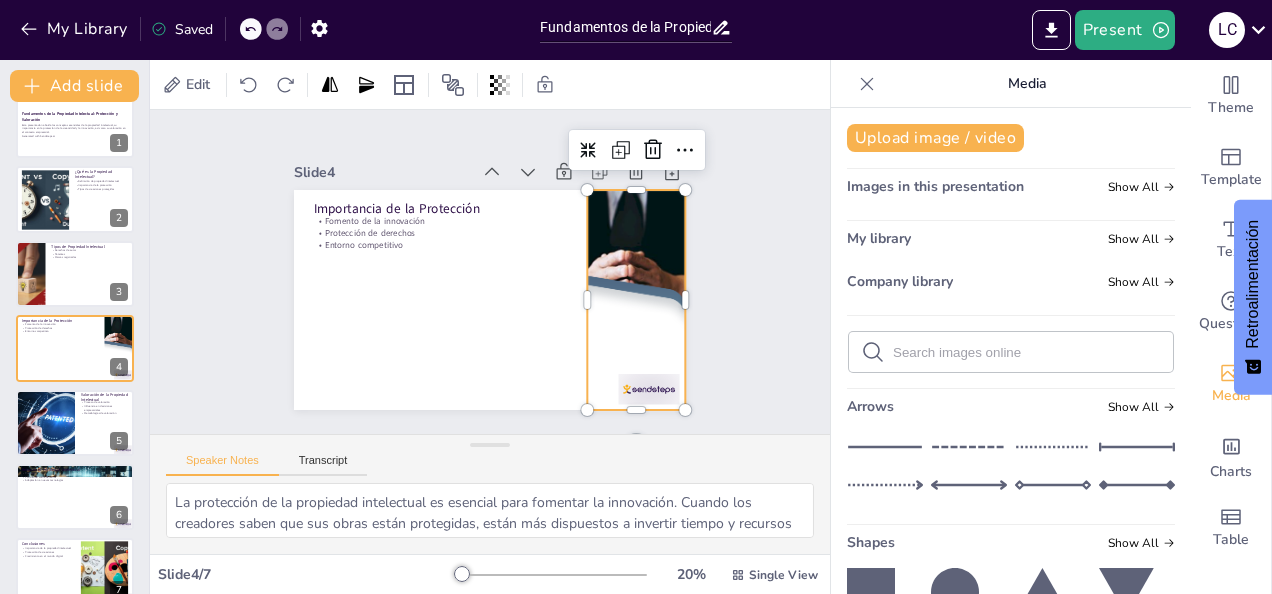 click at bounding box center [627, 330] 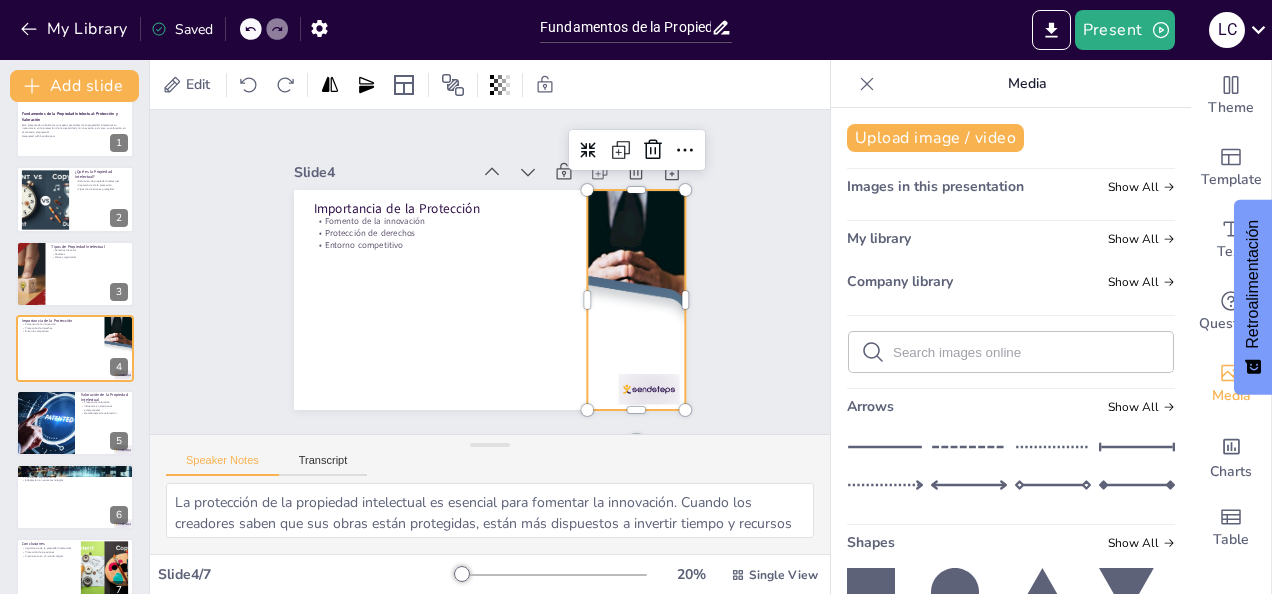 click at bounding box center [592, 380] 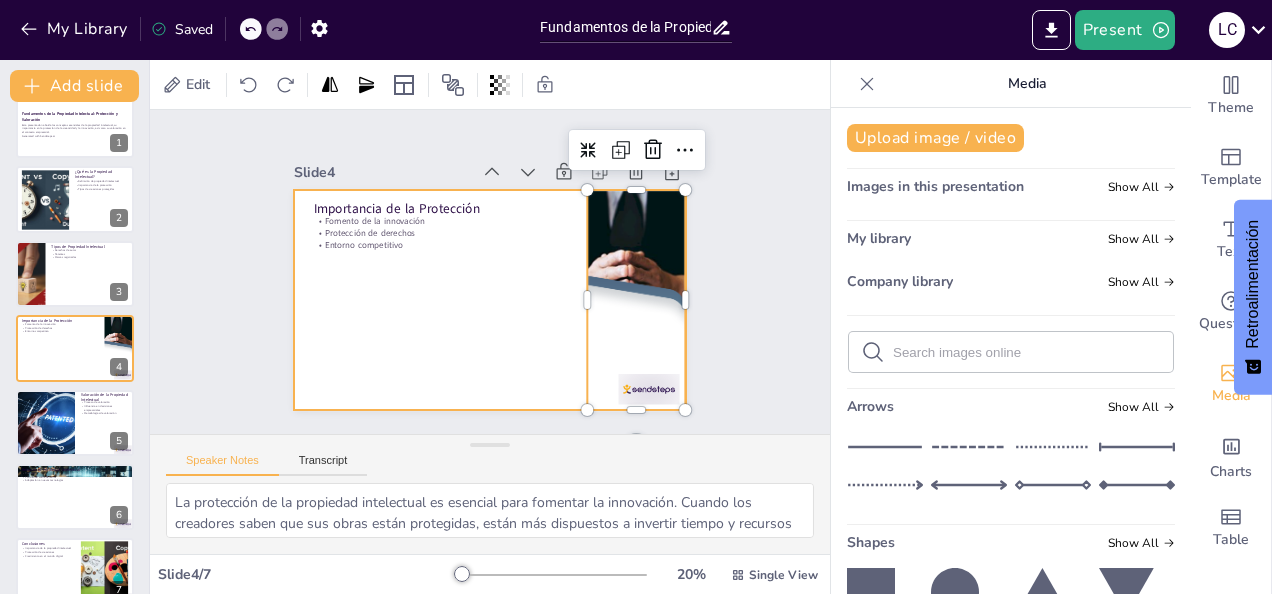click at bounding box center (487, 300) 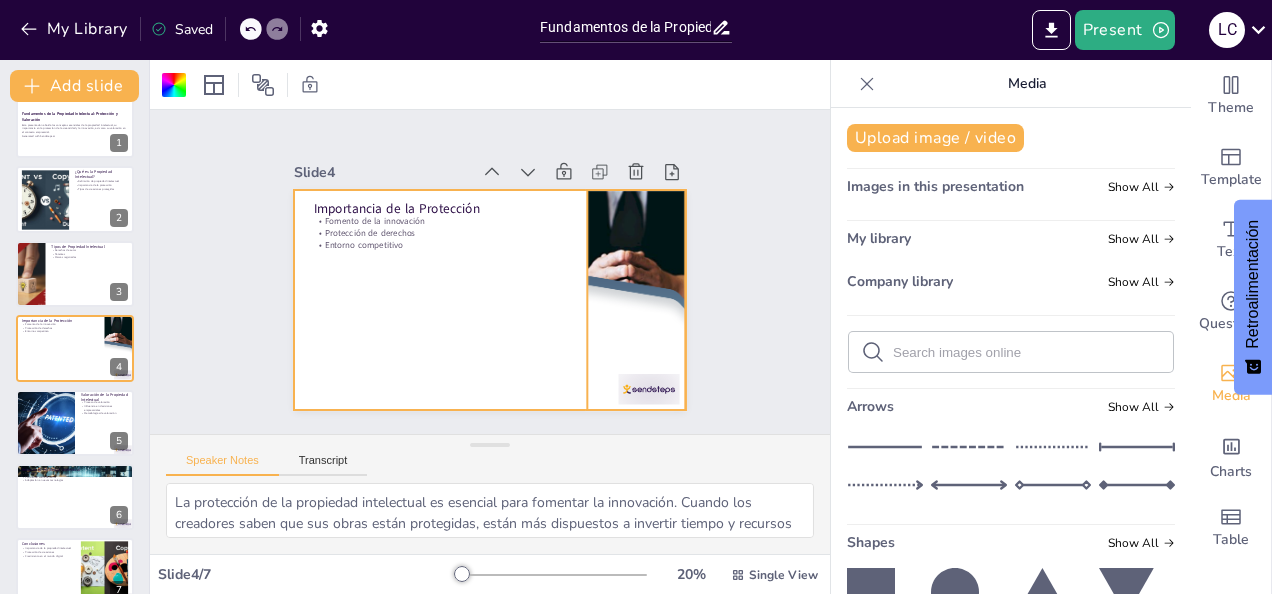 click at bounding box center (636, 300) 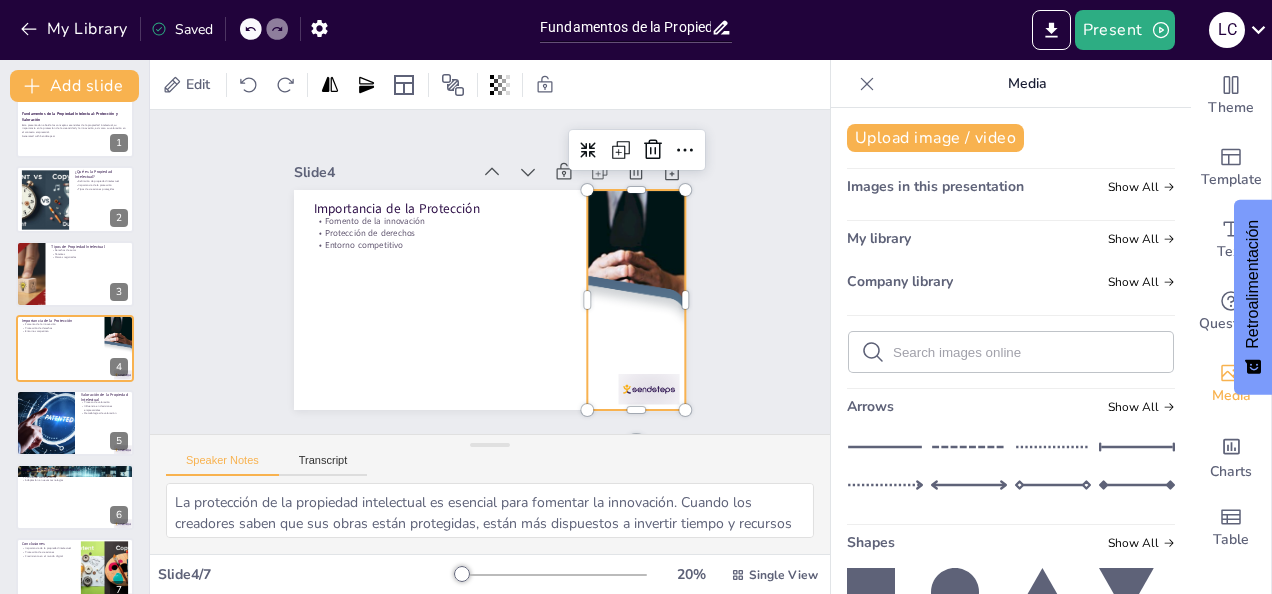 click at bounding box center (632, 315) 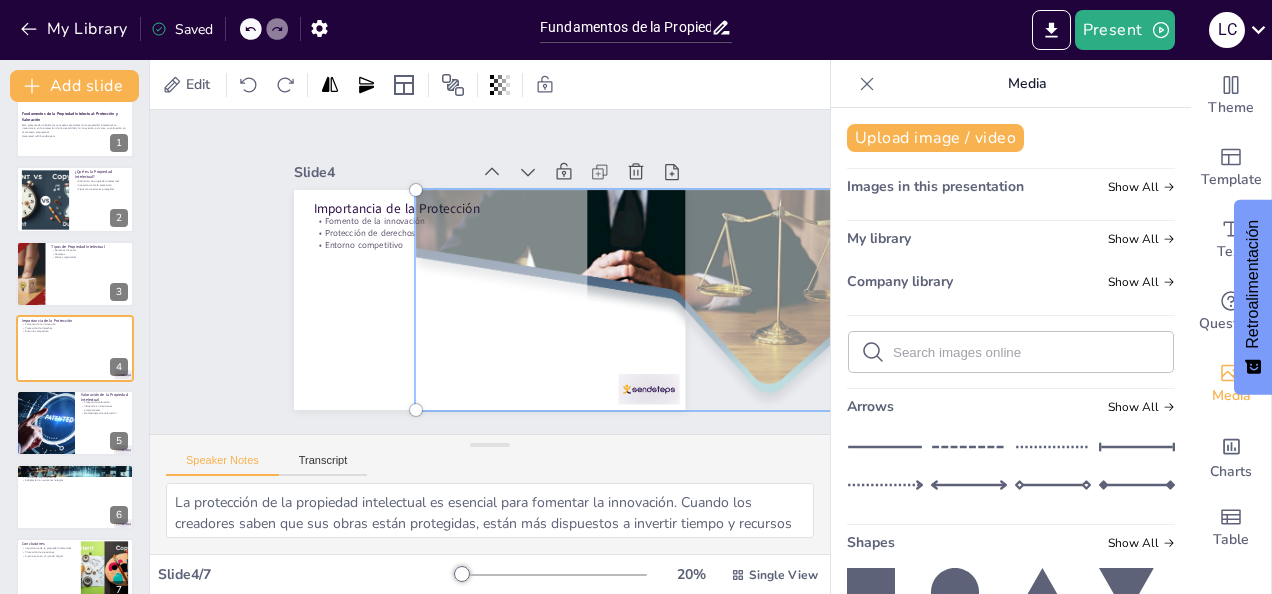 click at bounding box center [580, 391] 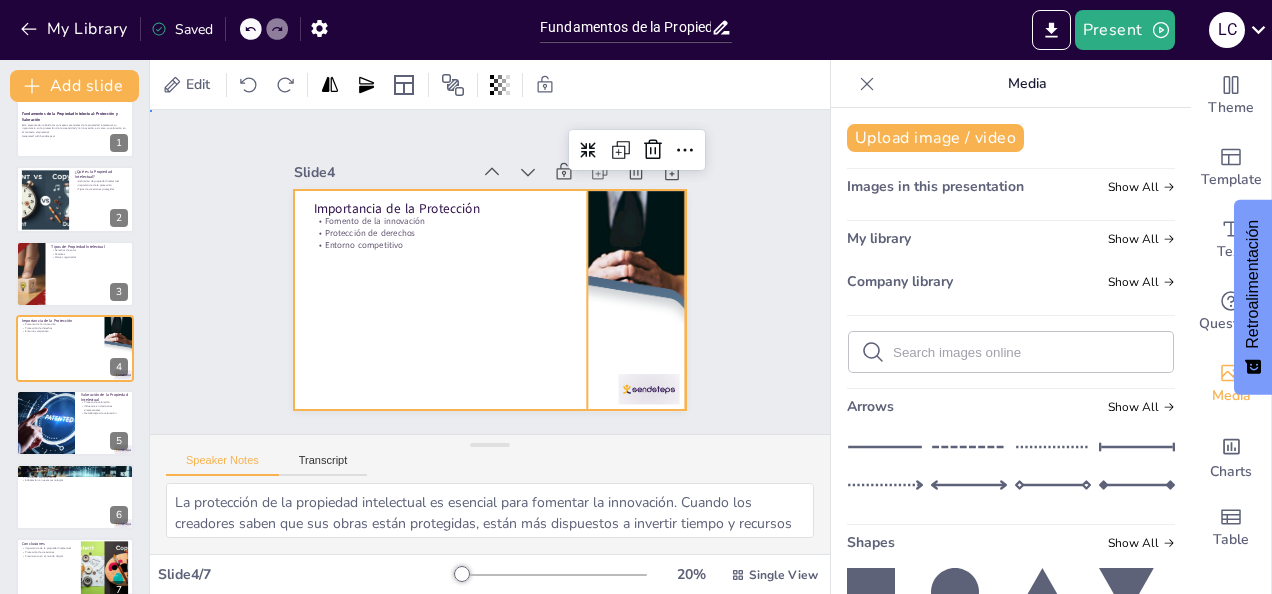 click at bounding box center [489, 300] 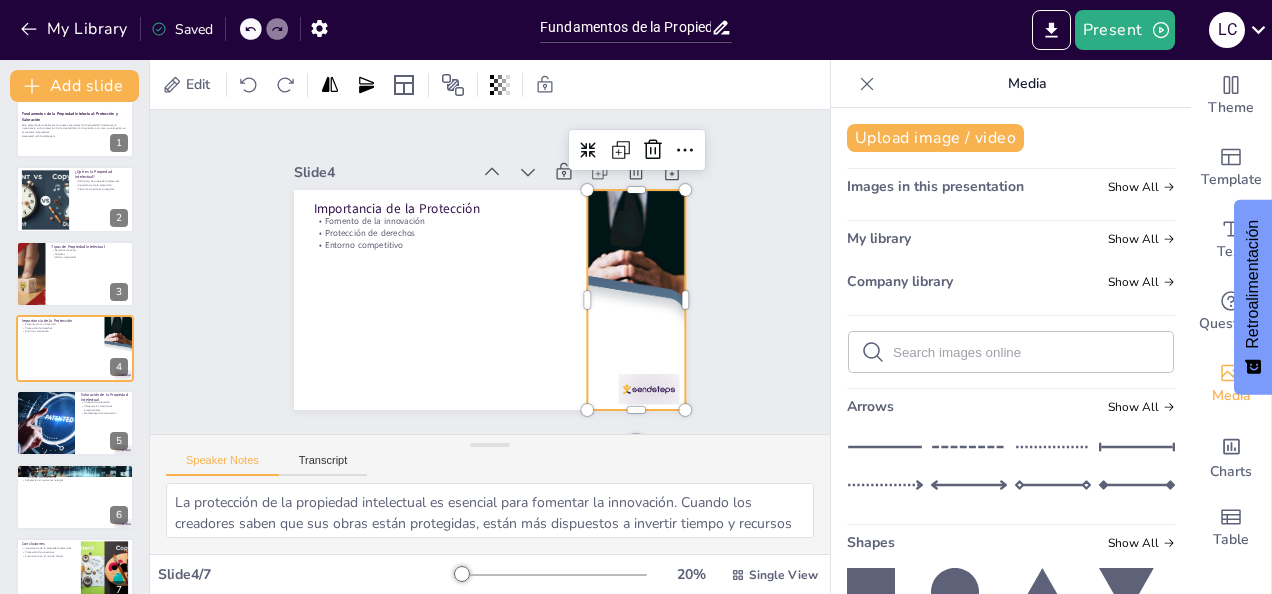 click at bounding box center [636, 300] 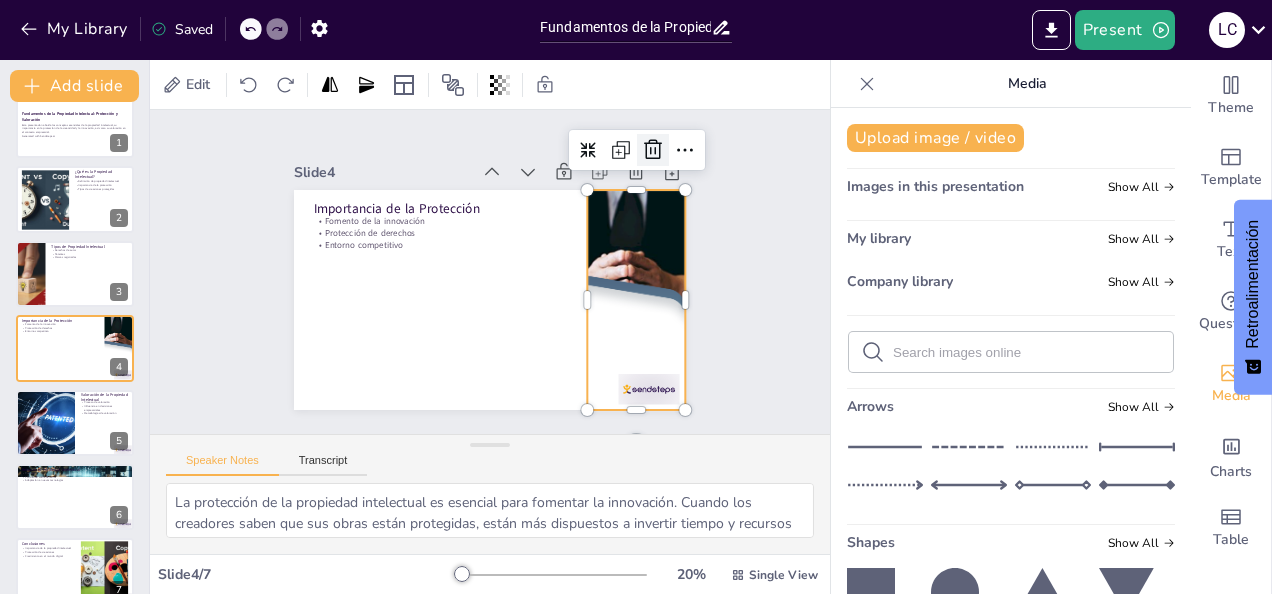 click 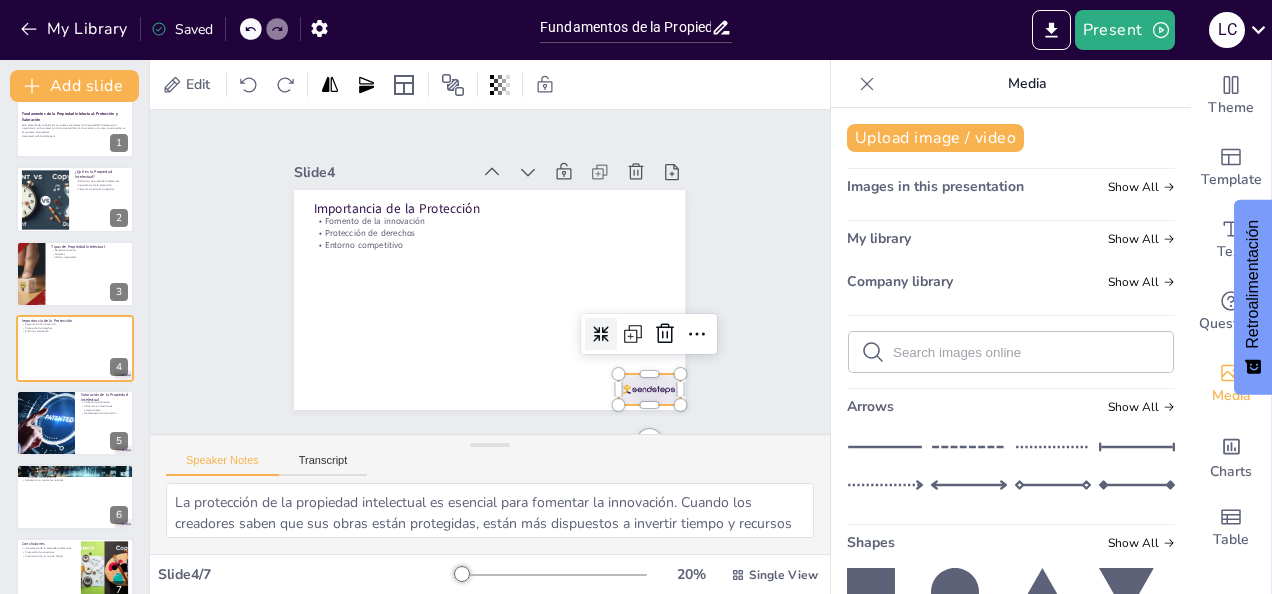 click at bounding box center [636, 405] 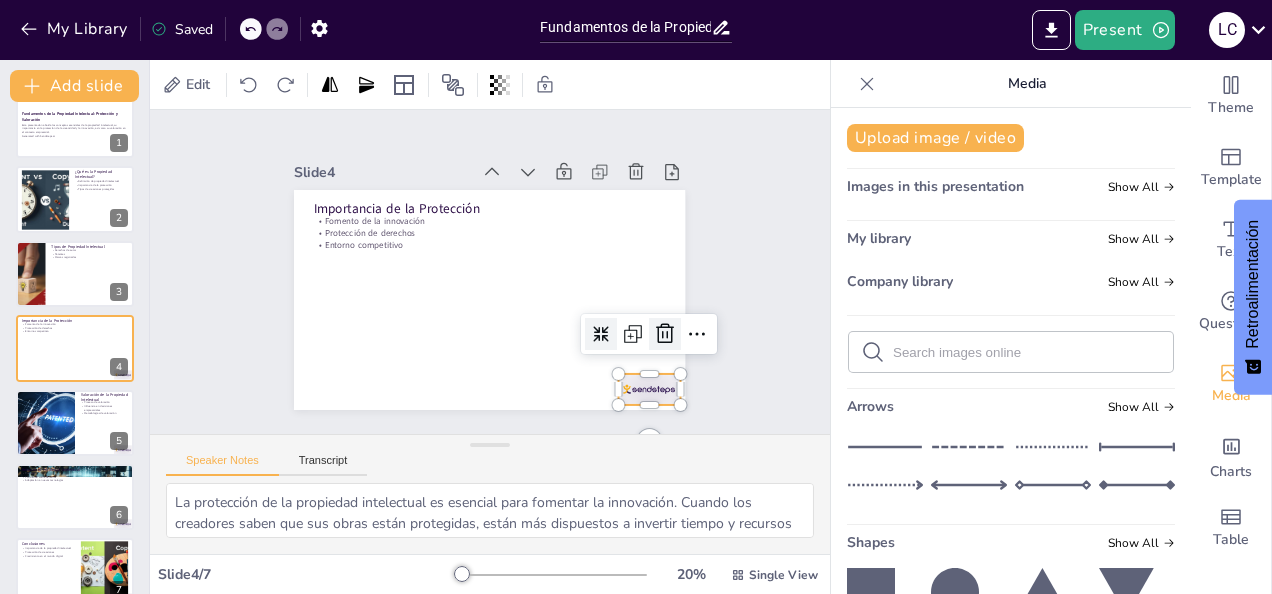 click 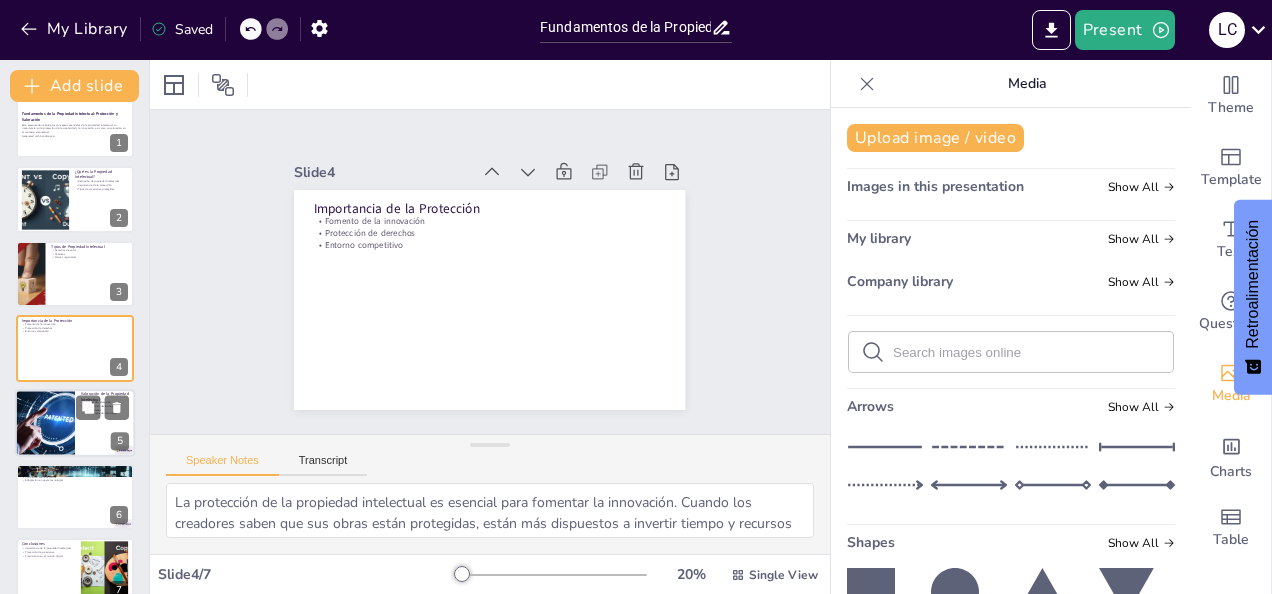 click at bounding box center [44, 423] 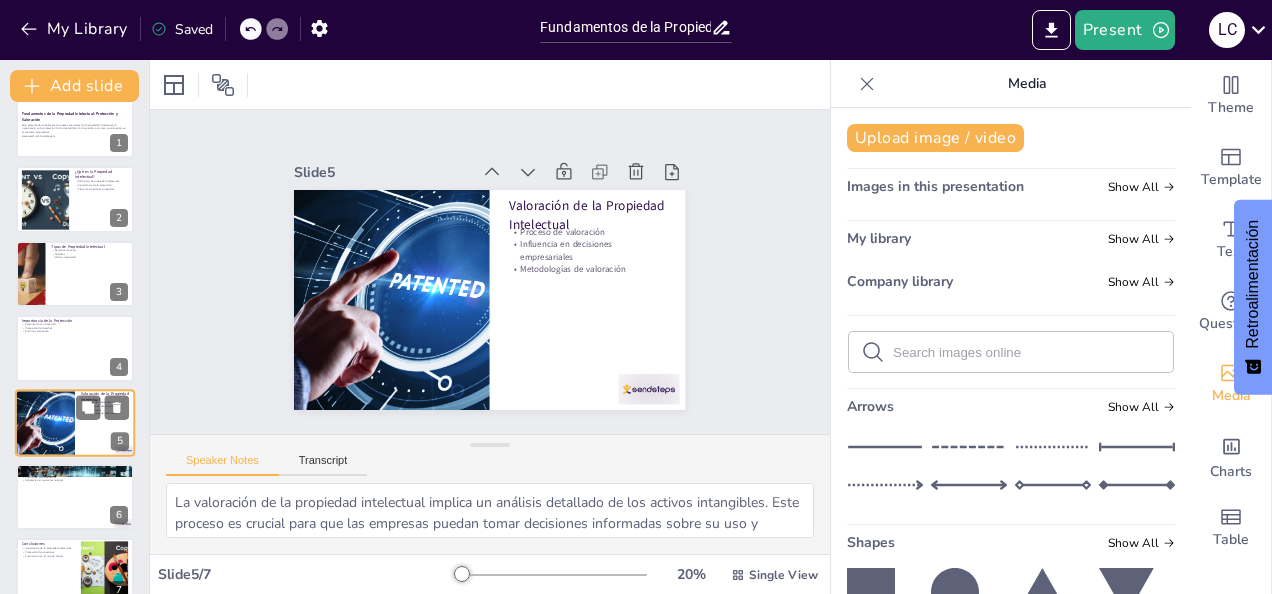 scroll, scrollTop: 52, scrollLeft: 0, axis: vertical 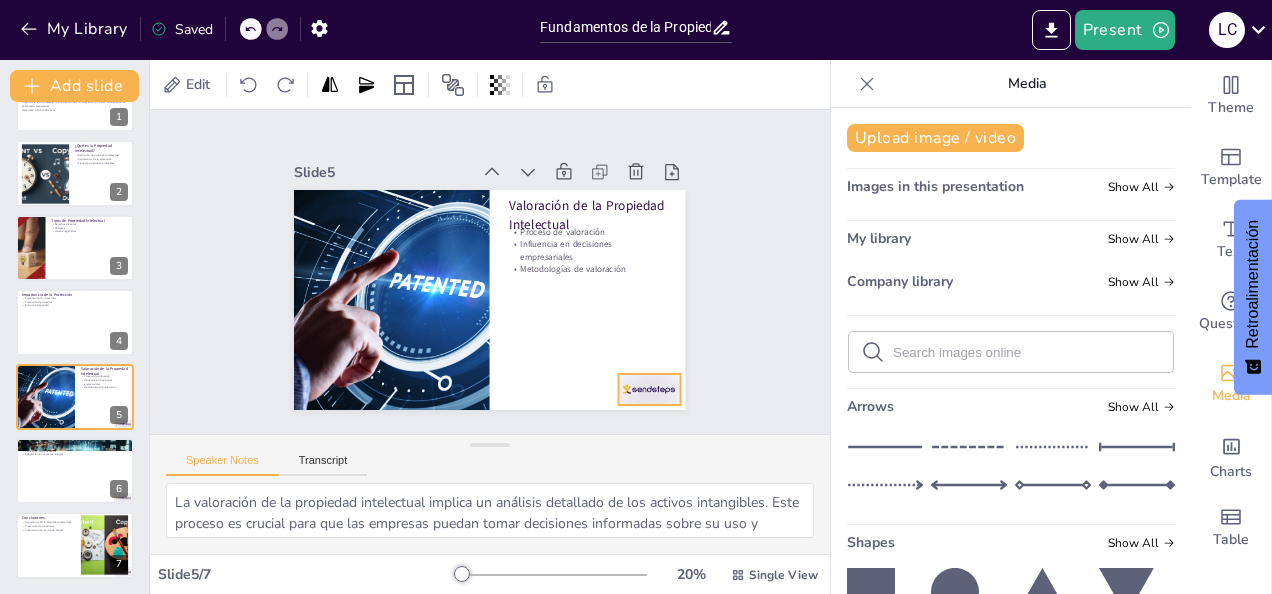 click at bounding box center [636, 405] 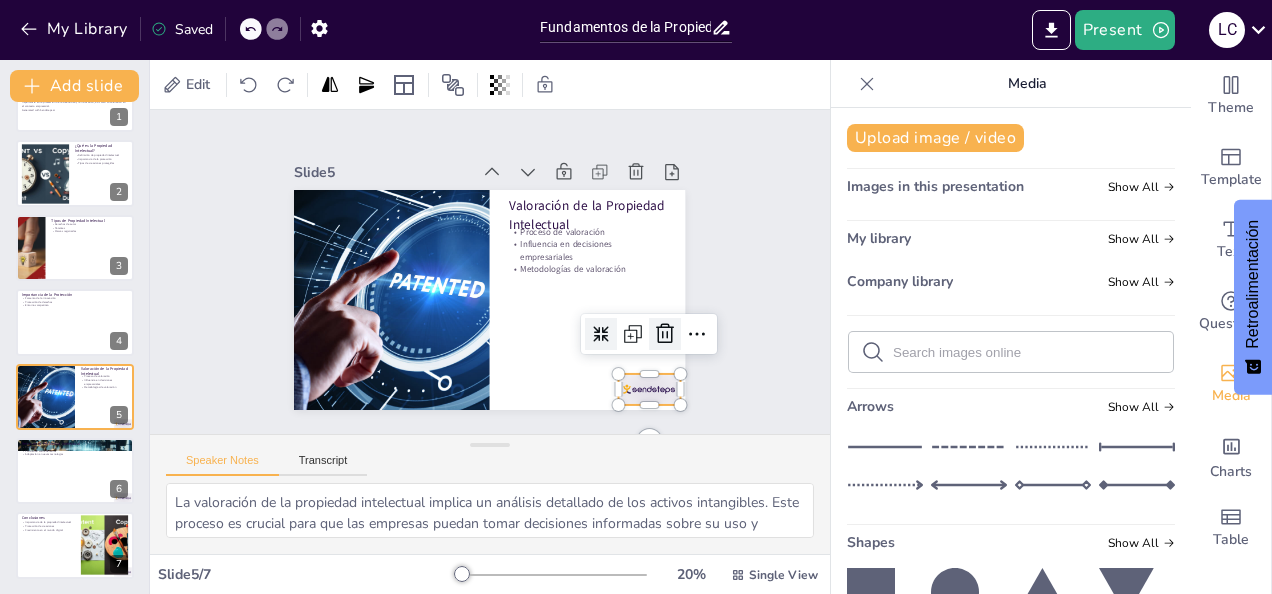 click 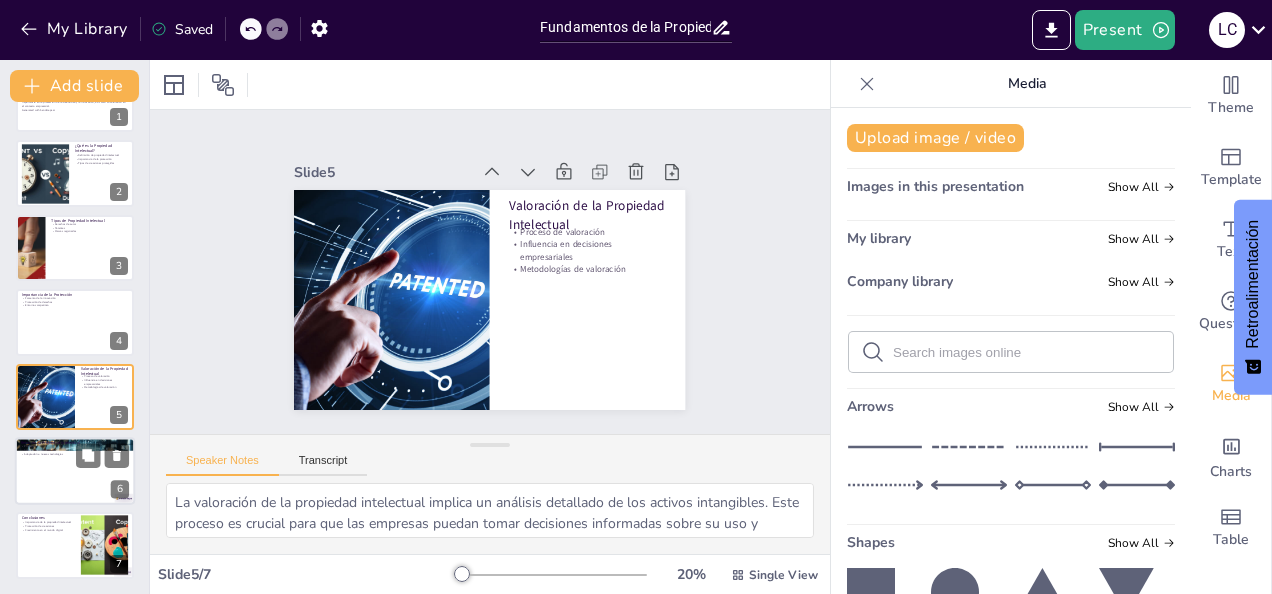 click at bounding box center [75, 471] 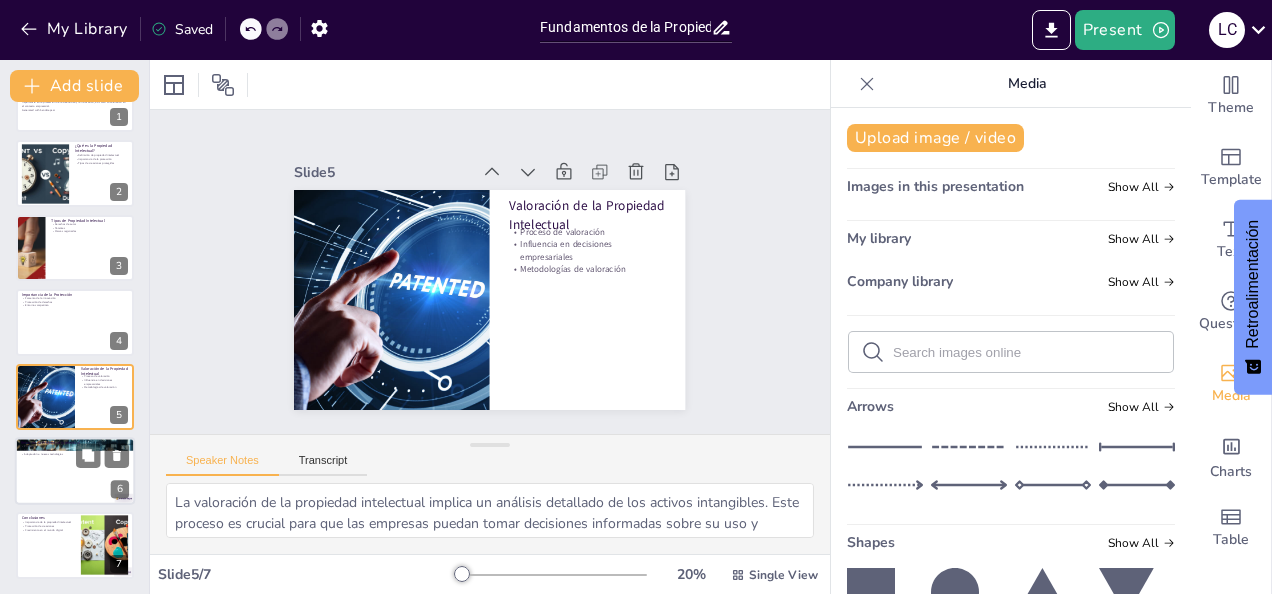 type on "La piratería es uno de los mayores retos para la propiedad intelectual. Afecta negativamente a los creadores al disminuir sus ingresos y dificultar la recuperación de inversiones en innovación.
La falta de conciencia sobre los derechos de propiedad intelectual es un gran obstáculo. Si las personas no conocen sus derechos, es menos probable que los protejan y defiendan.
La rápida evolución de la tecnología requiere que las leyes de propiedad intelectual se adapten constantemente. Esto es esencial para asegurar que la protección sea efectiva en un entorno en constante cambio." 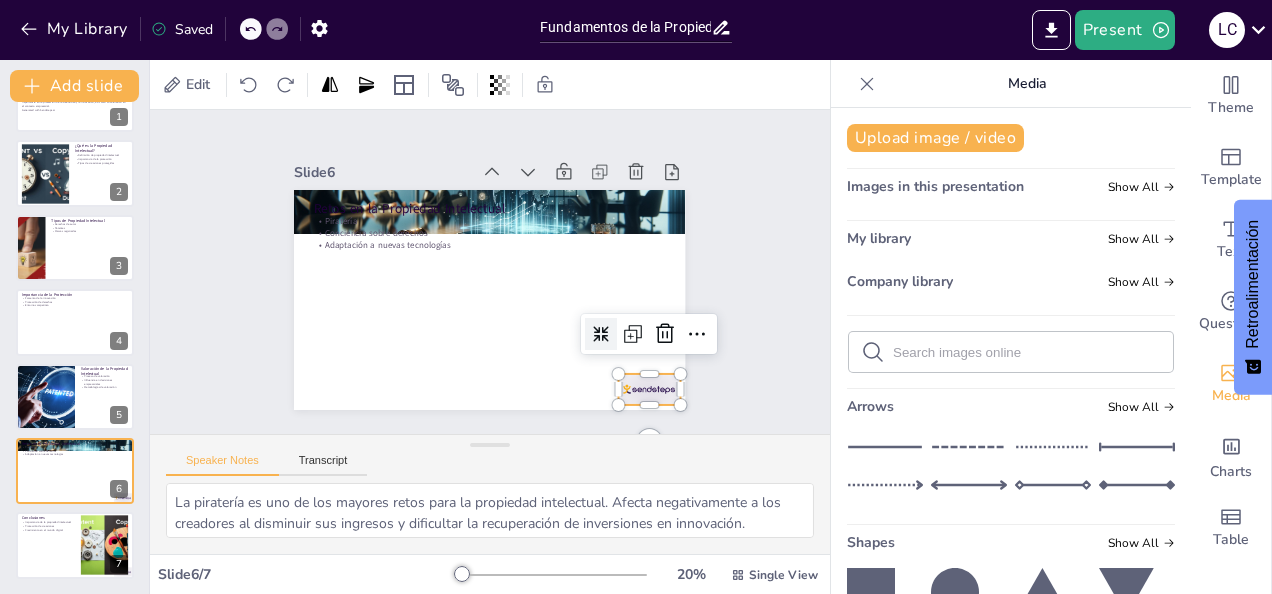 click at bounding box center [649, 389] 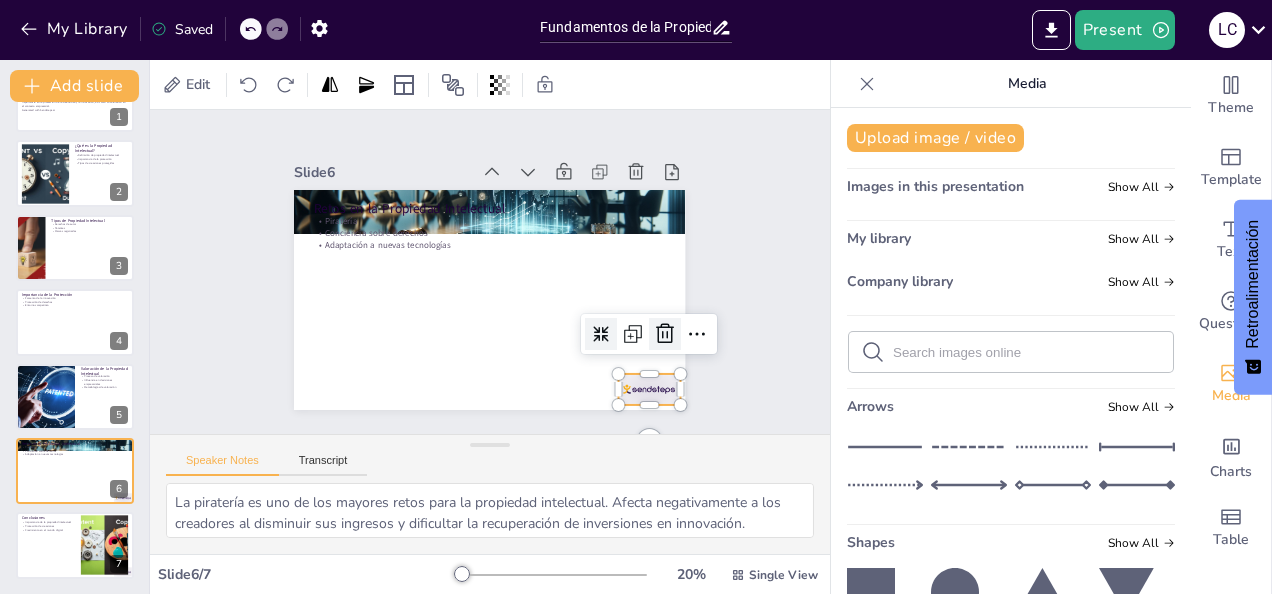click 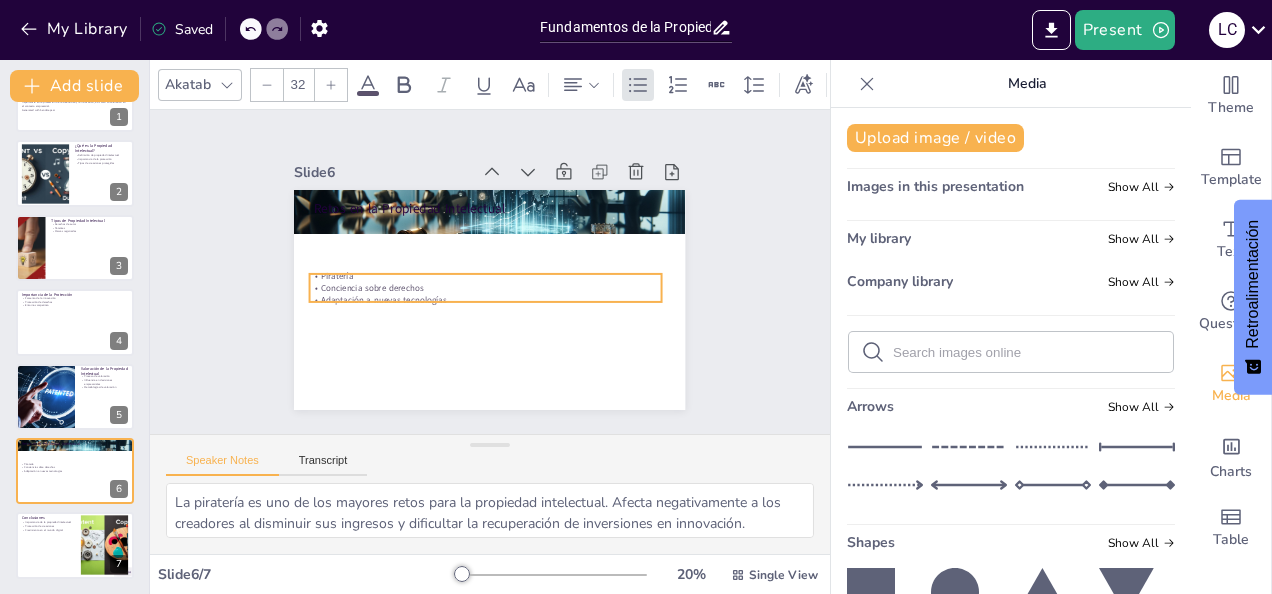 drag, startPoint x: 366, startPoint y: 217, endPoint x: 362, endPoint y: 272, distance: 55.145264 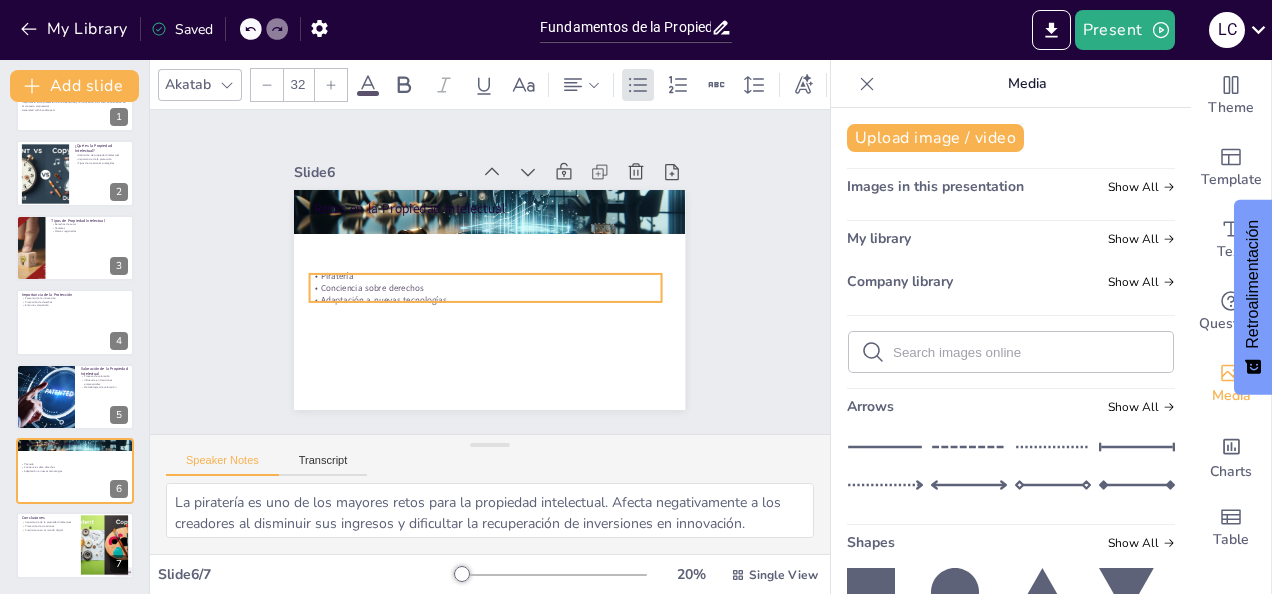 click on "Piratería" at bounding box center [486, 276] 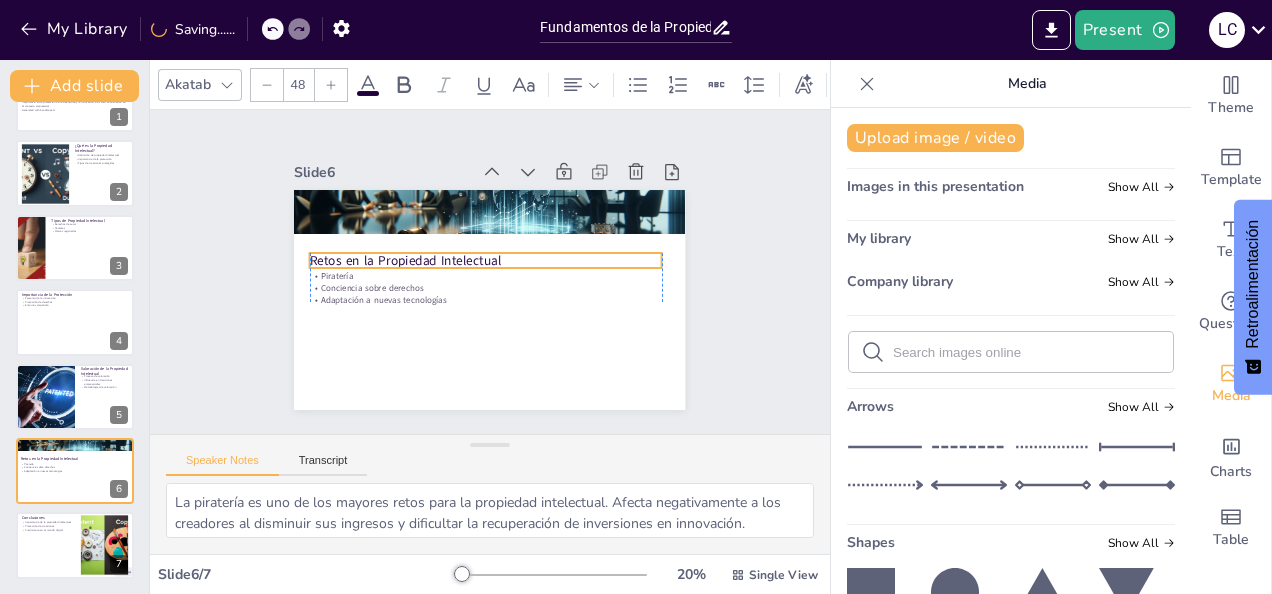 drag, startPoint x: 375, startPoint y: 202, endPoint x: 370, endPoint y: 254, distance: 52.23983 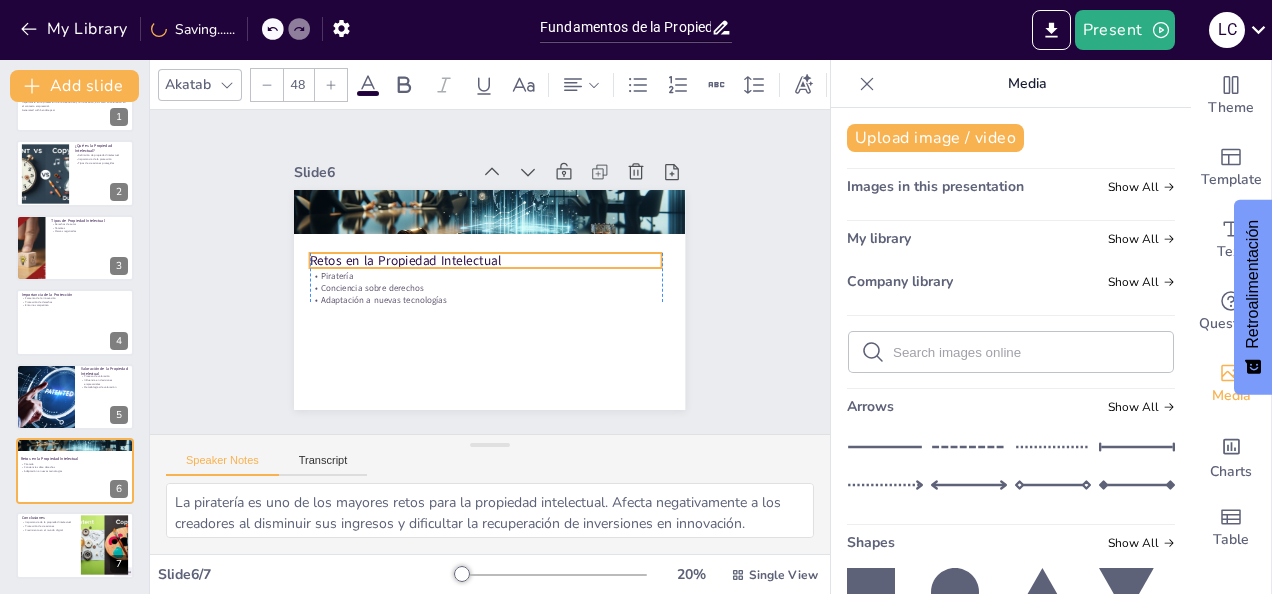 click on "Retos en la Propiedad Intelectual" at bounding box center (486, 260) 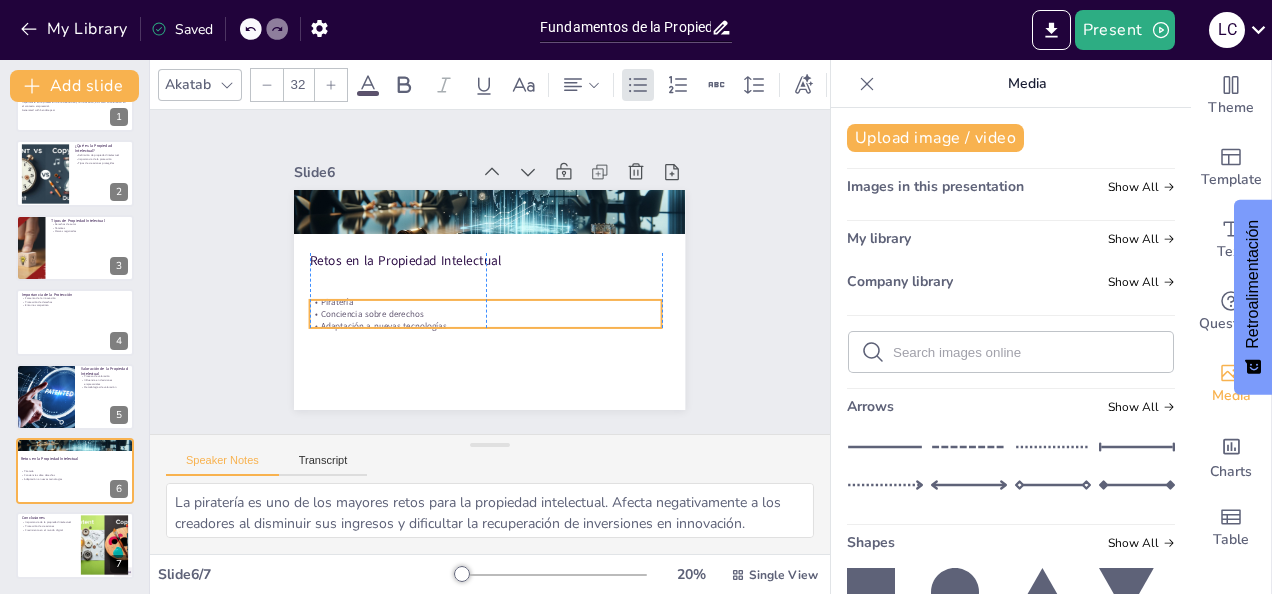 drag, startPoint x: 362, startPoint y: 284, endPoint x: 360, endPoint y: 310, distance: 26.076809 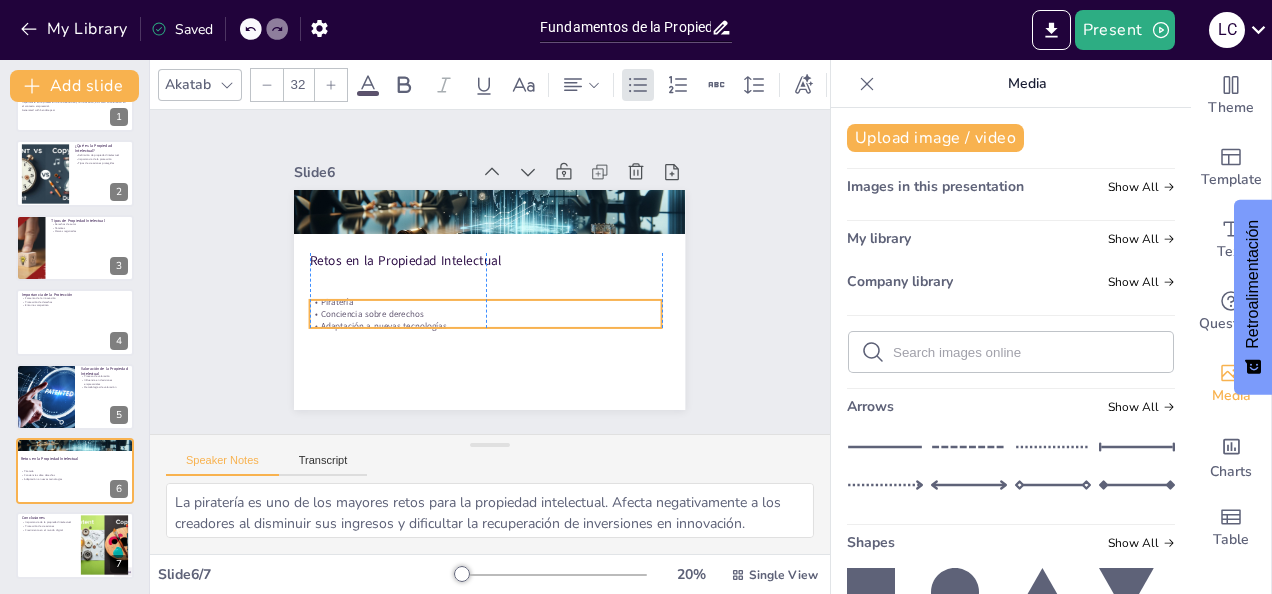 click on "Conciencia sobre derechos" at bounding box center [486, 314] 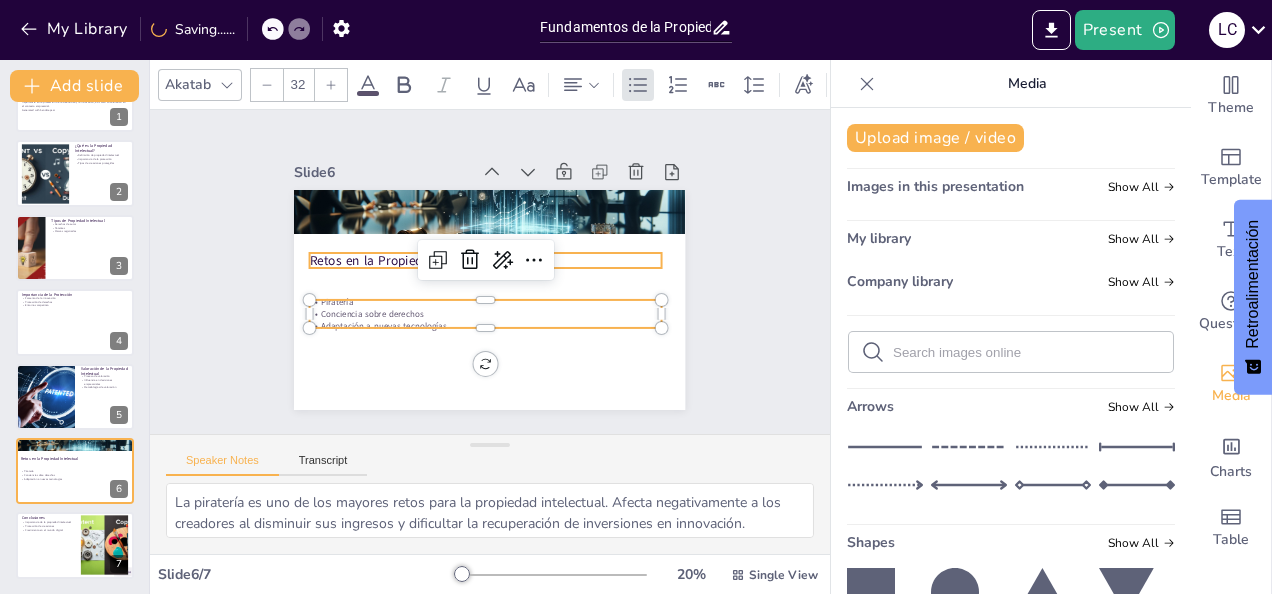 type on "48" 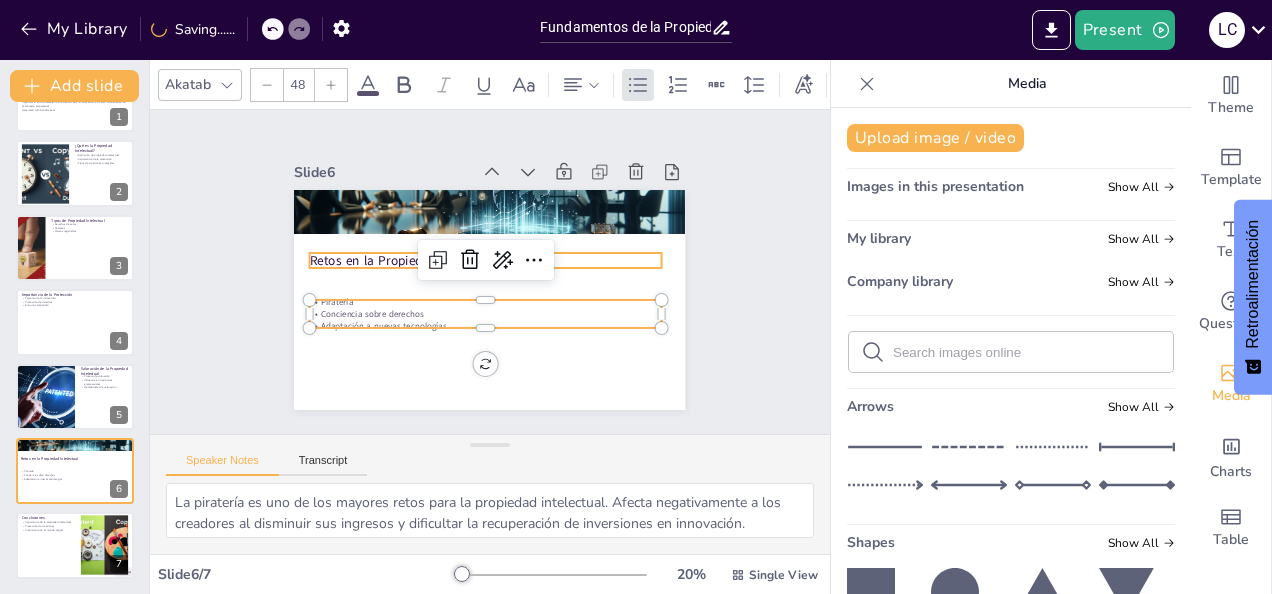click on "Retos en la Propiedad Intelectual" at bounding box center (486, 260) 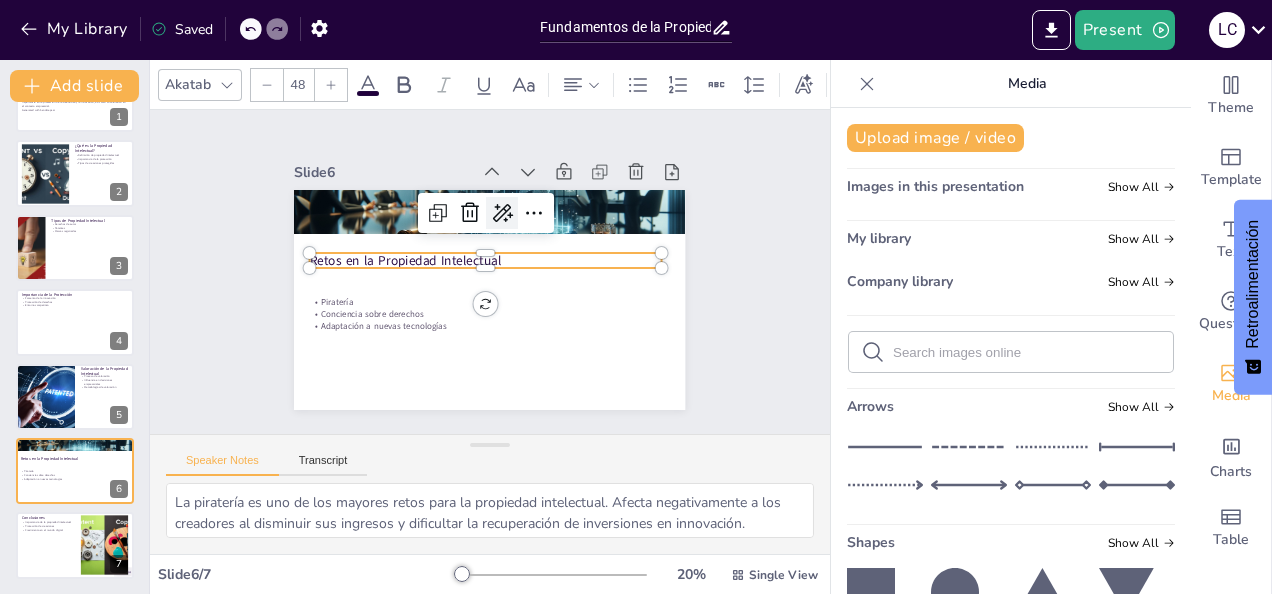 click 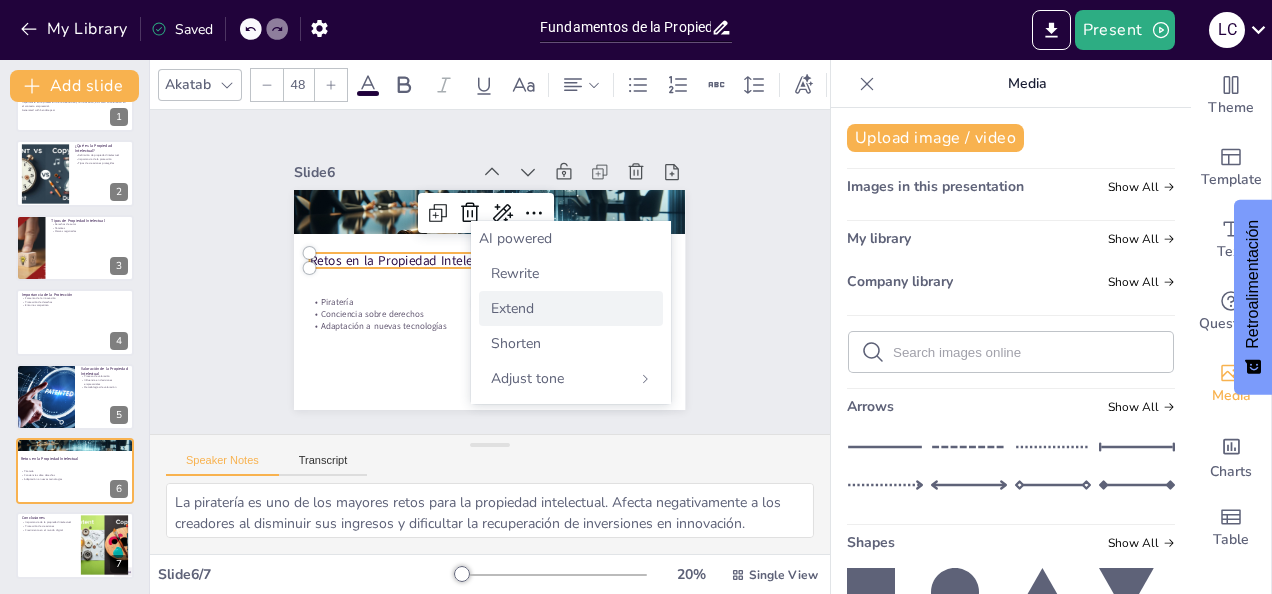 click on "Extend" at bounding box center [512, 308] 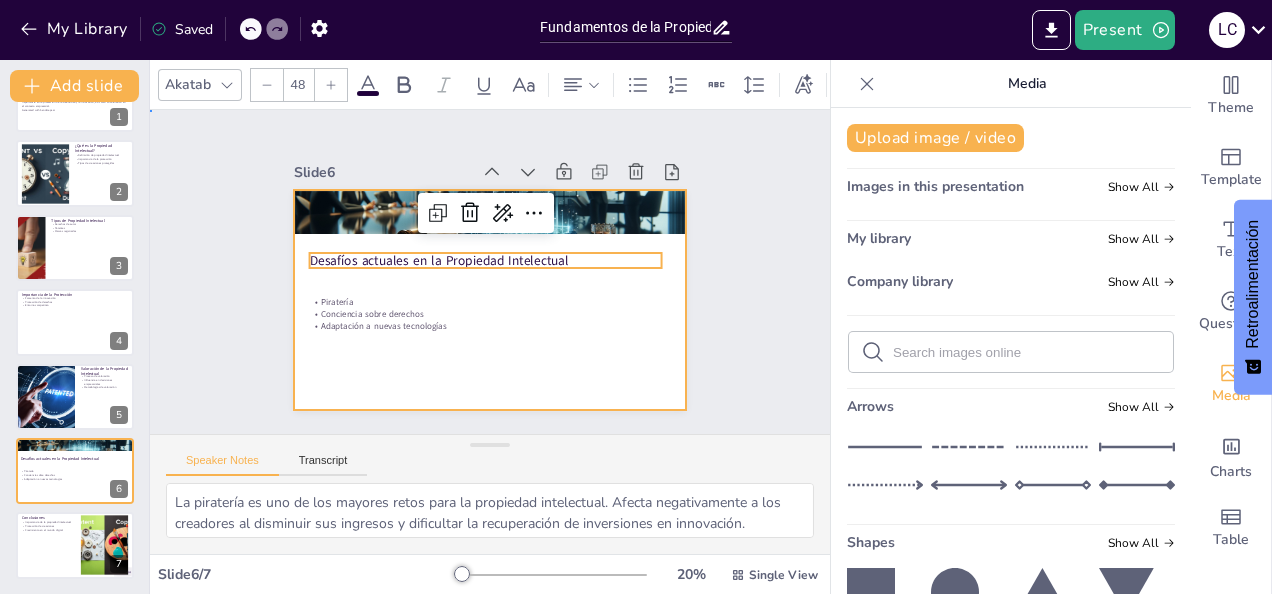 click at bounding box center [489, 300] 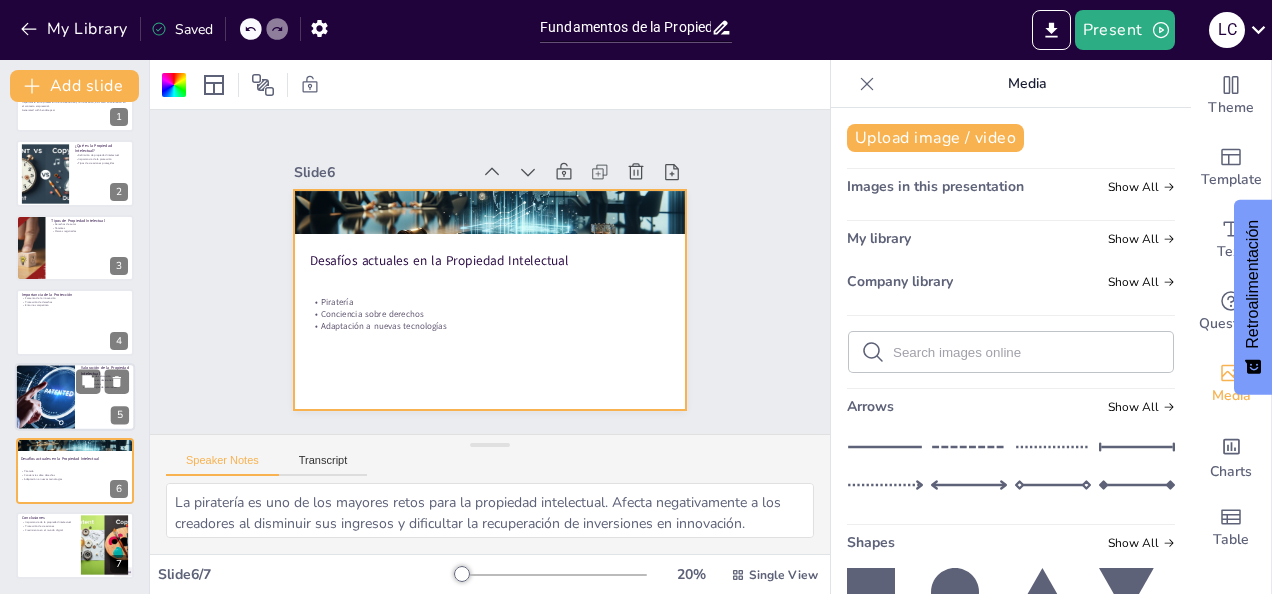 click at bounding box center (75, 397) 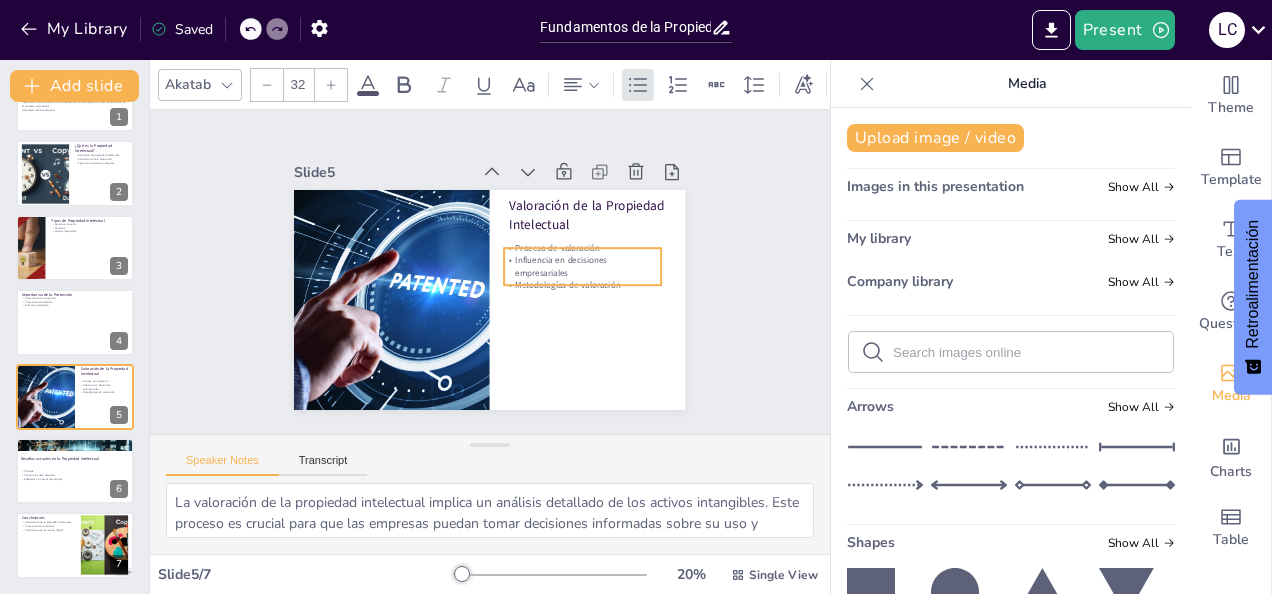 drag, startPoint x: 564, startPoint y: 248, endPoint x: 559, endPoint y: 264, distance: 16.763054 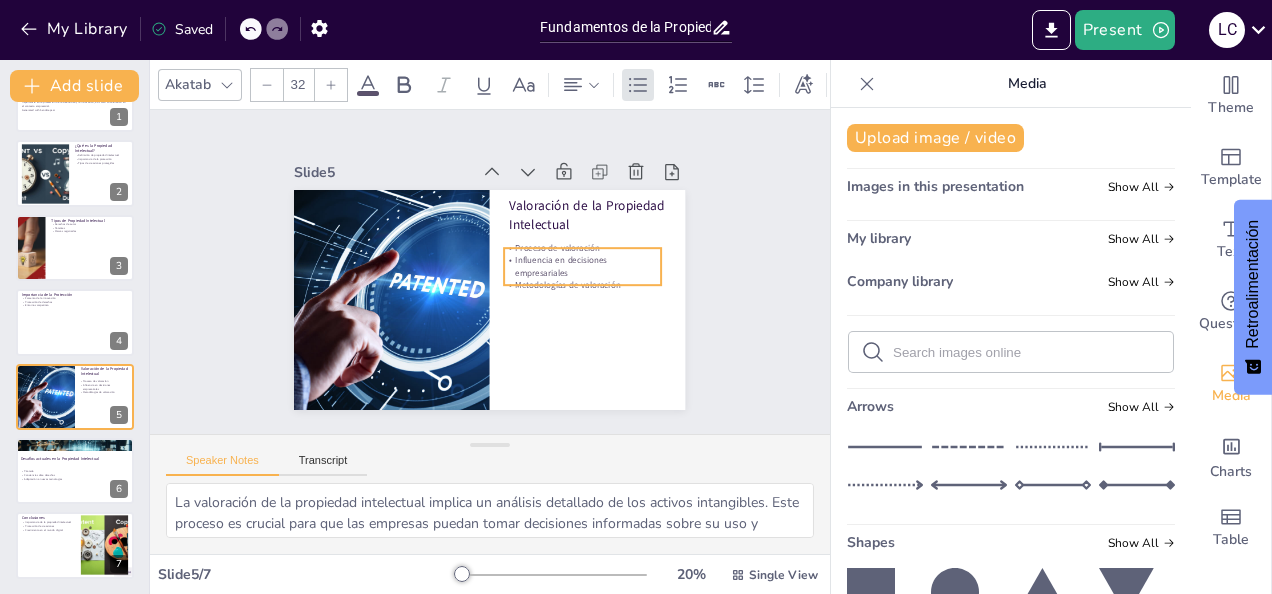 click on "Influencia en decisiones empresariales" at bounding box center (583, 266) 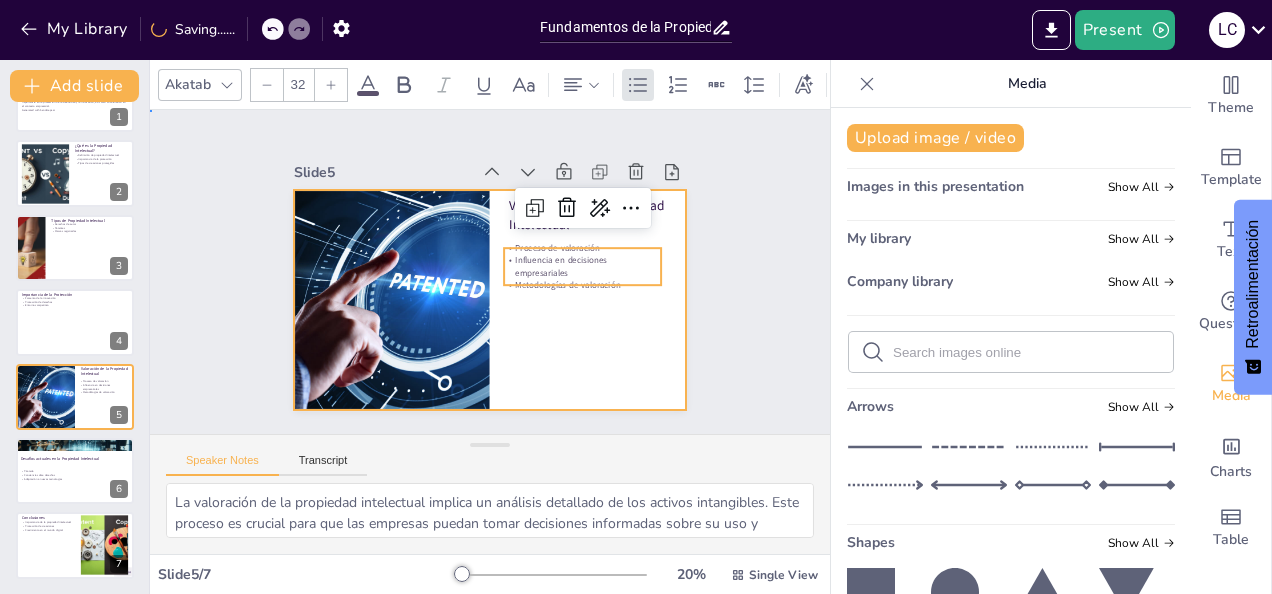 click at bounding box center (489, 300) 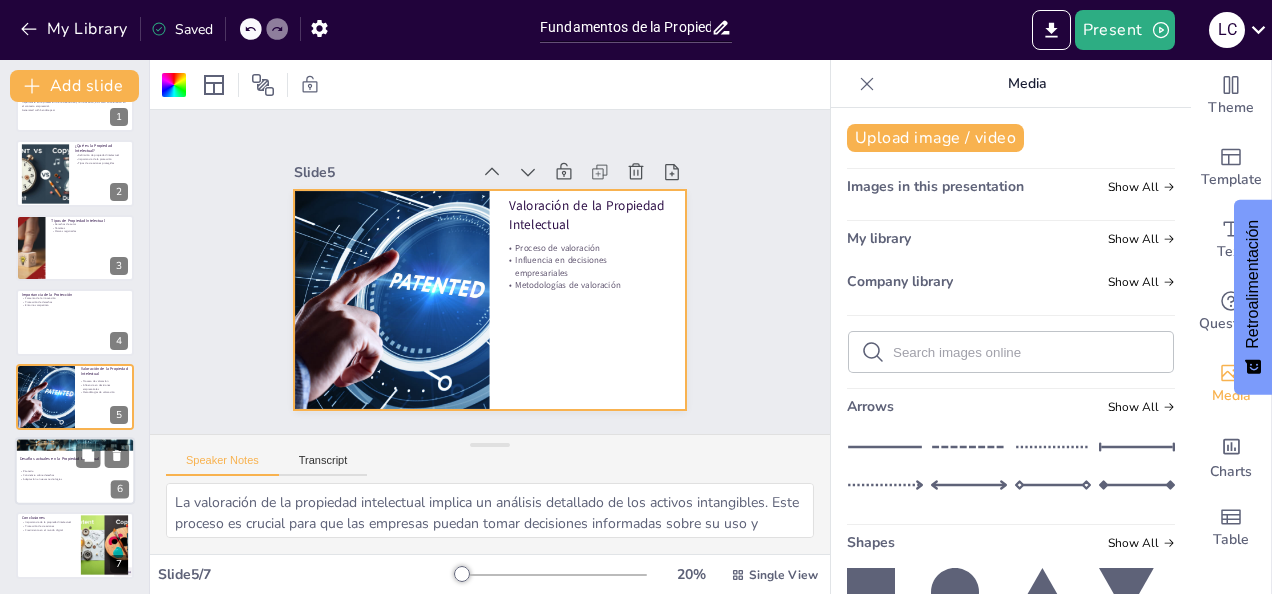 click on "Conciencia sobre derechos" at bounding box center [74, 475] 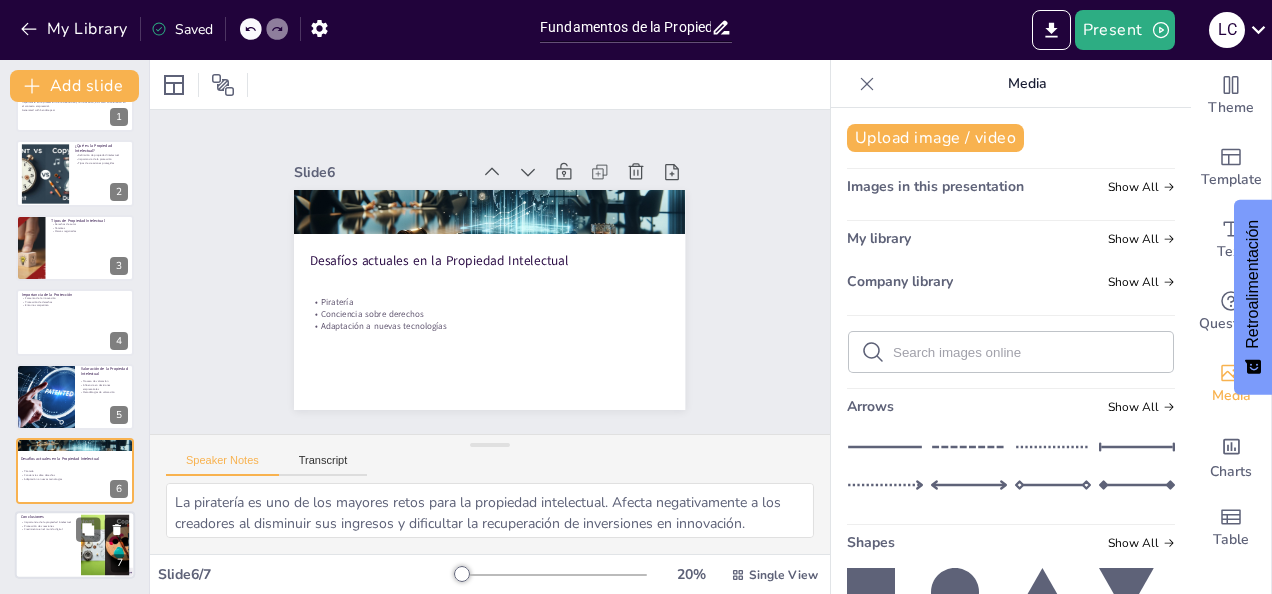 click at bounding box center [75, 546] 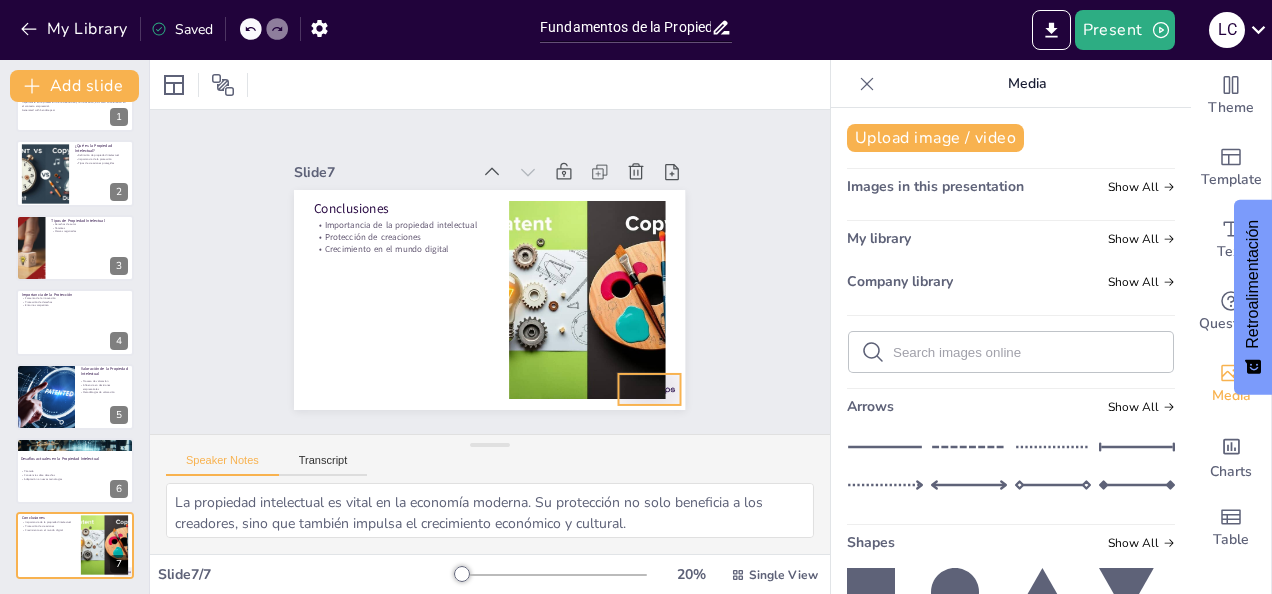 click at bounding box center [636, 405] 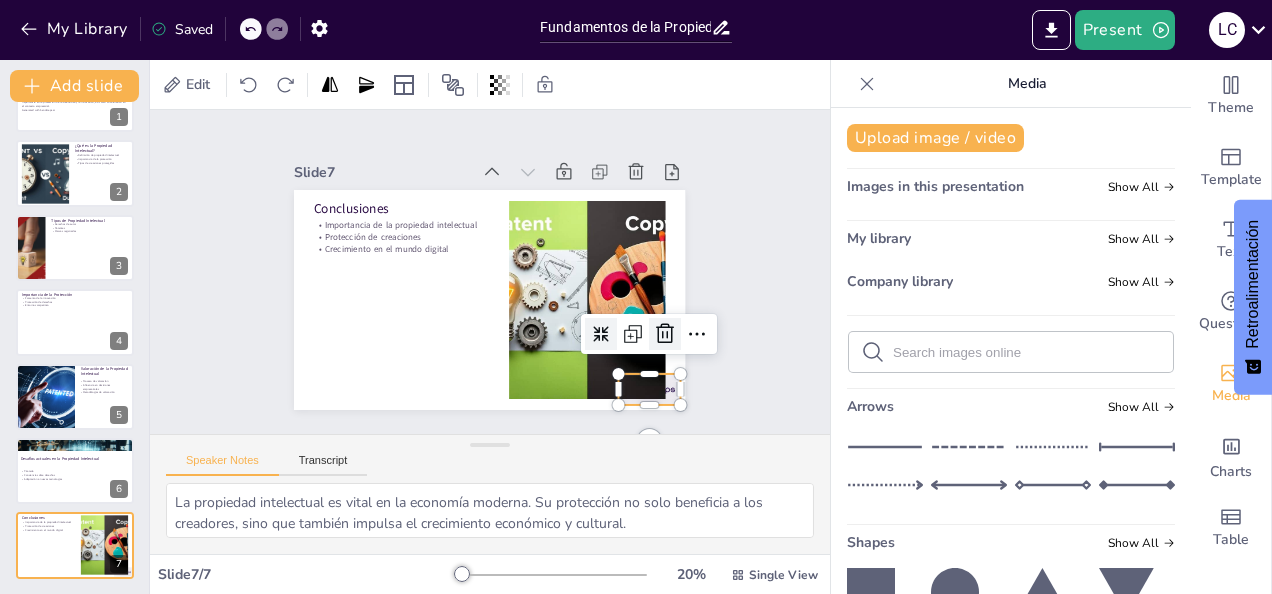 click 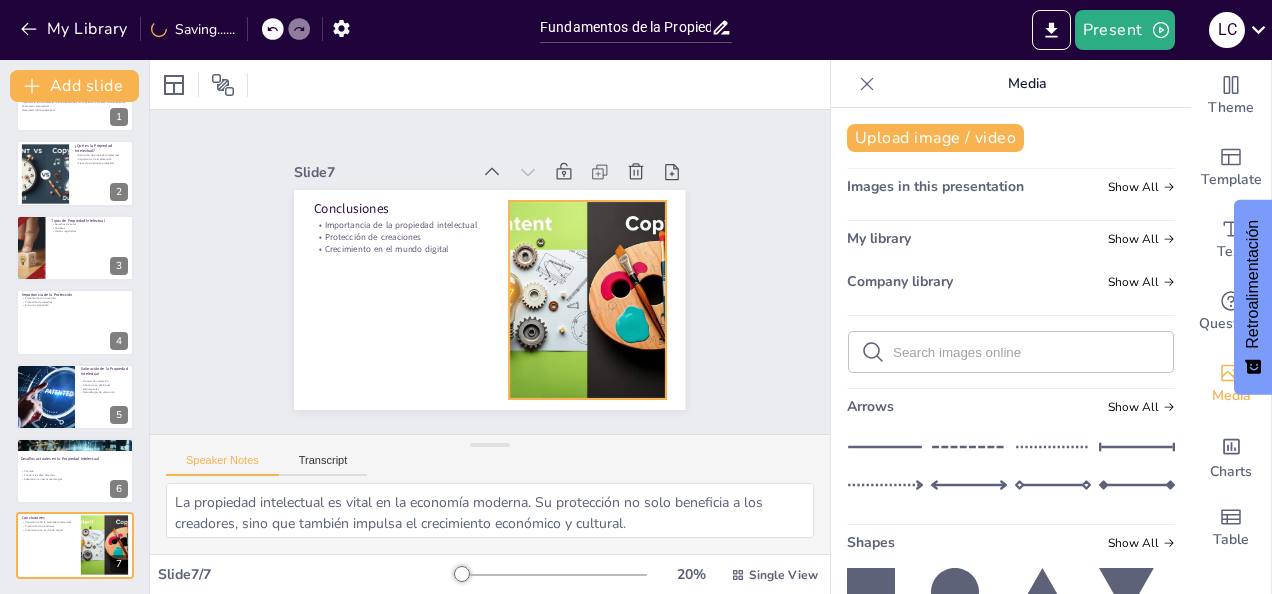 click at bounding box center [425, 349] 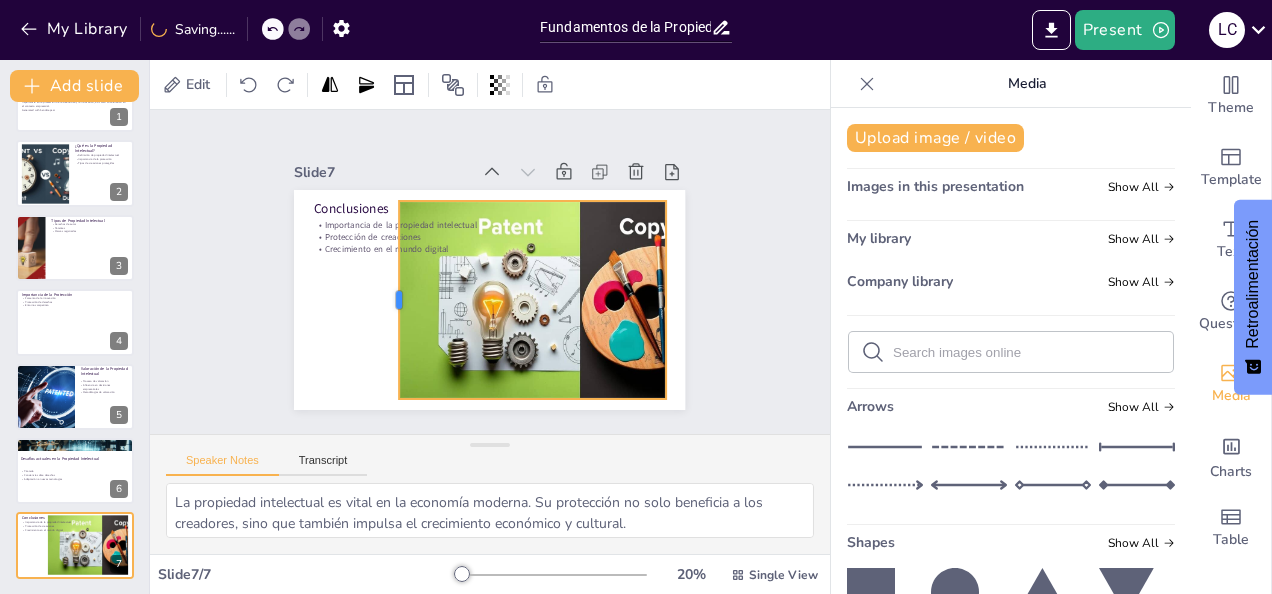 drag, startPoint x: 494, startPoint y: 292, endPoint x: 384, endPoint y: 289, distance: 110.0409 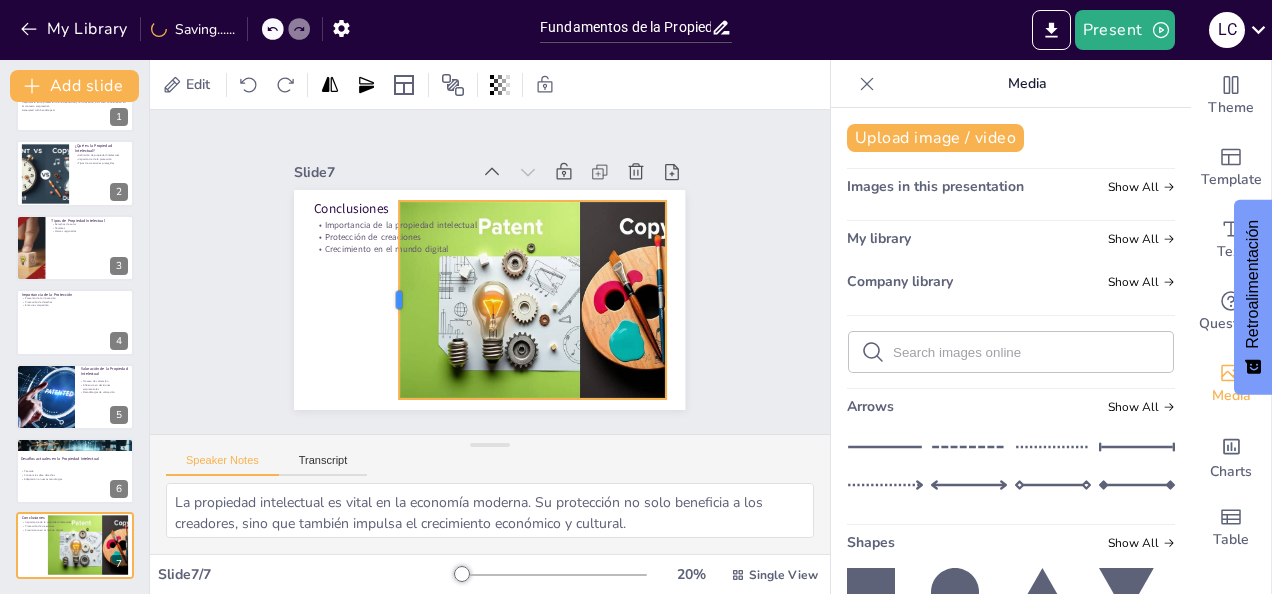 click on "Conclusiones Importancia de la propiedad intelectual Protección de creaciones Crecimiento en el mundo digital" at bounding box center [487, 300] 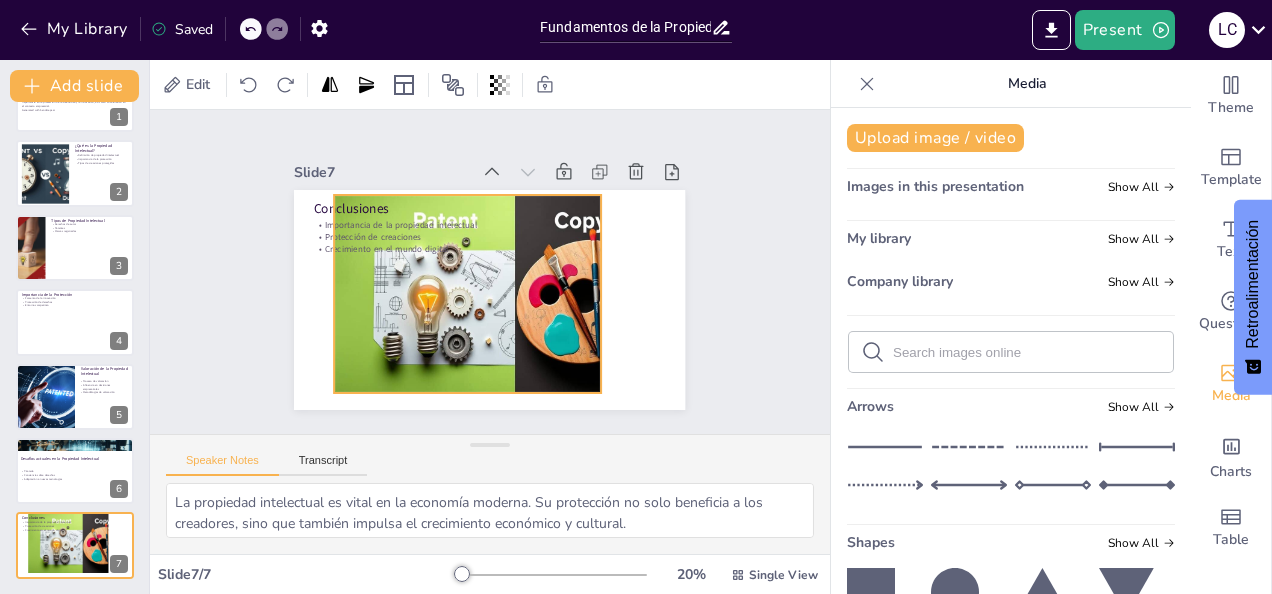 drag, startPoint x: 540, startPoint y: 298, endPoint x: 475, endPoint y: 294, distance: 65.12296 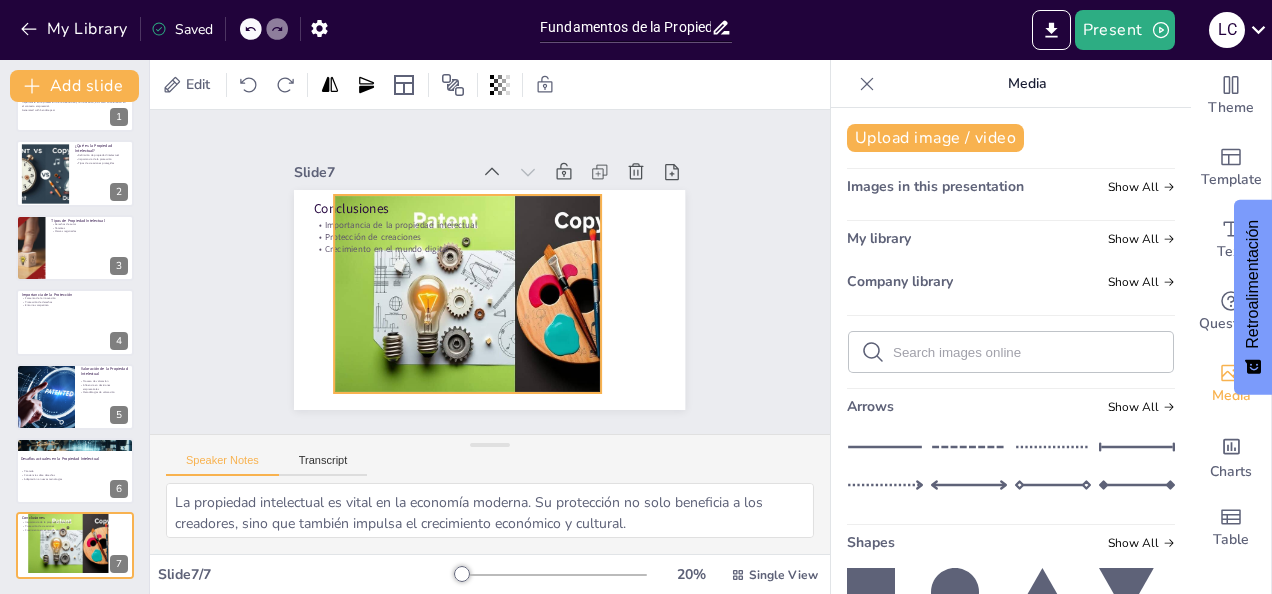 click at bounding box center (511, 309) 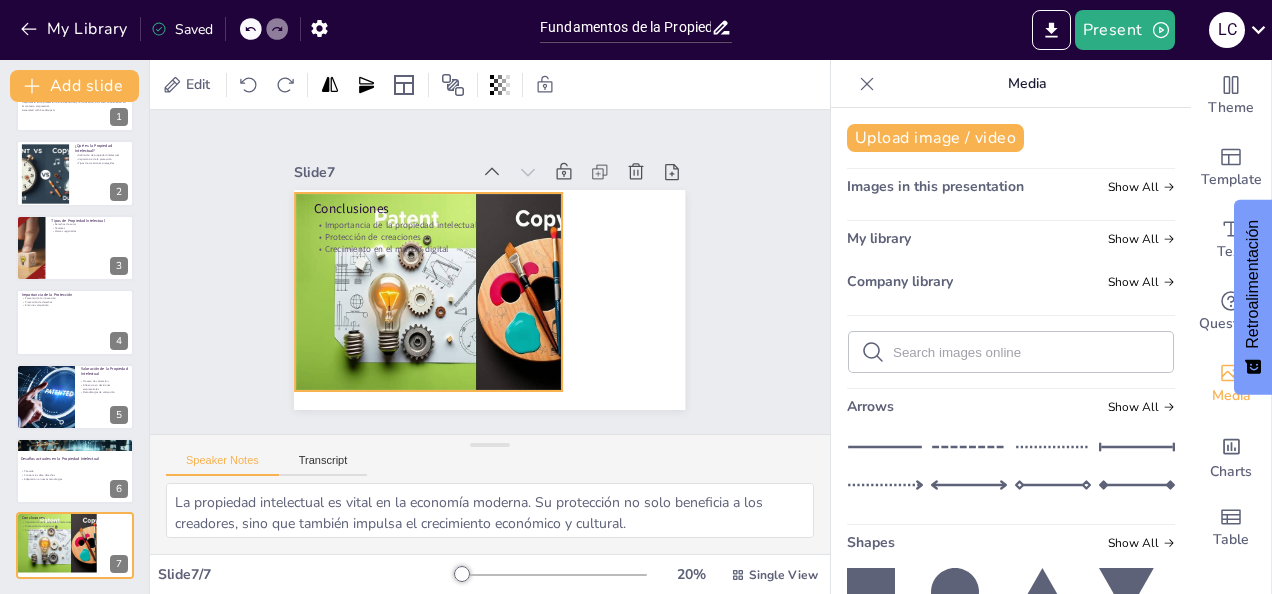 drag, startPoint x: 389, startPoint y: 296, endPoint x: 350, endPoint y: 292, distance: 39.20459 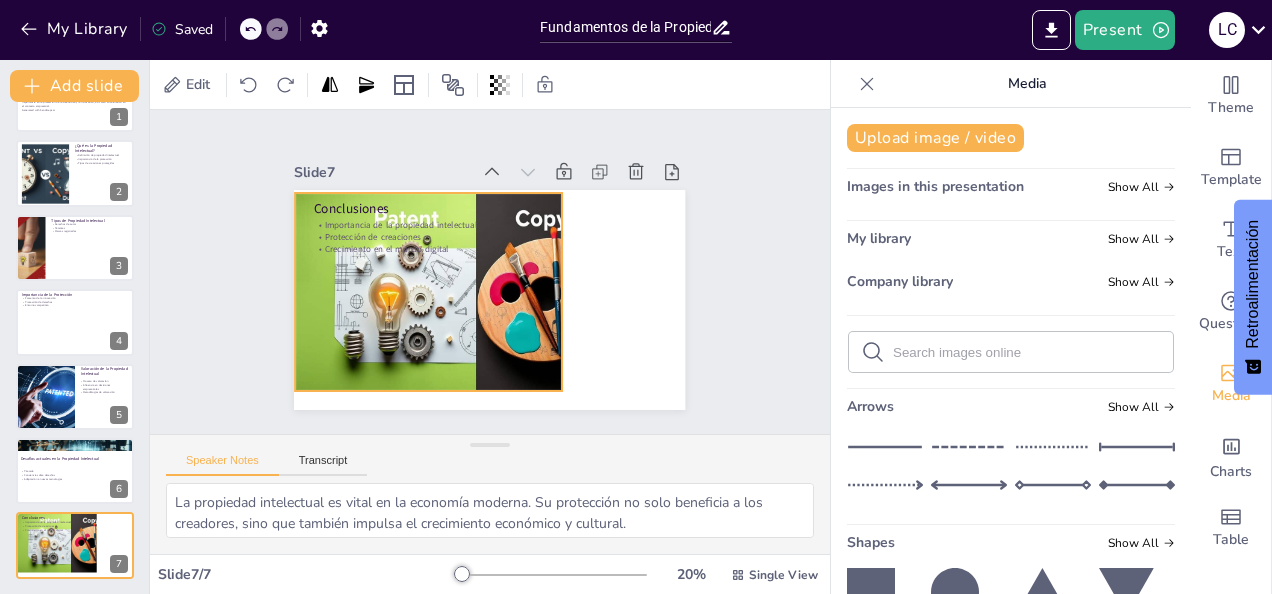 click at bounding box center (472, 303) 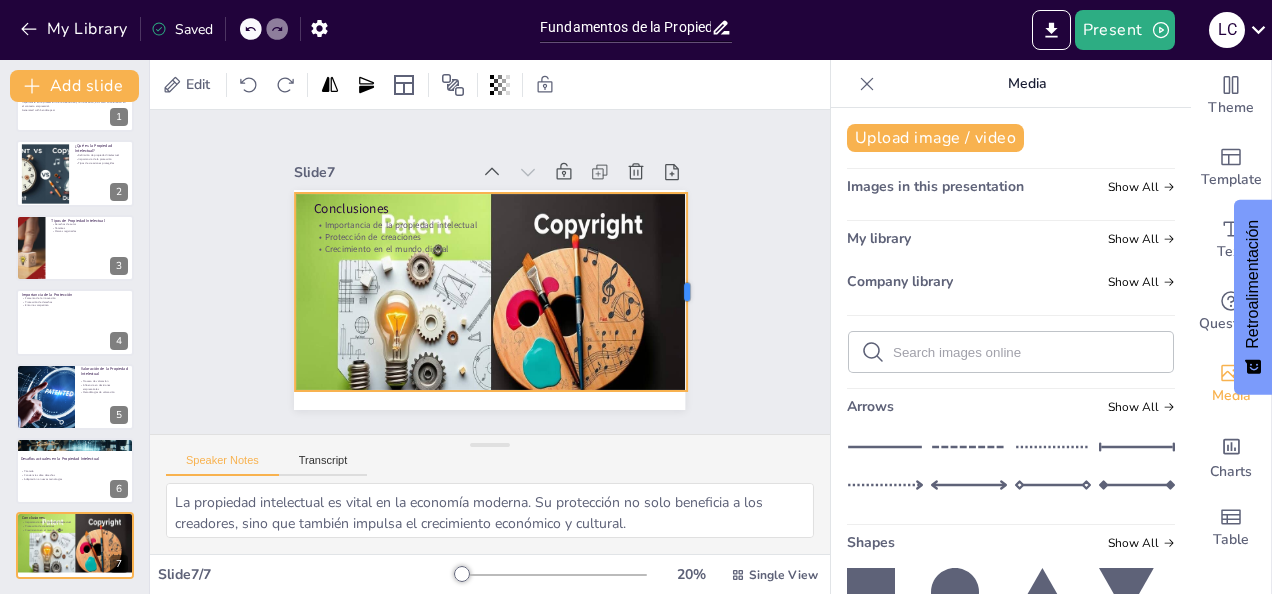 drag, startPoint x: 549, startPoint y: 284, endPoint x: 674, endPoint y: 349, distance: 140.89003 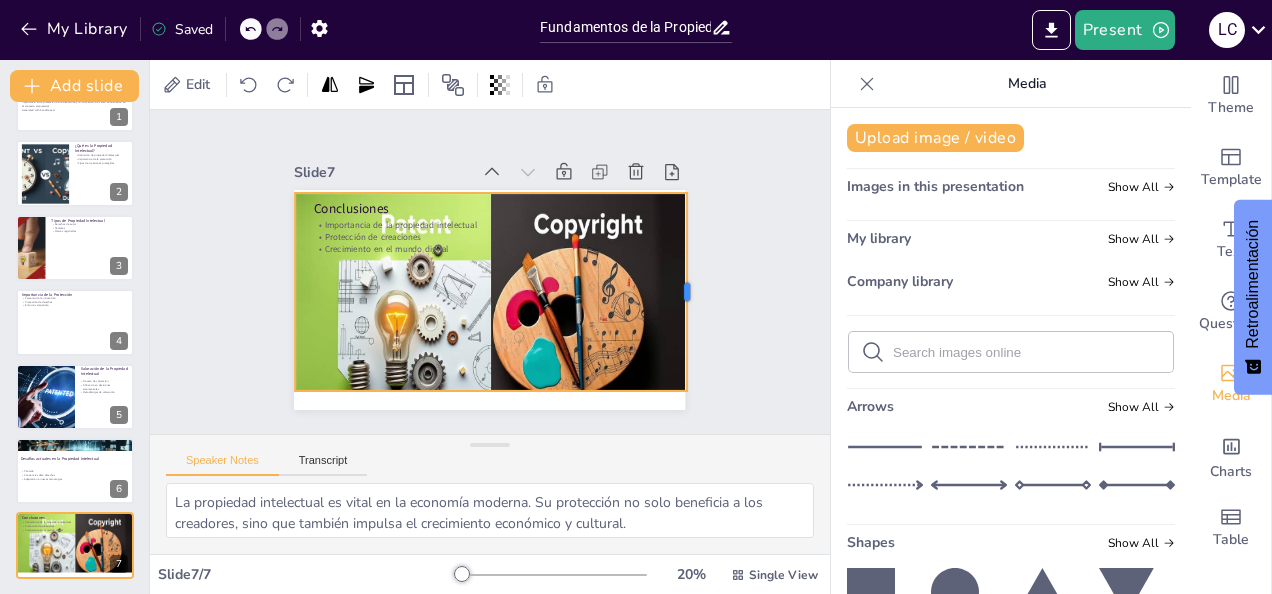 click at bounding box center (691, 313) 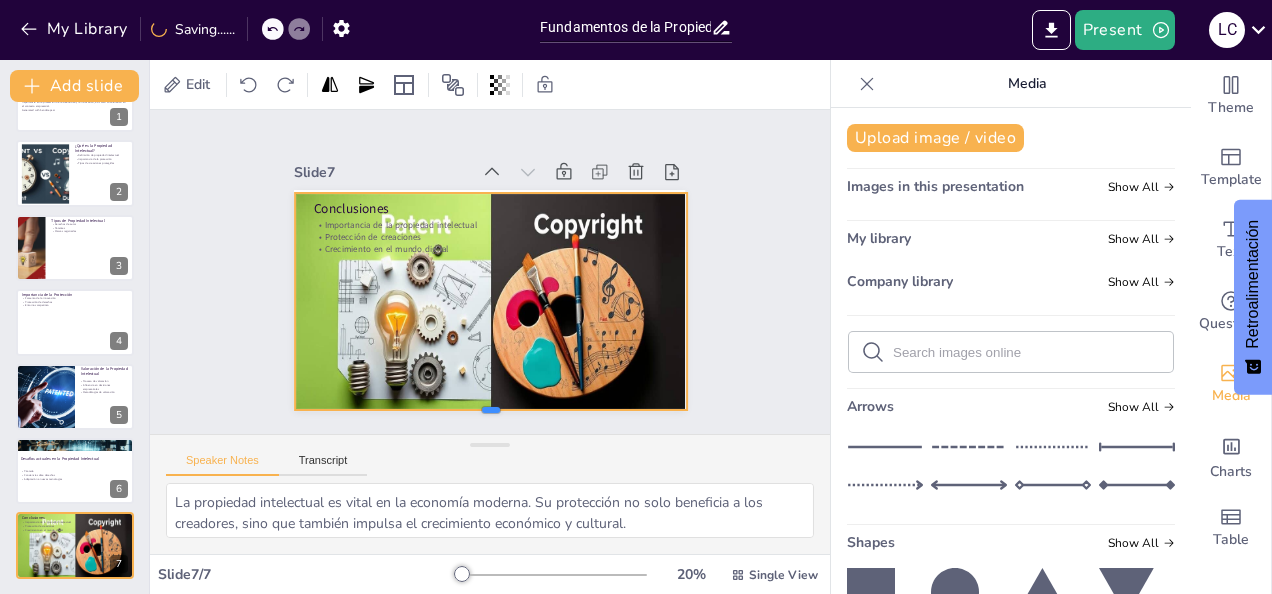 drag, startPoint x: 480, startPoint y: 388, endPoint x: 480, endPoint y: 407, distance: 19 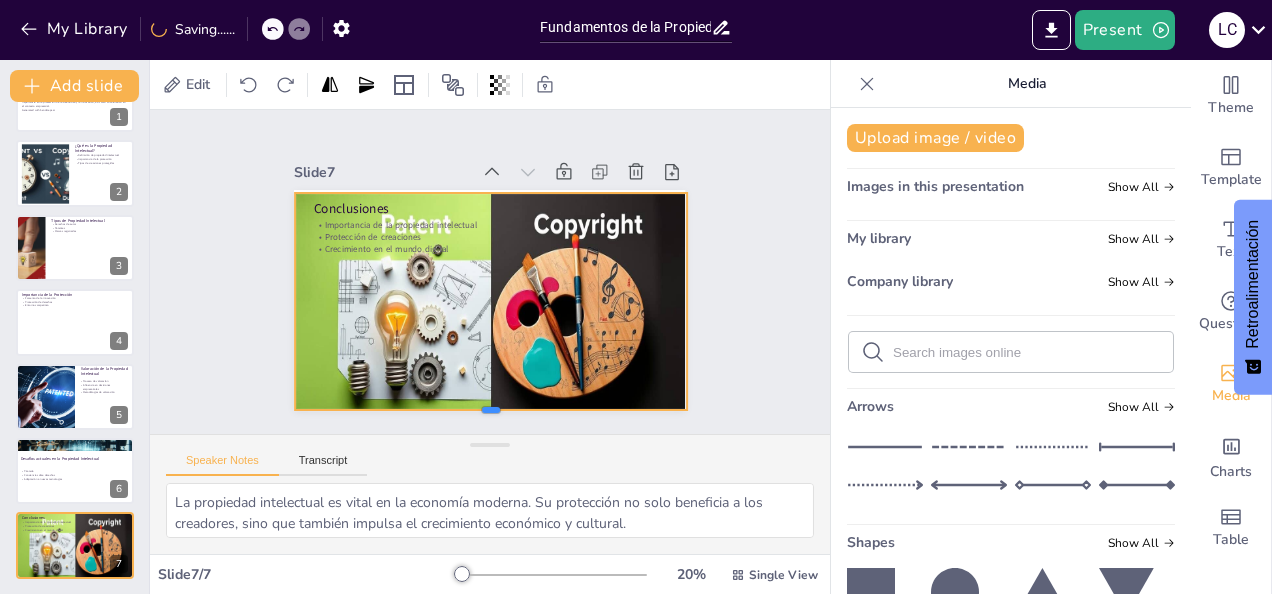 click at bounding box center [476, 417] 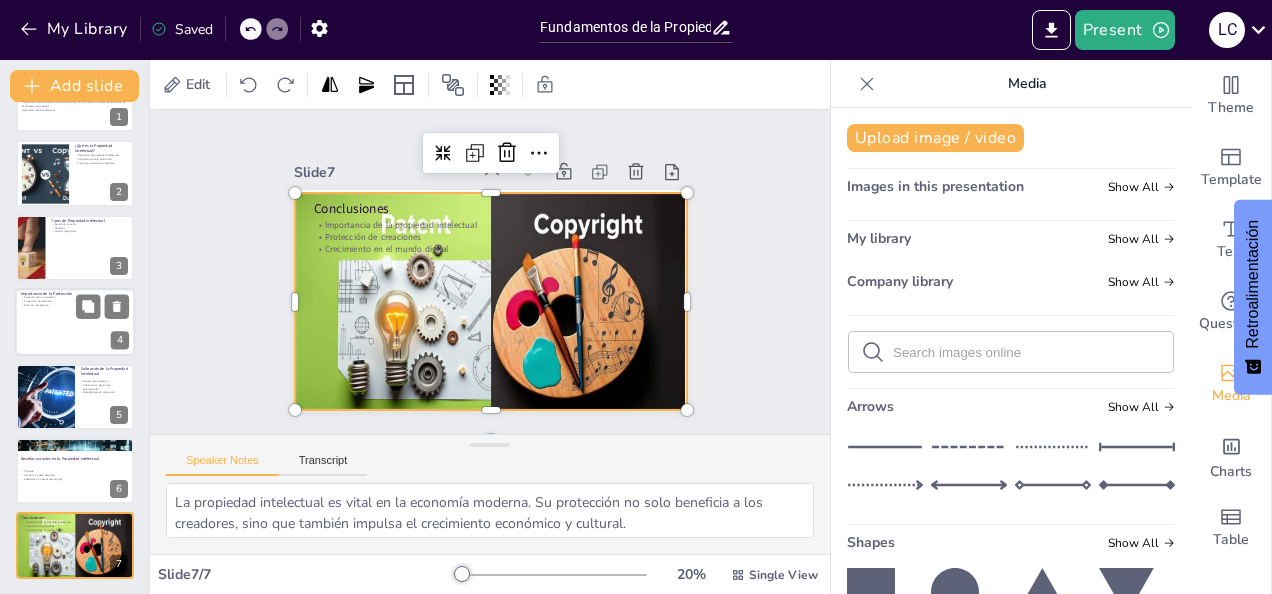 click at bounding box center [75, 322] 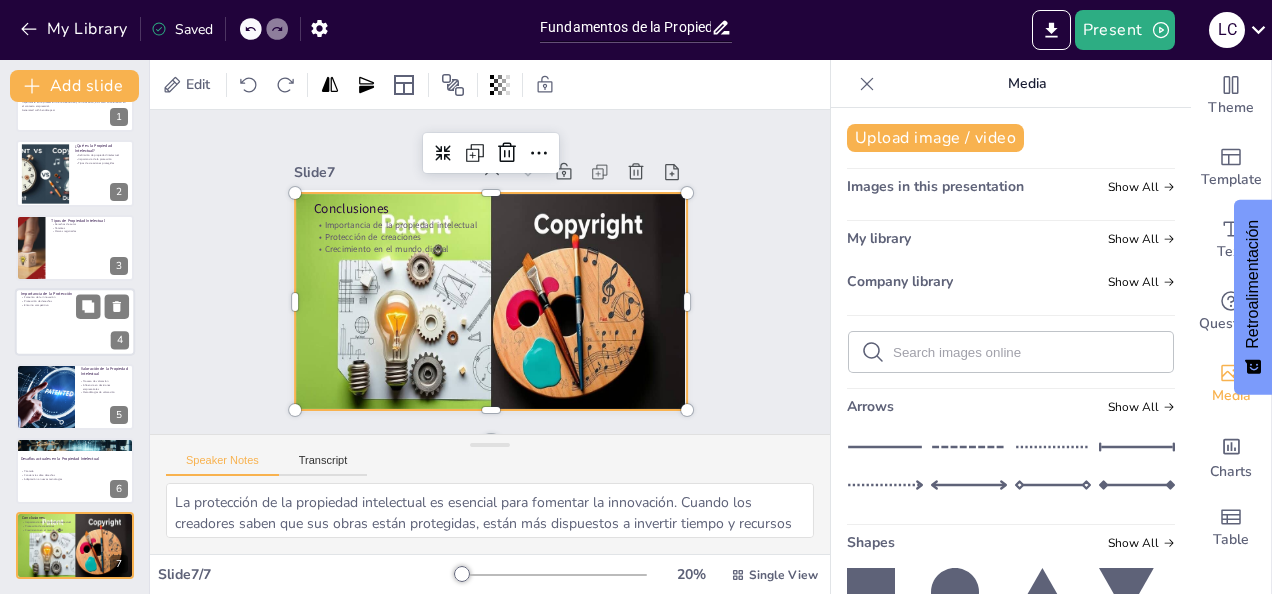 scroll, scrollTop: 26, scrollLeft: 0, axis: vertical 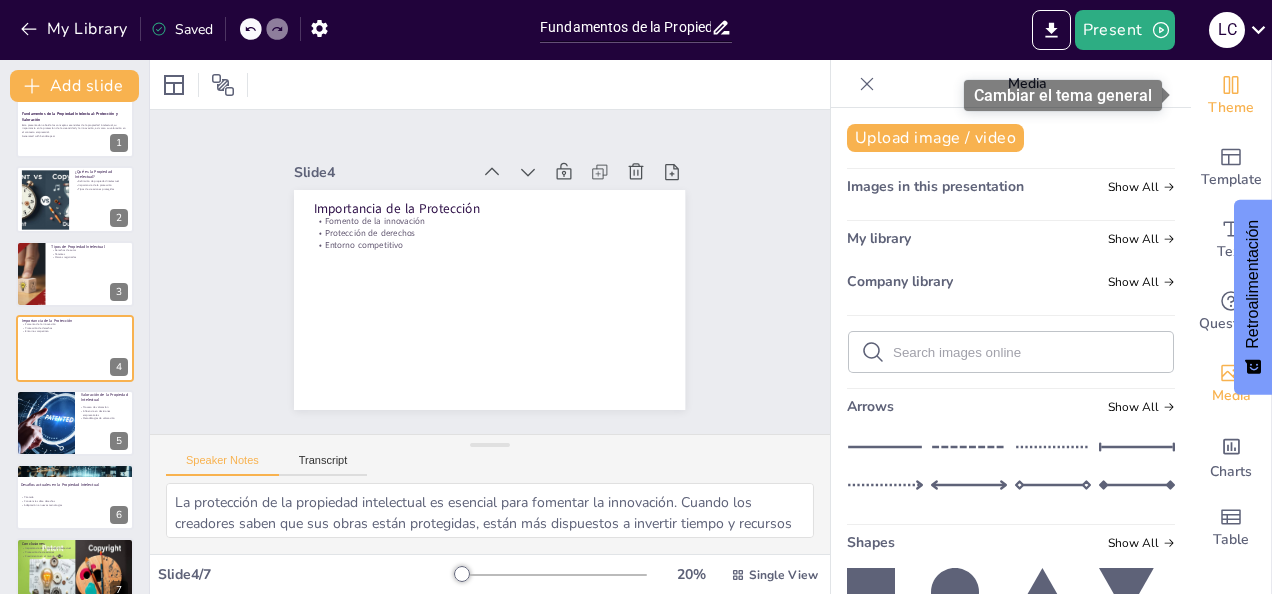 click on "Theme" at bounding box center (1231, 108) 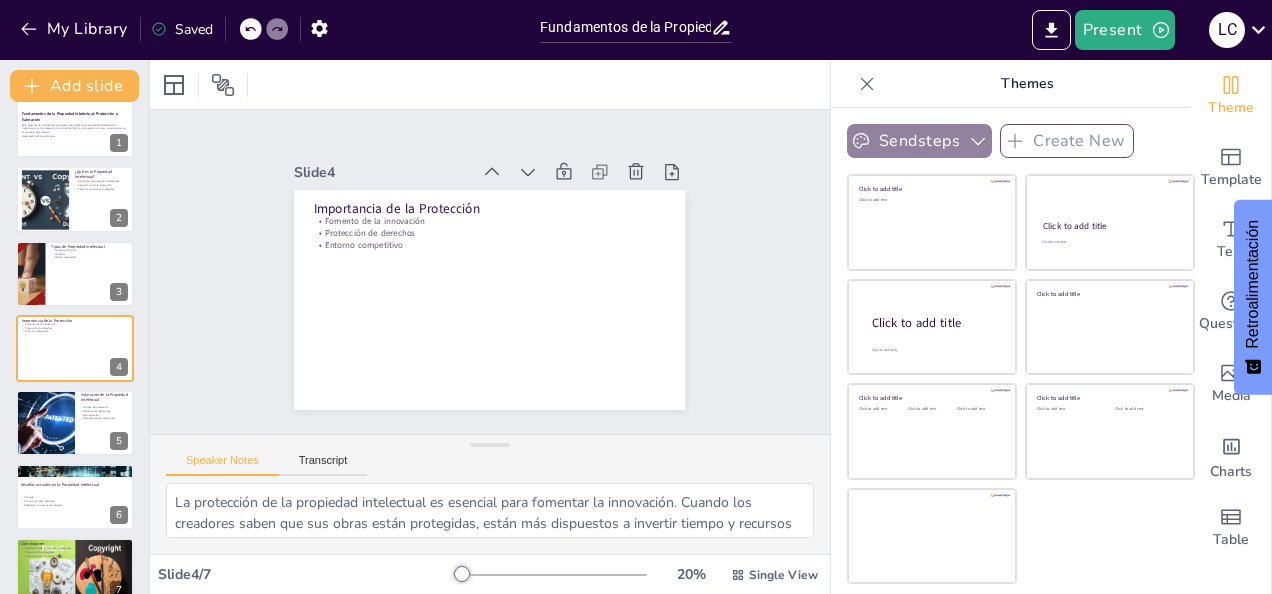 click 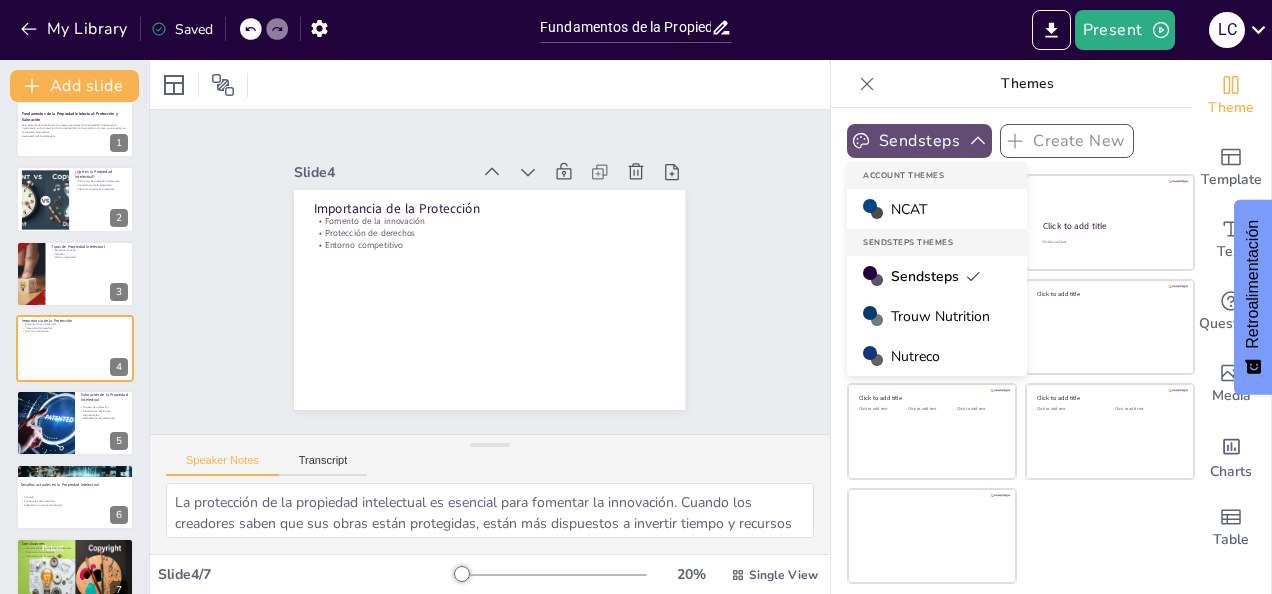 click on "Trouw Nutrition" at bounding box center (940, 316) 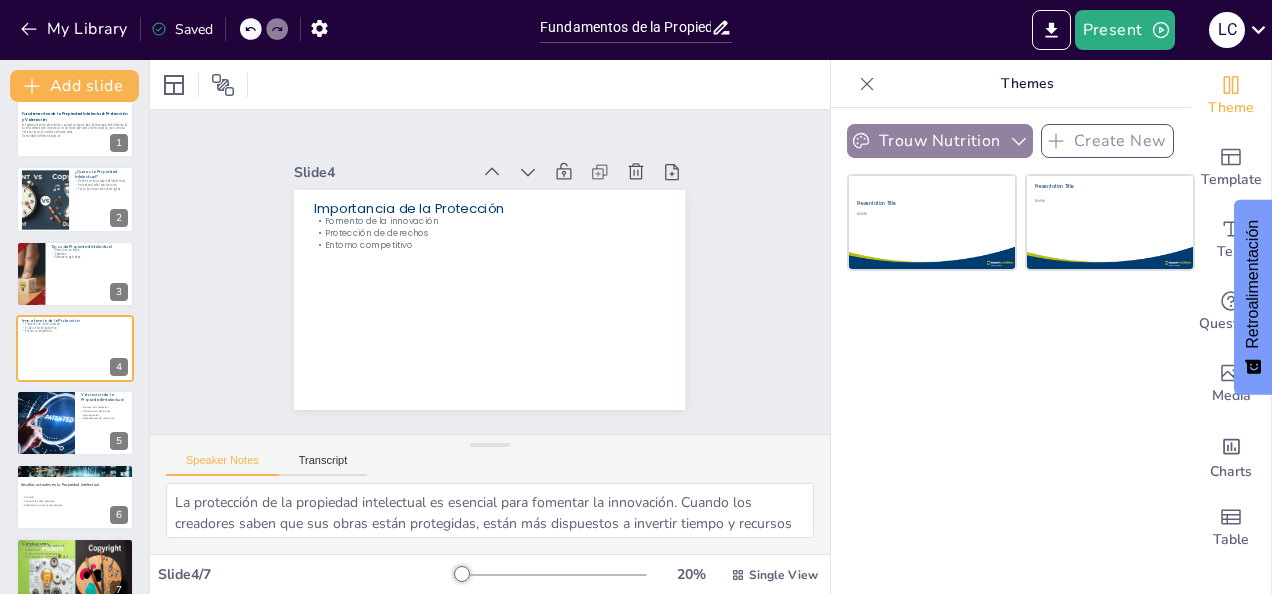 click 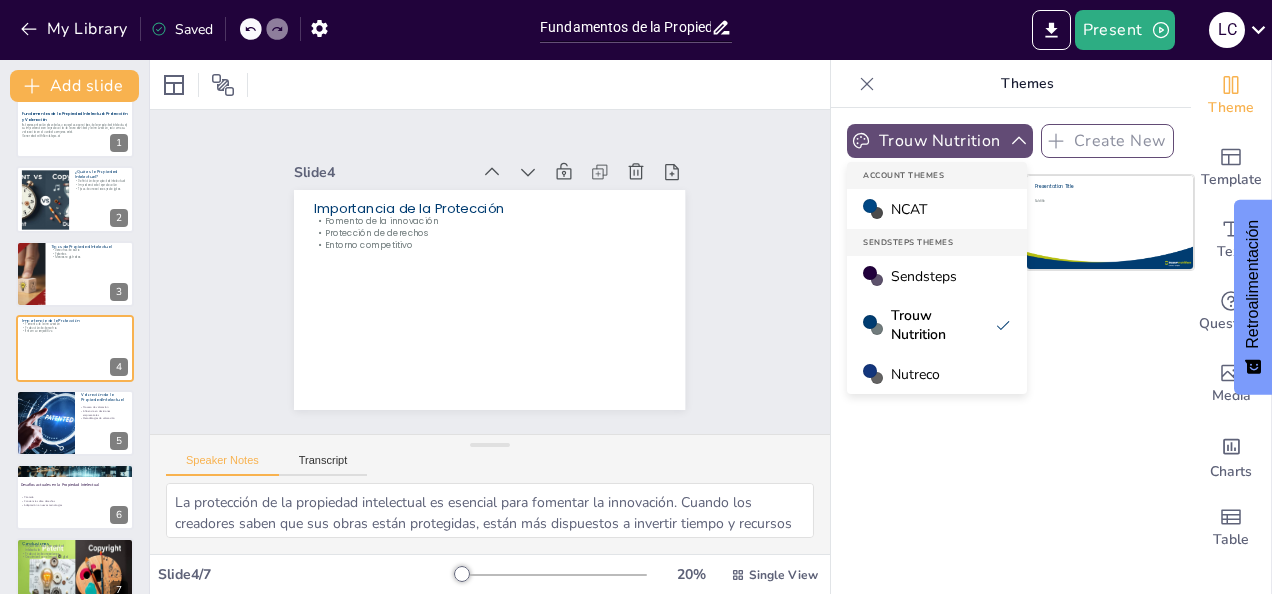 click on "Nutreco" at bounding box center (915, 374) 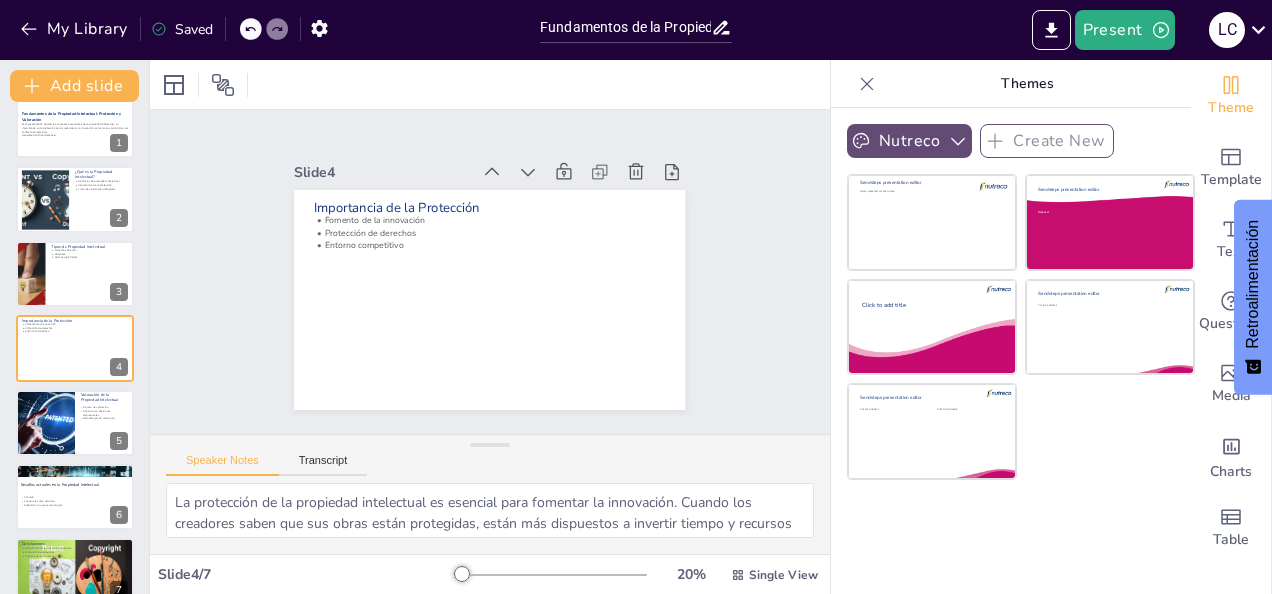 click on "Nutreco" at bounding box center (909, 141) 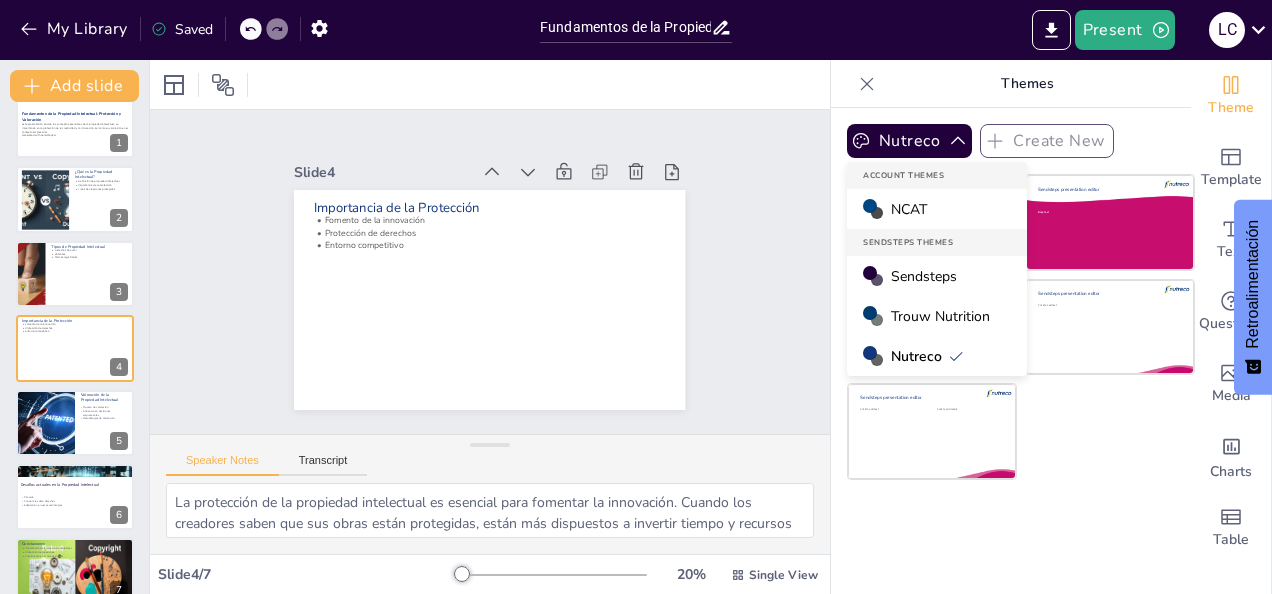 click on "NCAT" at bounding box center (909, 209) 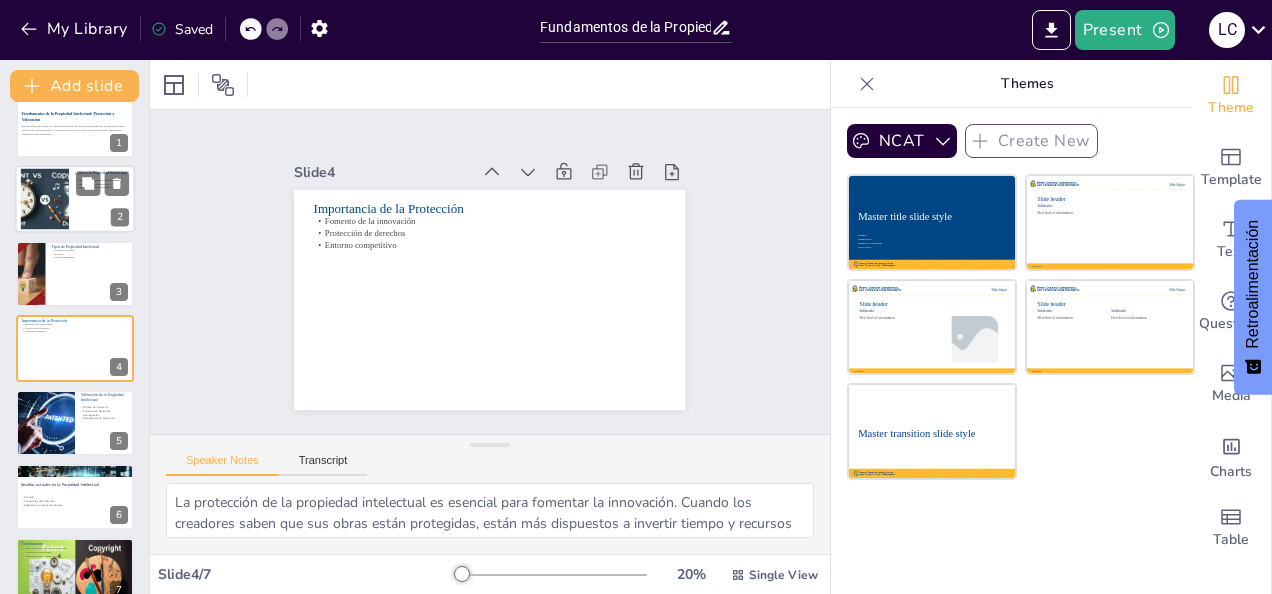 click at bounding box center [45, 199] 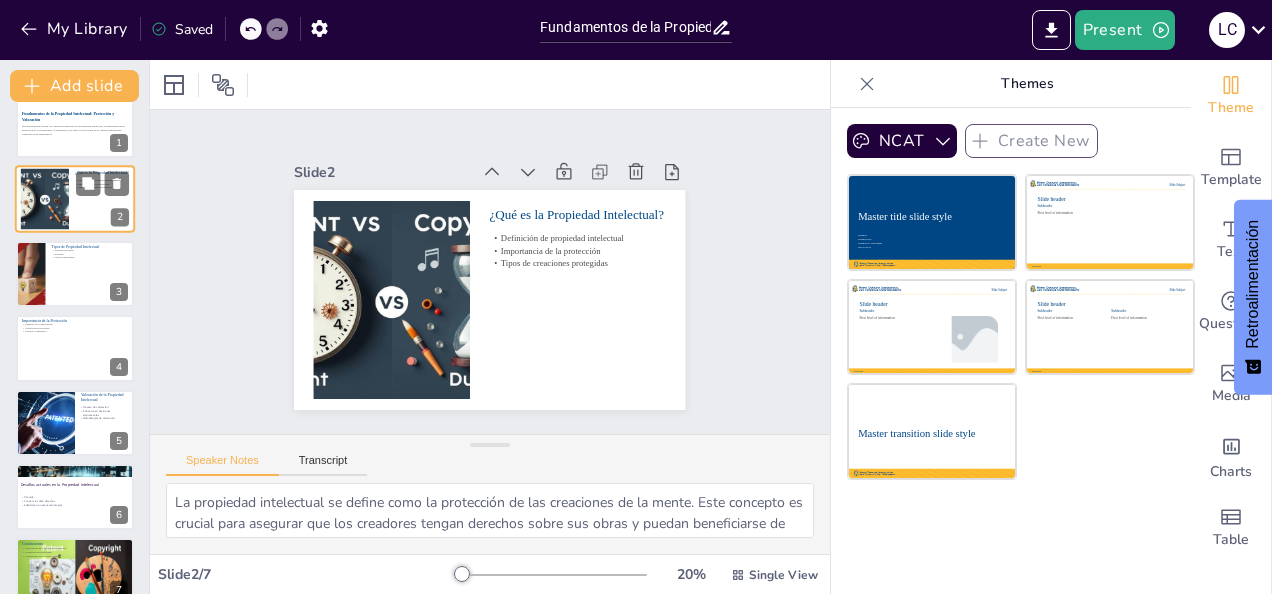 scroll, scrollTop: 0, scrollLeft: 0, axis: both 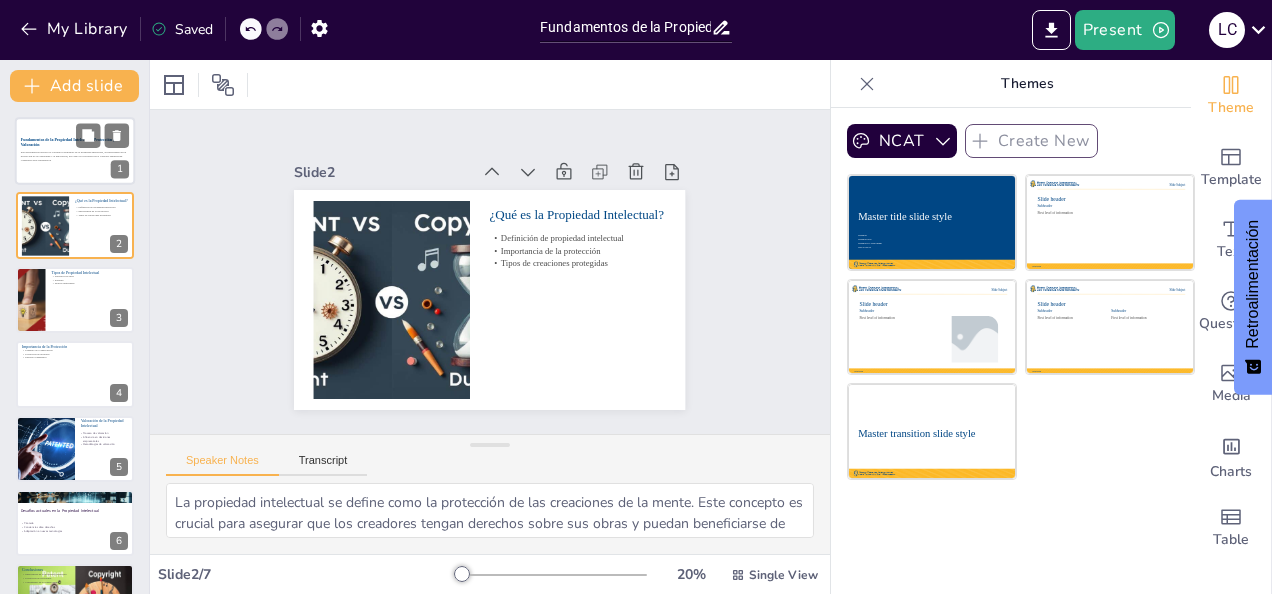 click at bounding box center (75, 151) 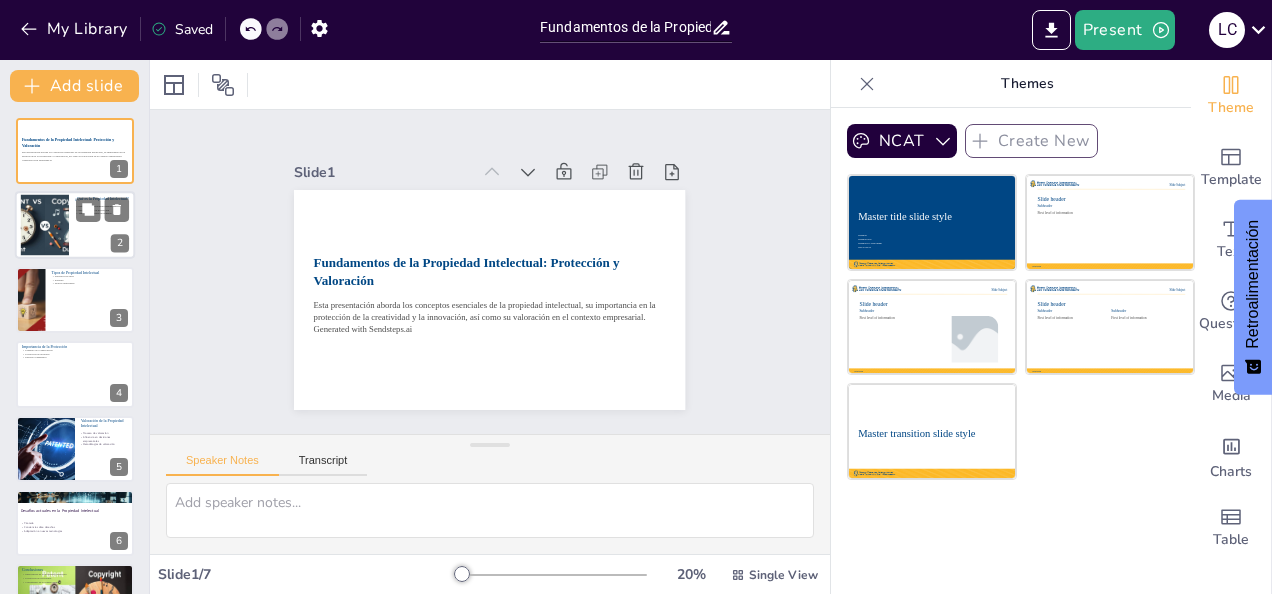 click on "Definición de propiedad intelectual" at bounding box center [102, 207] 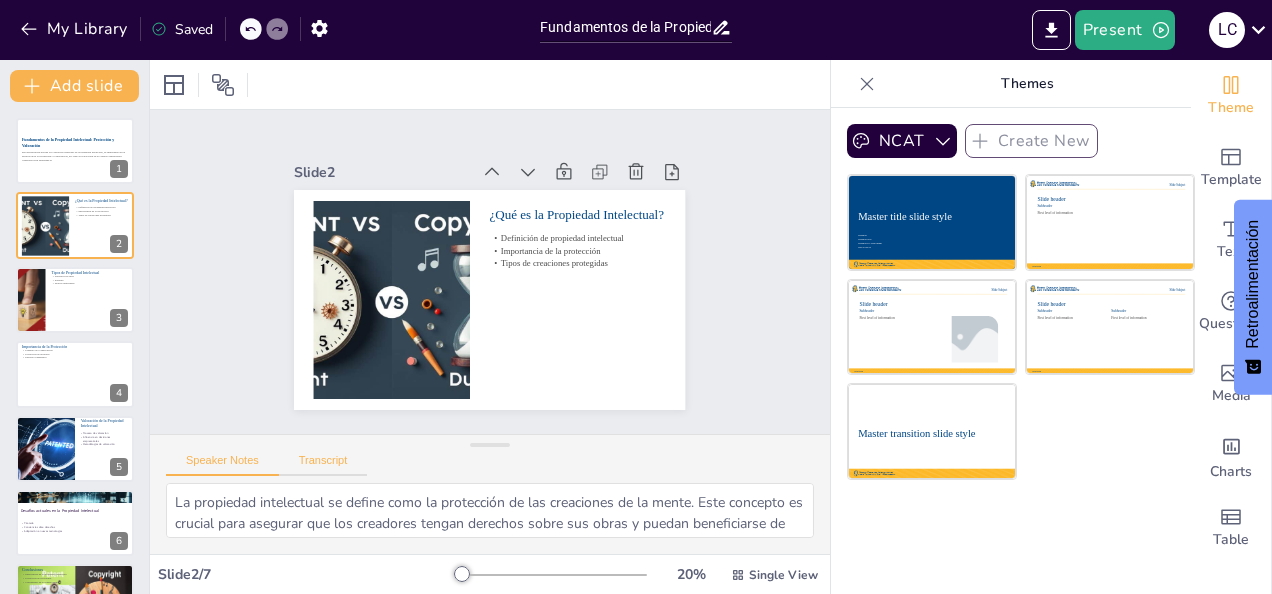 click on "Transcript" at bounding box center (323, 465) 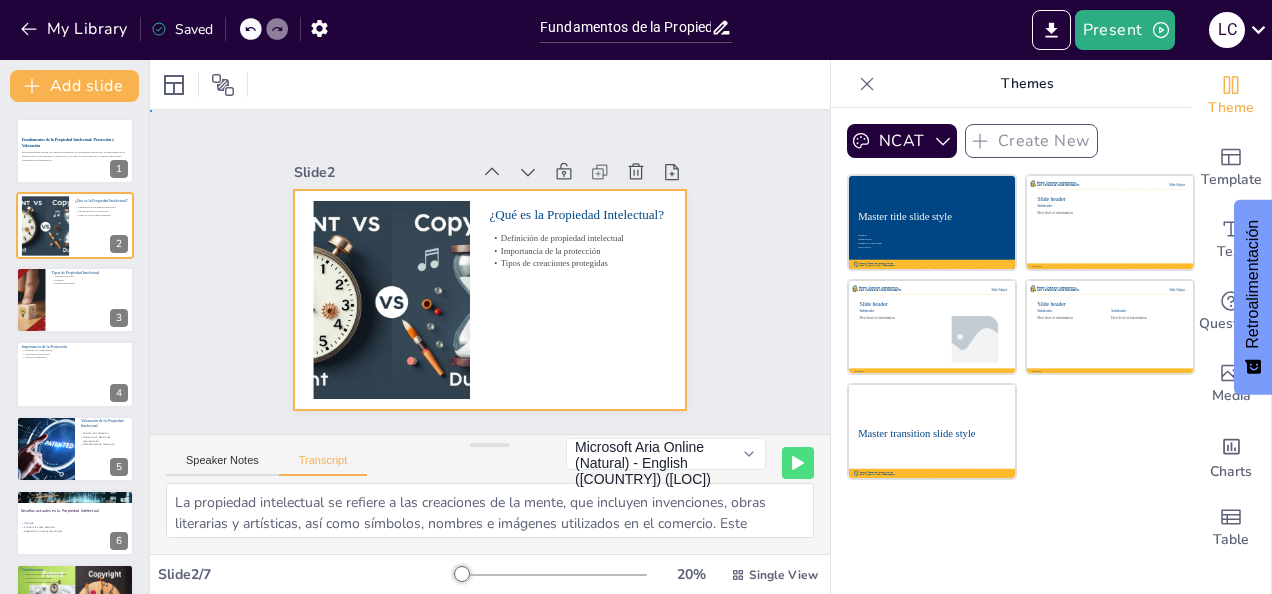 click at bounding box center [489, 300] 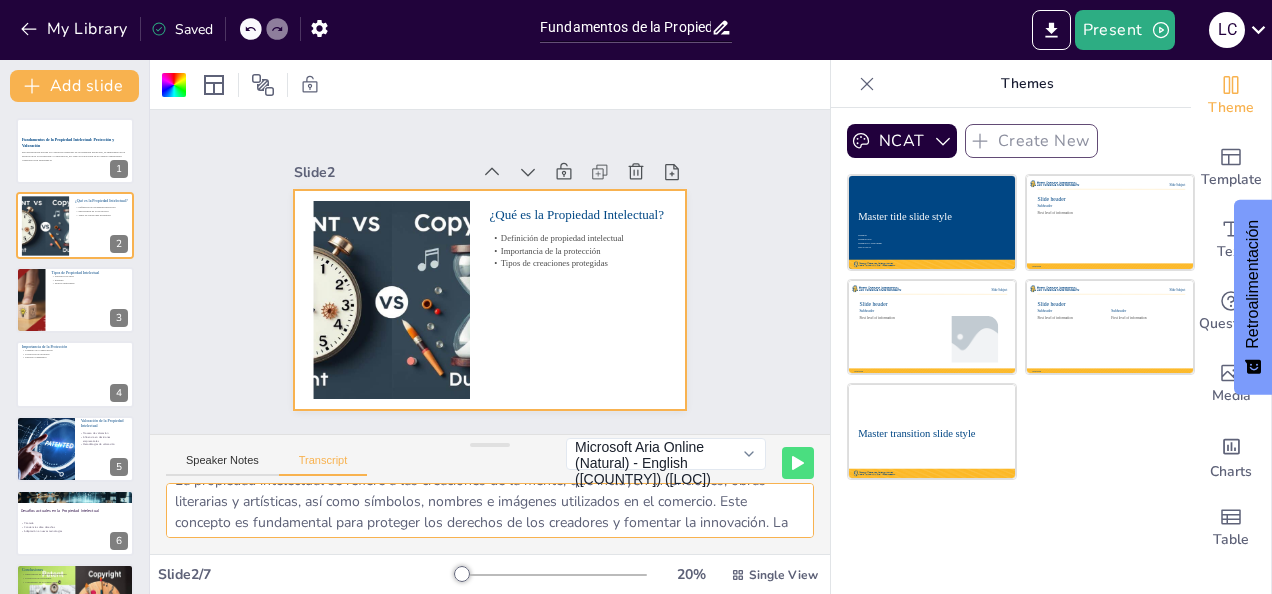 scroll, scrollTop: 88, scrollLeft: 0, axis: vertical 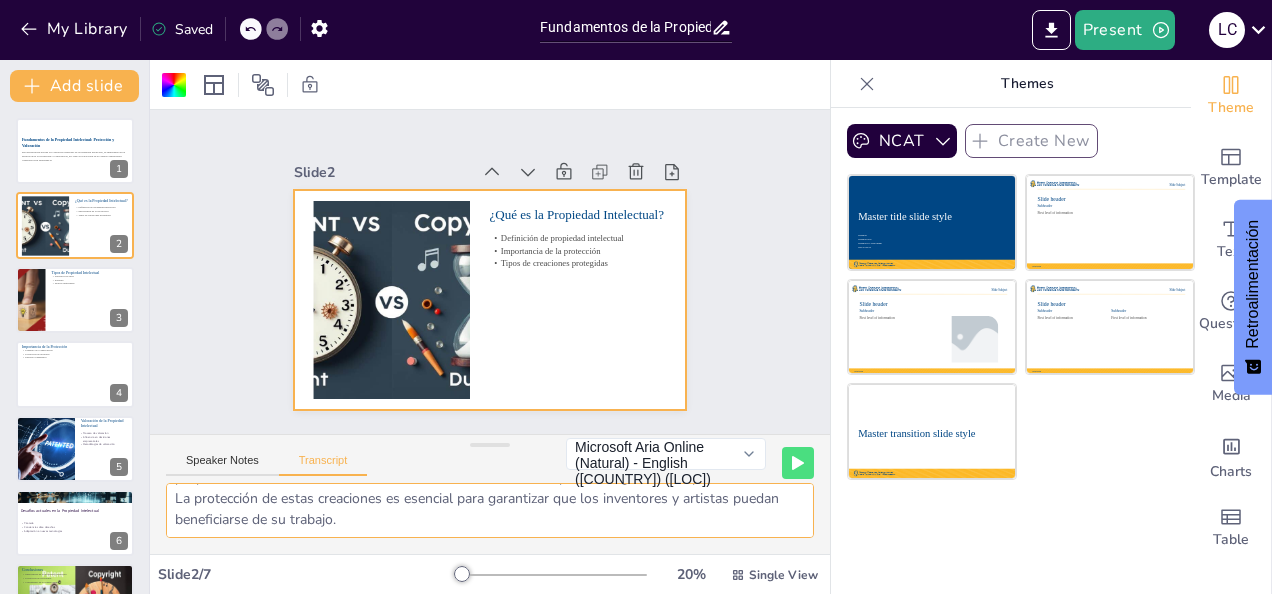 drag, startPoint x: 174, startPoint y: 500, endPoint x: 608, endPoint y: 532, distance: 435.17813 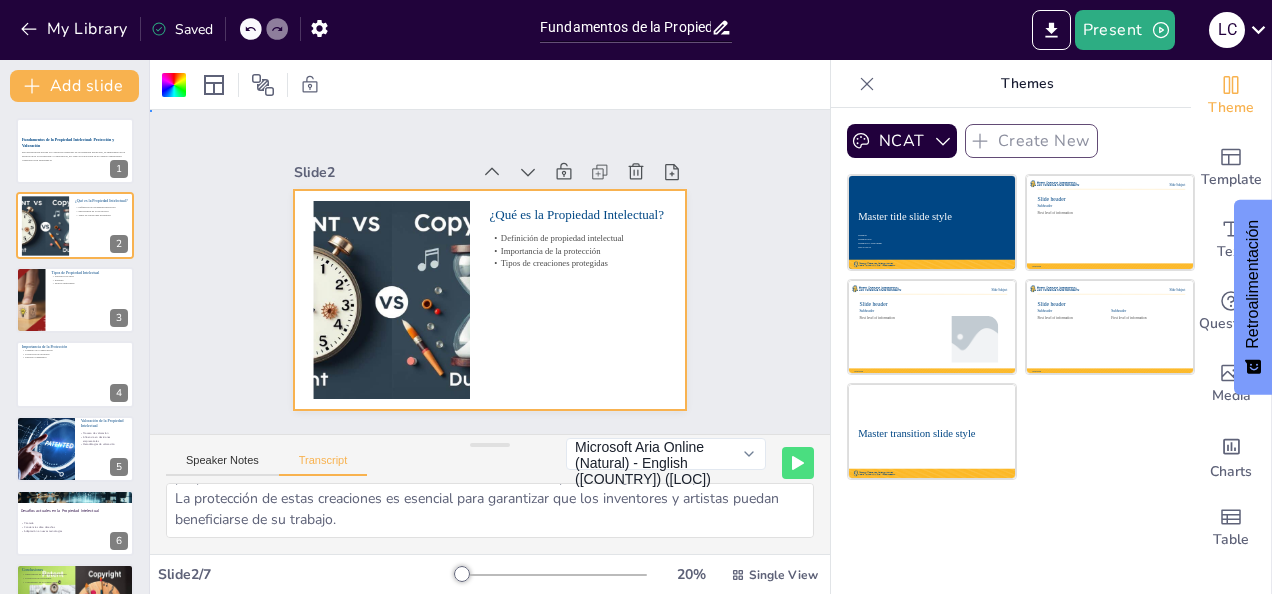 click at bounding box center [489, 300] 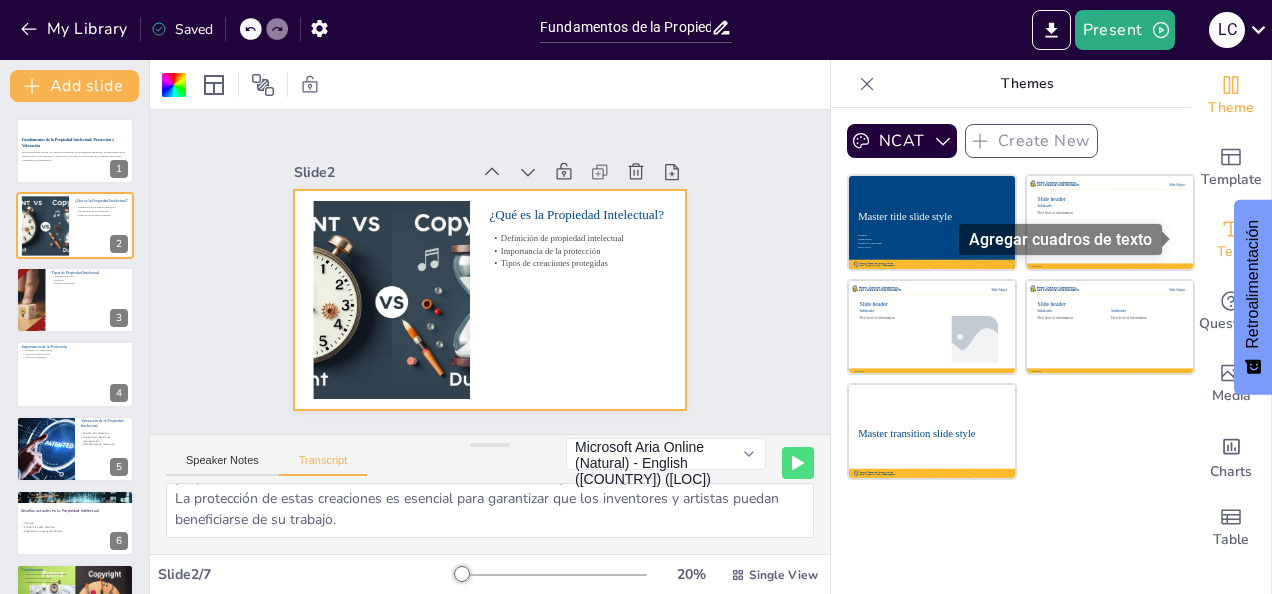 click on "Text" at bounding box center (1231, 252) 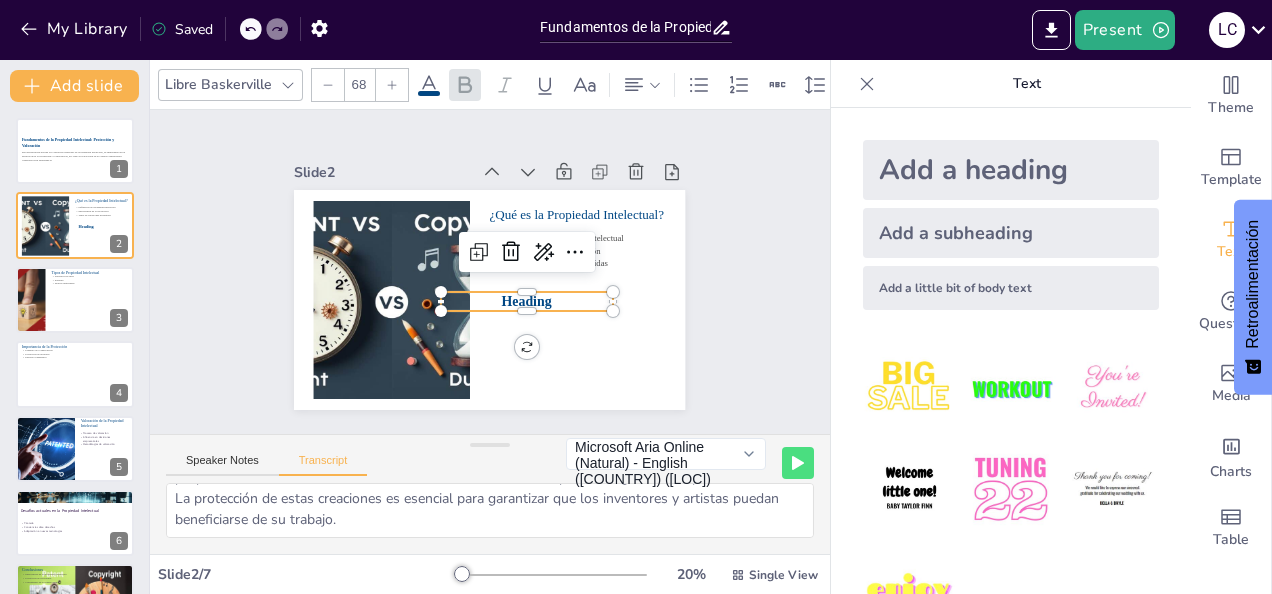 click on "Heading" at bounding box center [519, 308] 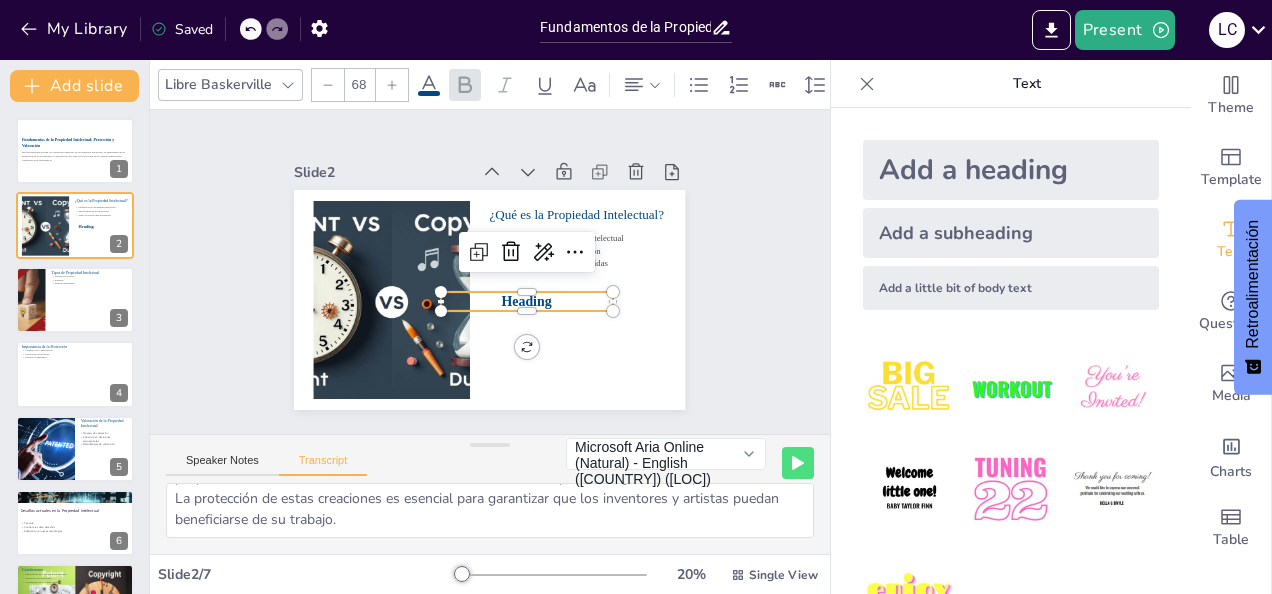 click on "Heading" at bounding box center (526, 301) 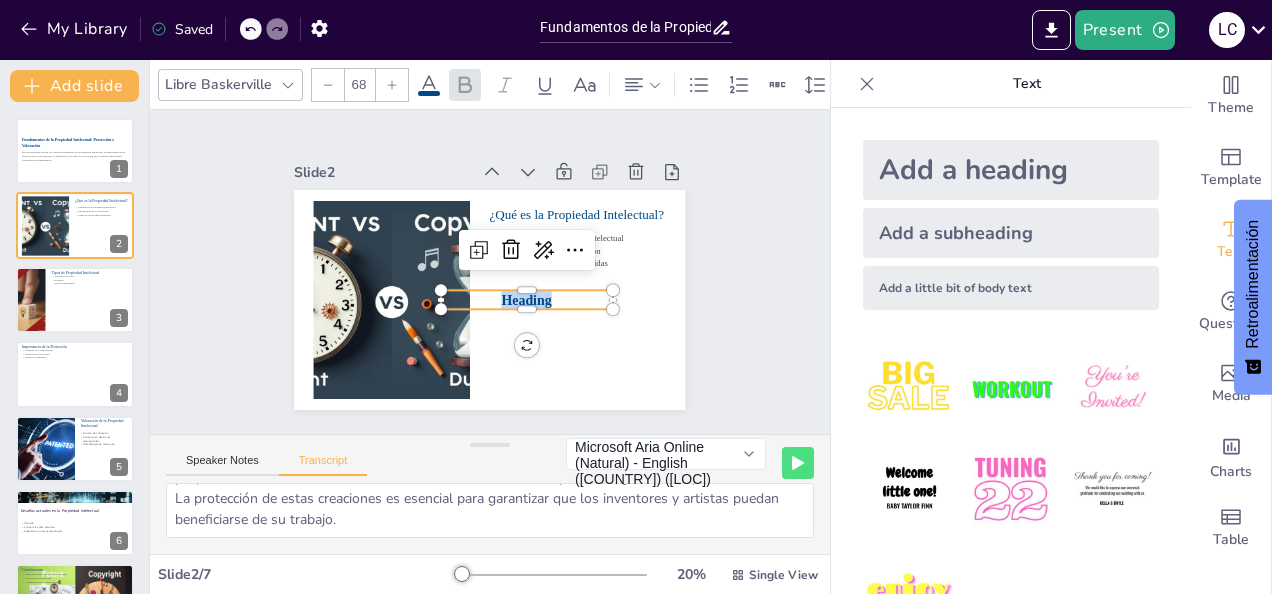 click on "Heading" at bounding box center (526, 299) 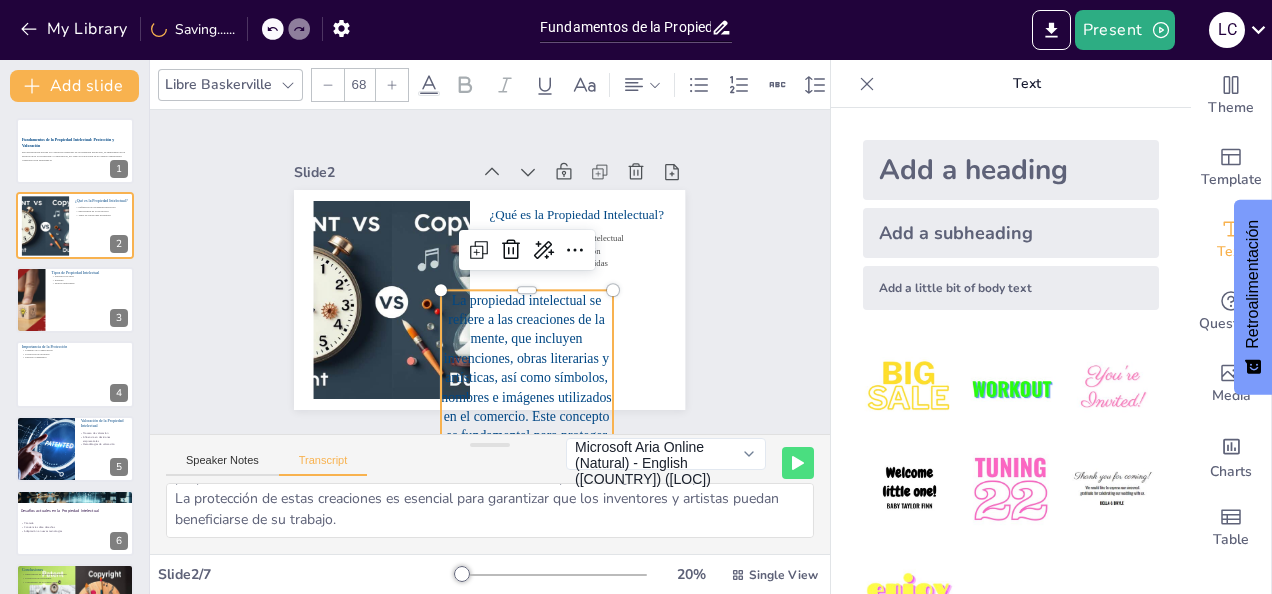 scroll, scrollTop: 48, scrollLeft: 0, axis: vertical 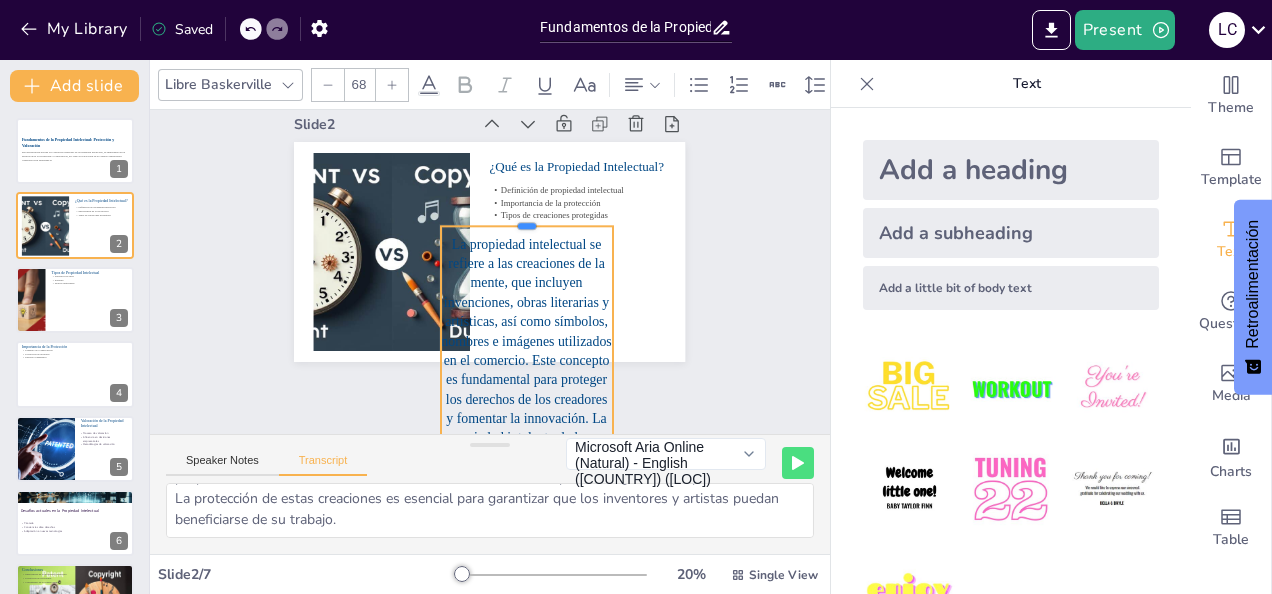drag, startPoint x: 510, startPoint y: 234, endPoint x: 584, endPoint y: 219, distance: 75.50497 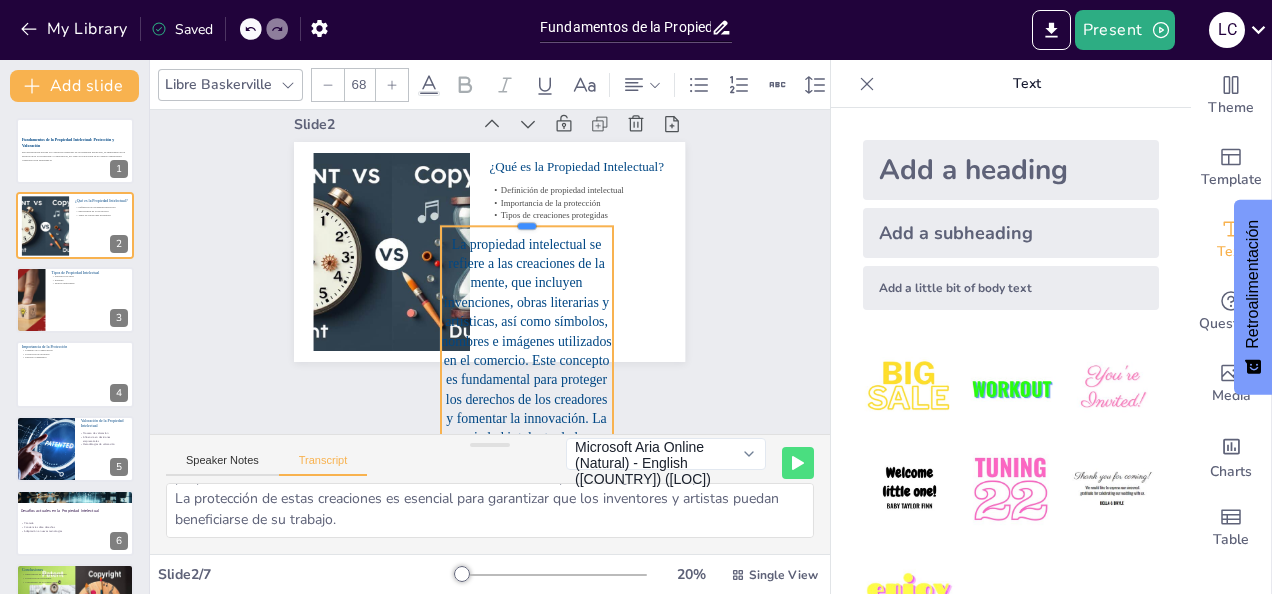 click at bounding box center (526, 218) 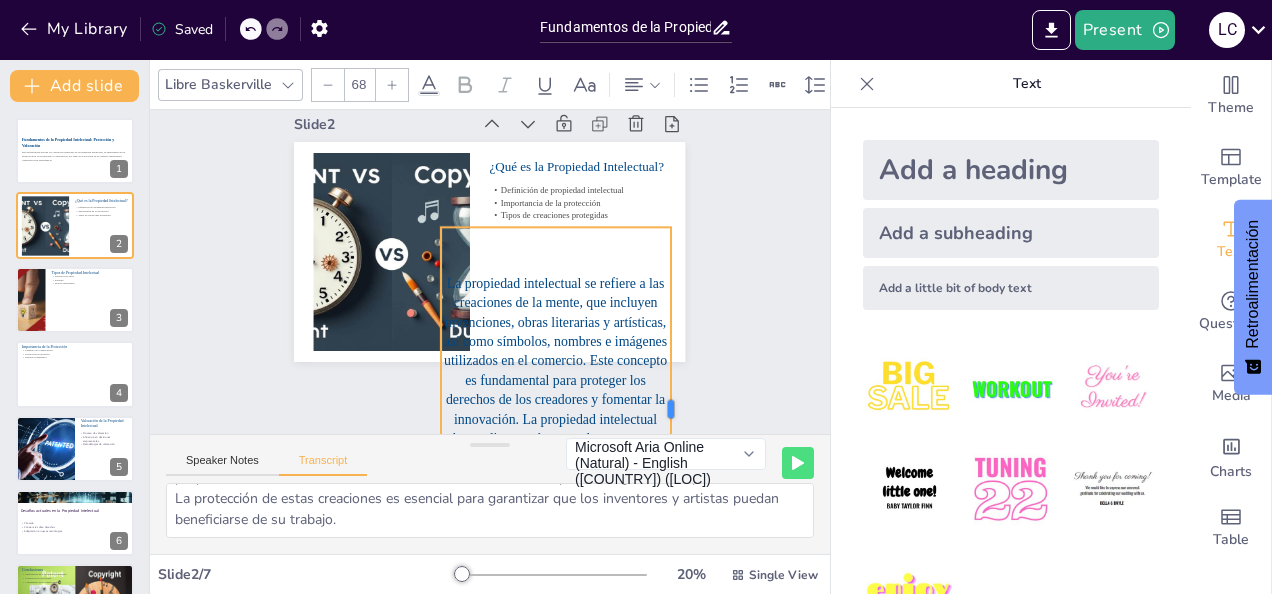drag, startPoint x: 601, startPoint y: 320, endPoint x: 659, endPoint y: 303, distance: 60.440052 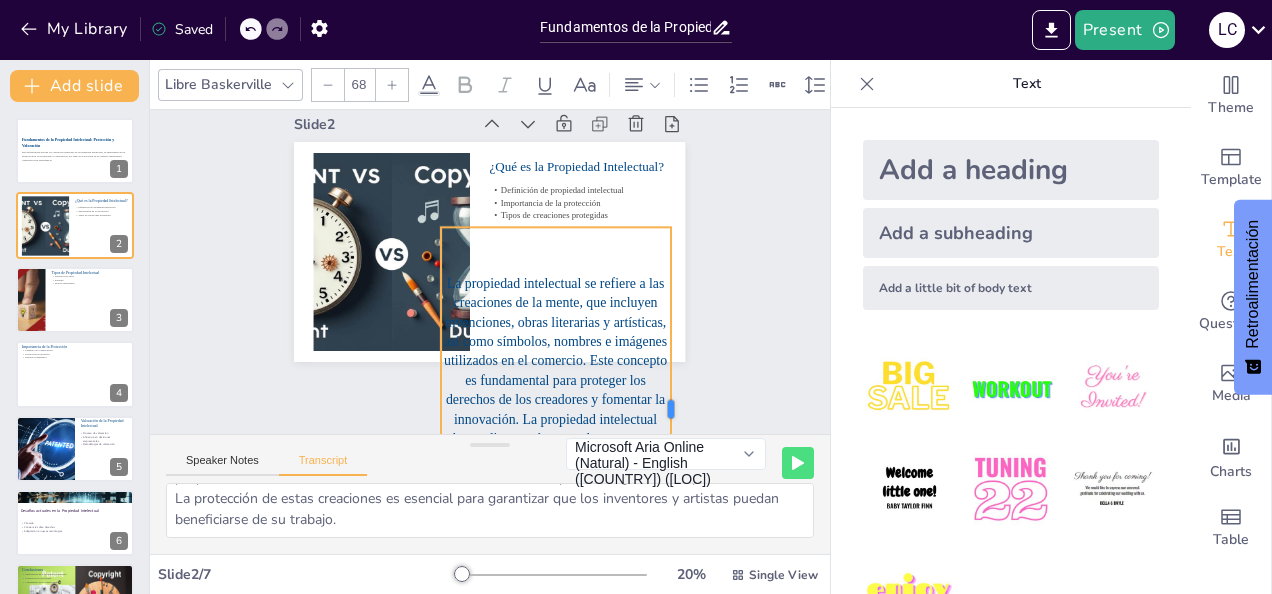click at bounding box center (627, 460) 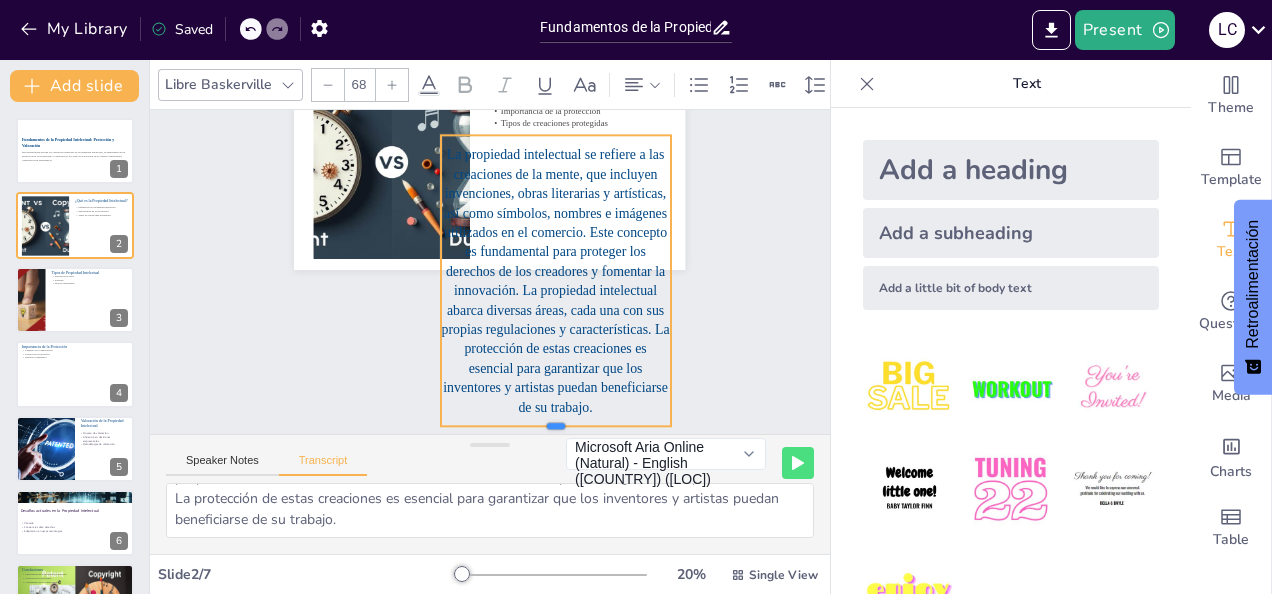 scroll, scrollTop: 136, scrollLeft: 0, axis: vertical 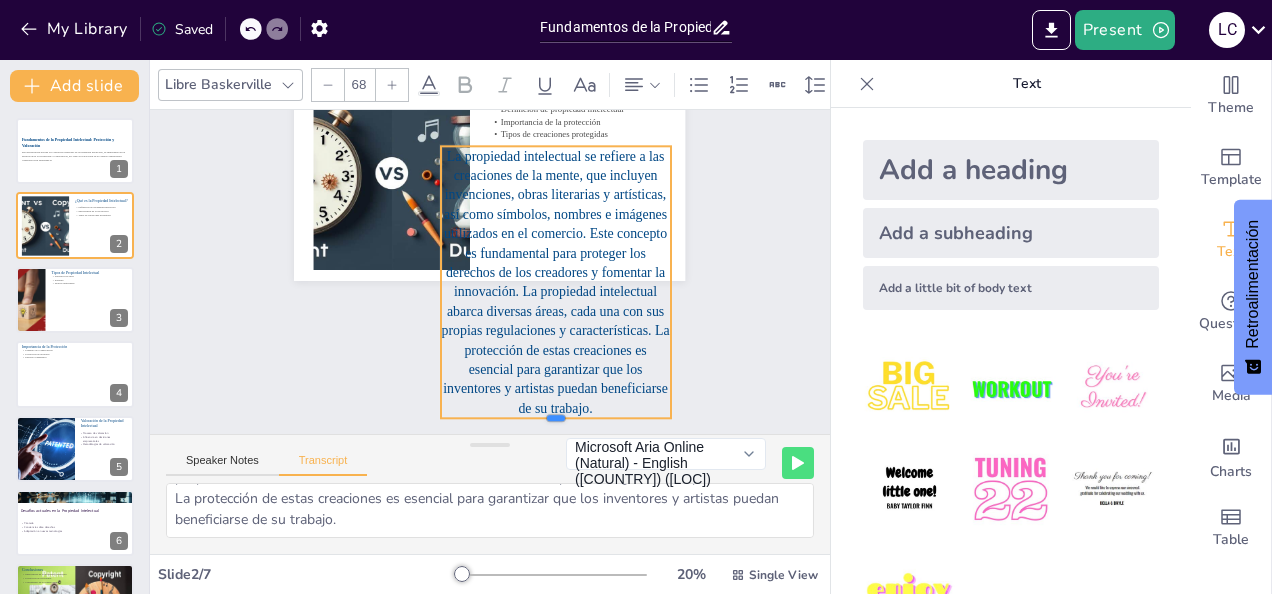 drag, startPoint x: 539, startPoint y: 377, endPoint x: 544, endPoint y: 224, distance: 153.08168 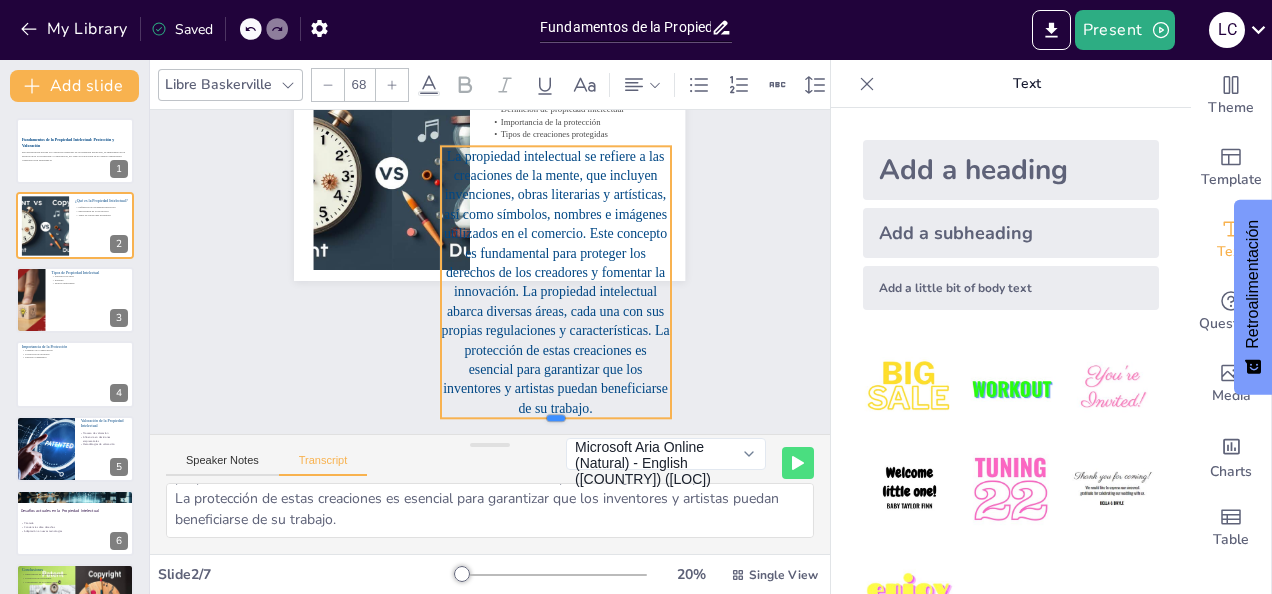 click on "¿Qué es la Propiedad Intelectual? Definición de propiedad intelectual Importancia de la protección Tipos de creaciones protegidas La propiedad intelectual se refiere a las creaciones de la mente, que incluyen invenciones, obras literarias y artísticas, así como símbolos, nombres e imágenes utilizados en el comercio. Este concepto es fundamental para proteger los derechos de los creadores y fomentar la innovación. La propiedad intelectual abarca diversas áreas, cada una con sus propias regulaciones y características. La protección de estas creaciones es esencial para garantizar que los inventores y artistas puedan beneficiarse de su trabajo." at bounding box center [501, 172] 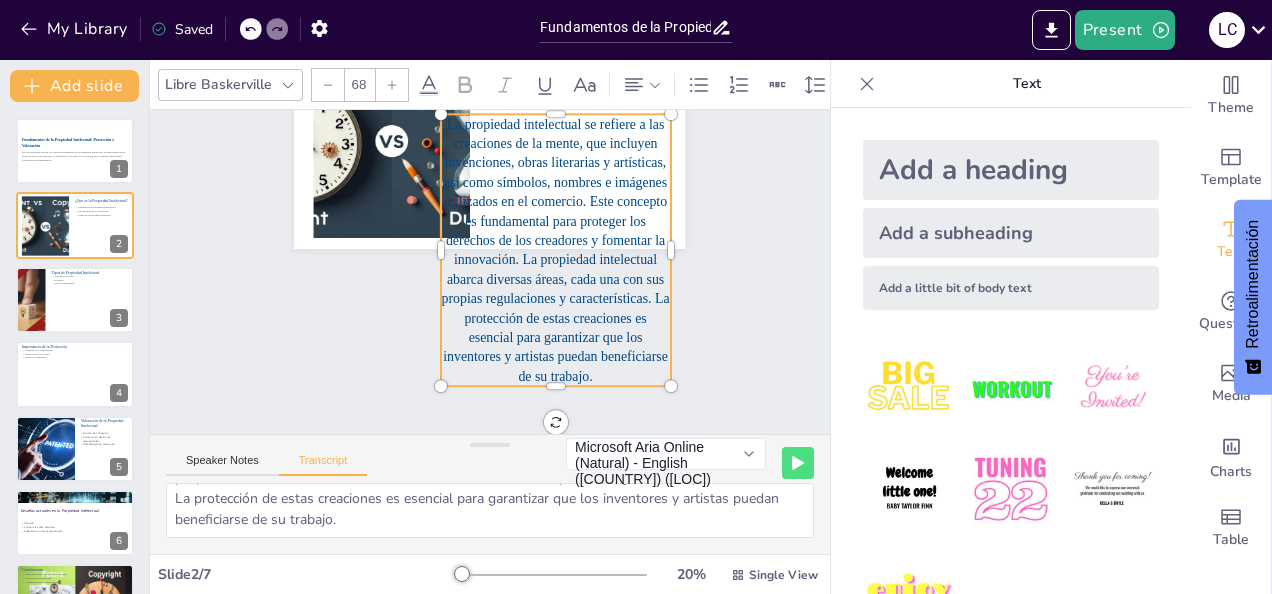 scroll, scrollTop: 121, scrollLeft: 0, axis: vertical 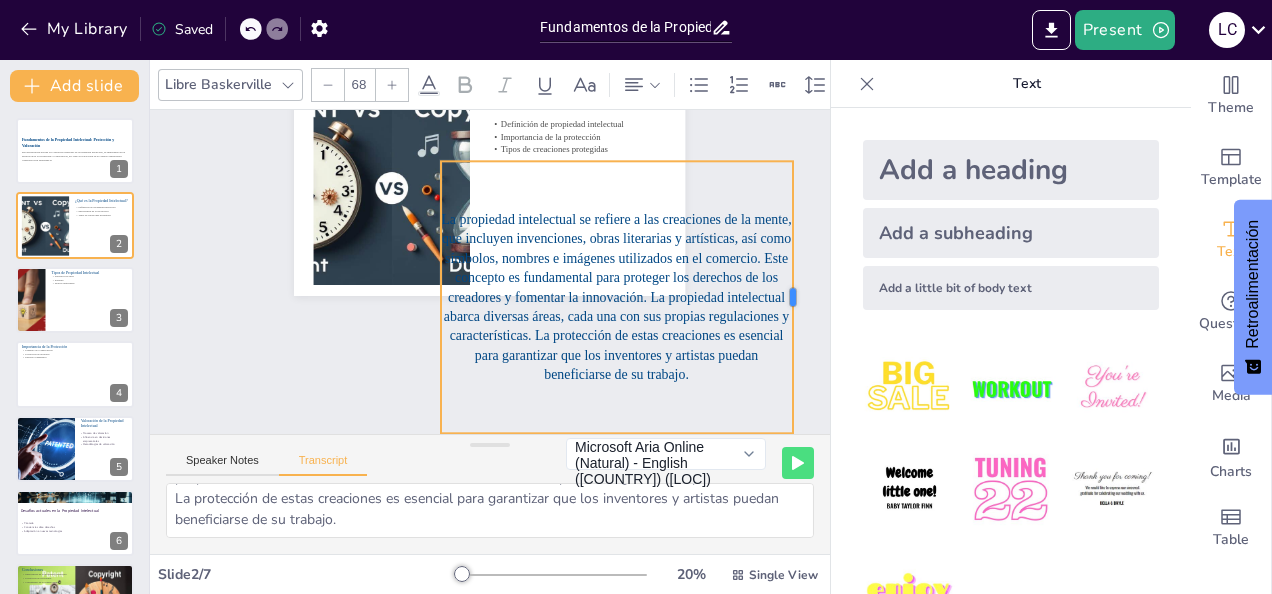 drag, startPoint x: 655, startPoint y: 234, endPoint x: 777, endPoint y: 228, distance: 122.14745 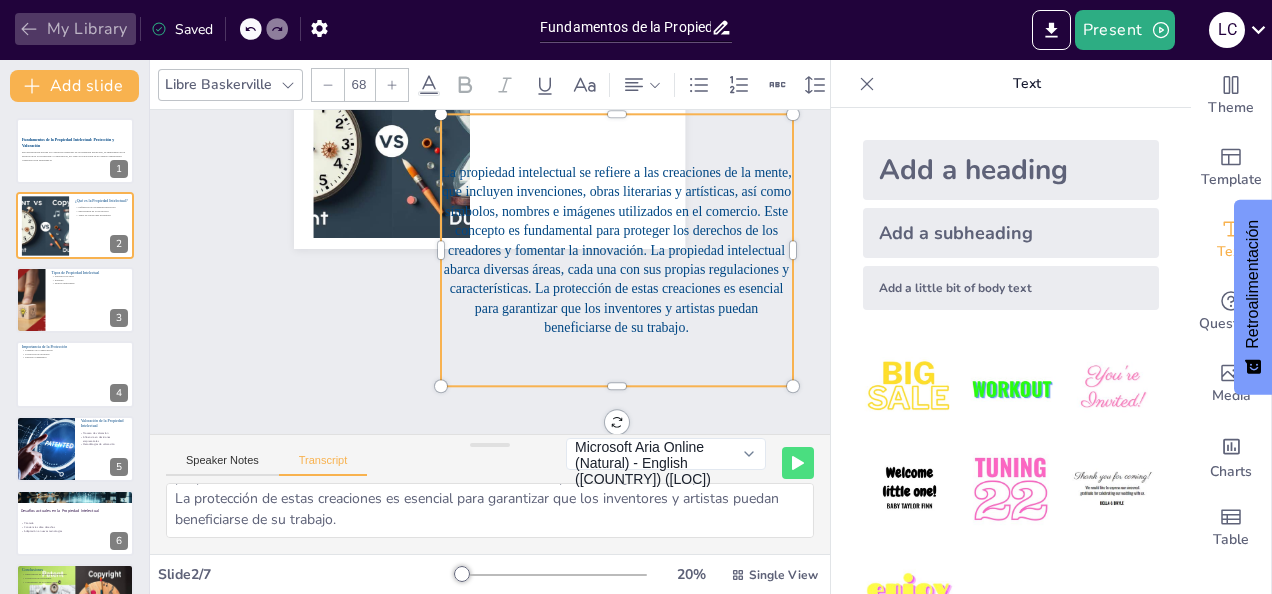 click 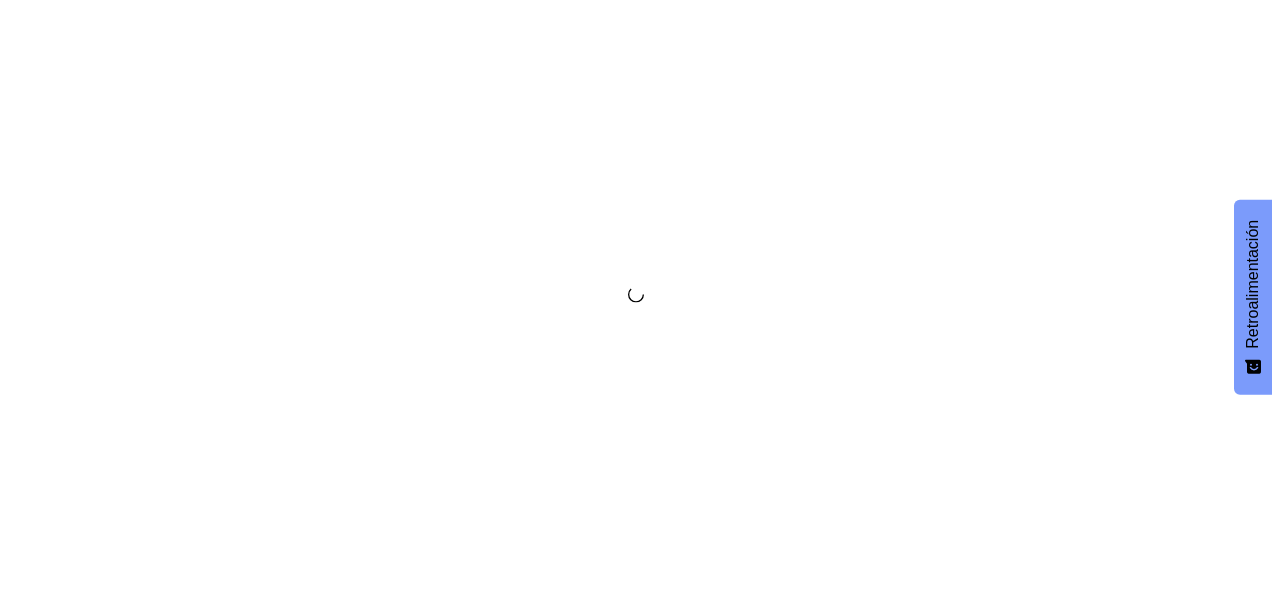 scroll, scrollTop: 0, scrollLeft: 0, axis: both 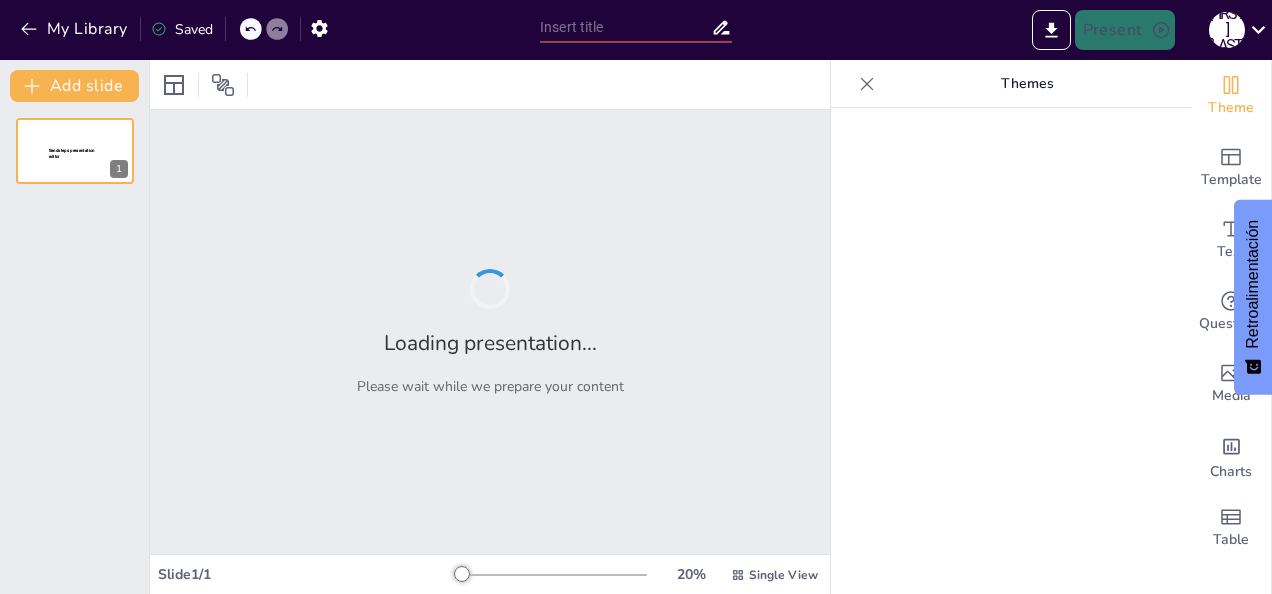 type on "New Sendsteps" 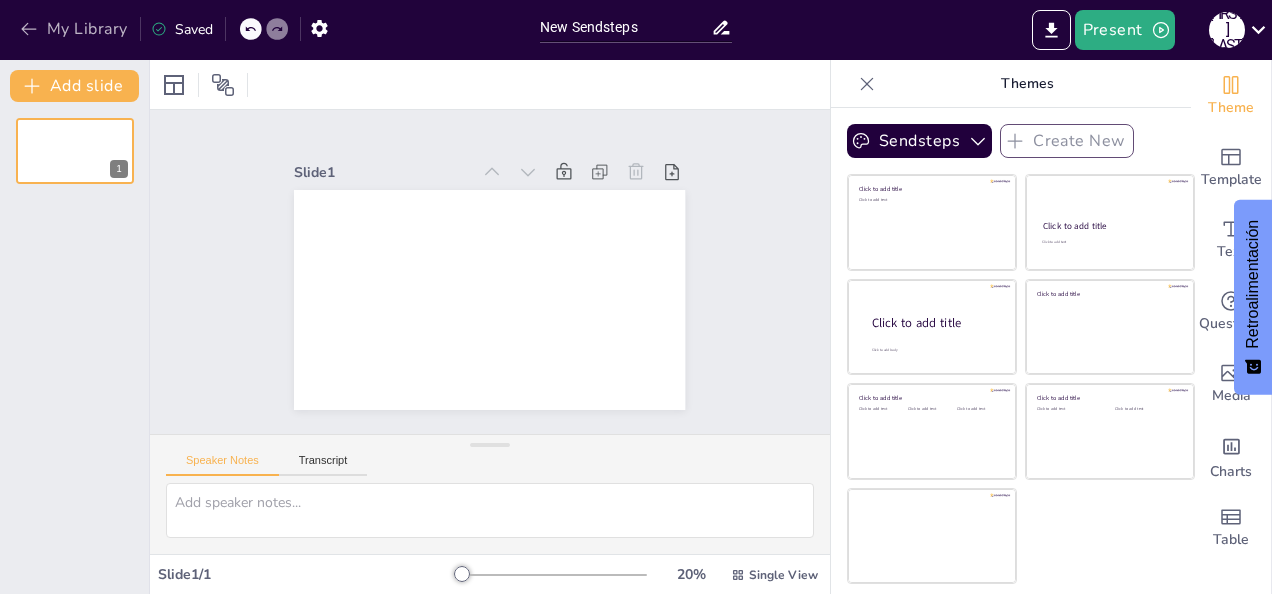 click 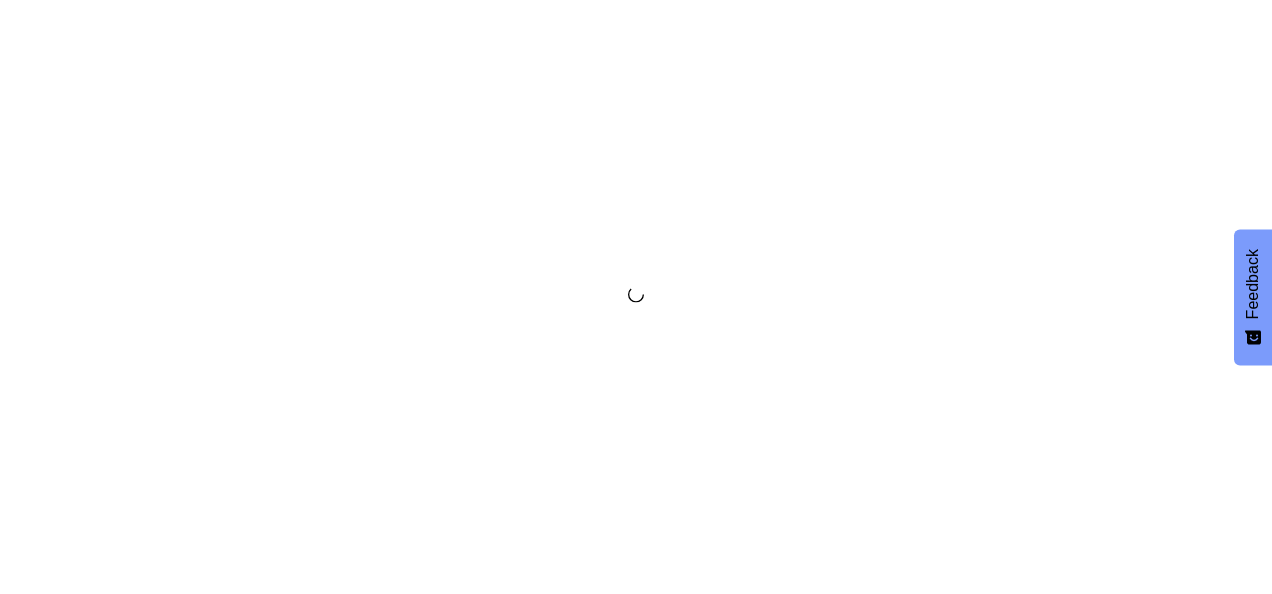 scroll, scrollTop: 0, scrollLeft: 0, axis: both 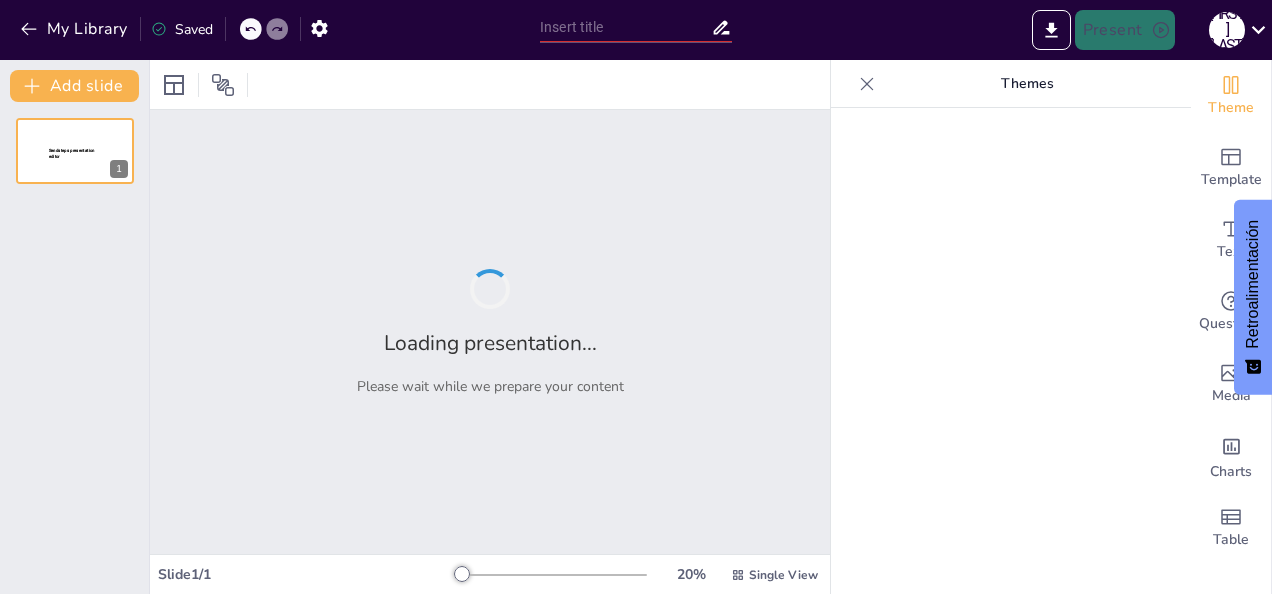 type on "New Sendsteps" 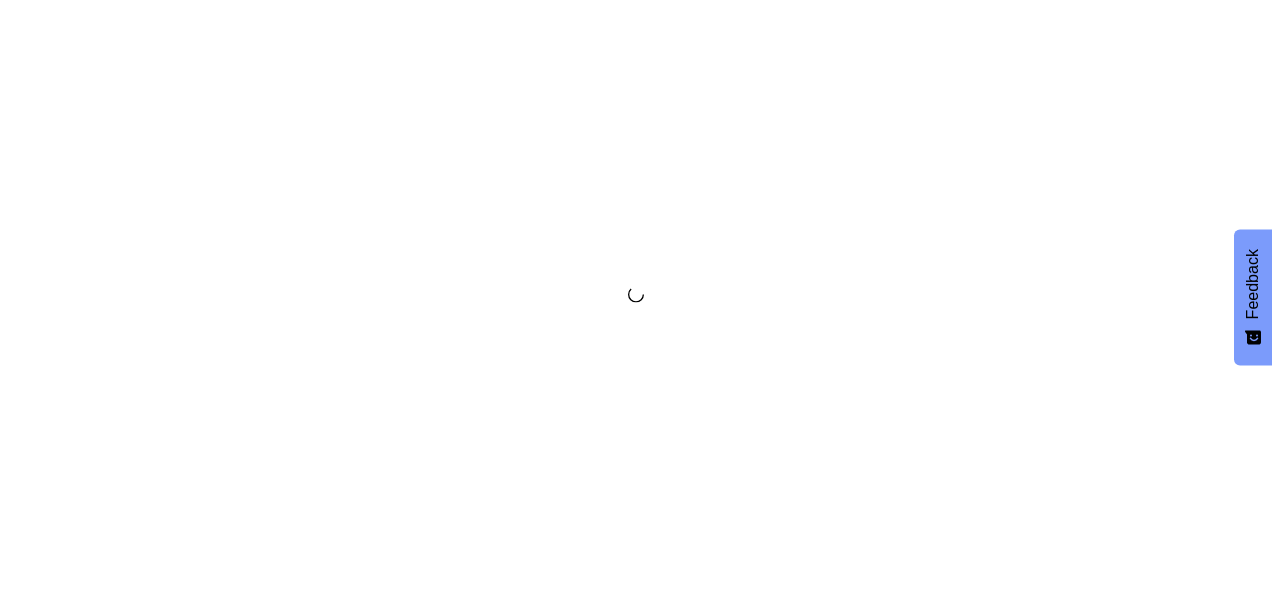 scroll, scrollTop: 0, scrollLeft: 0, axis: both 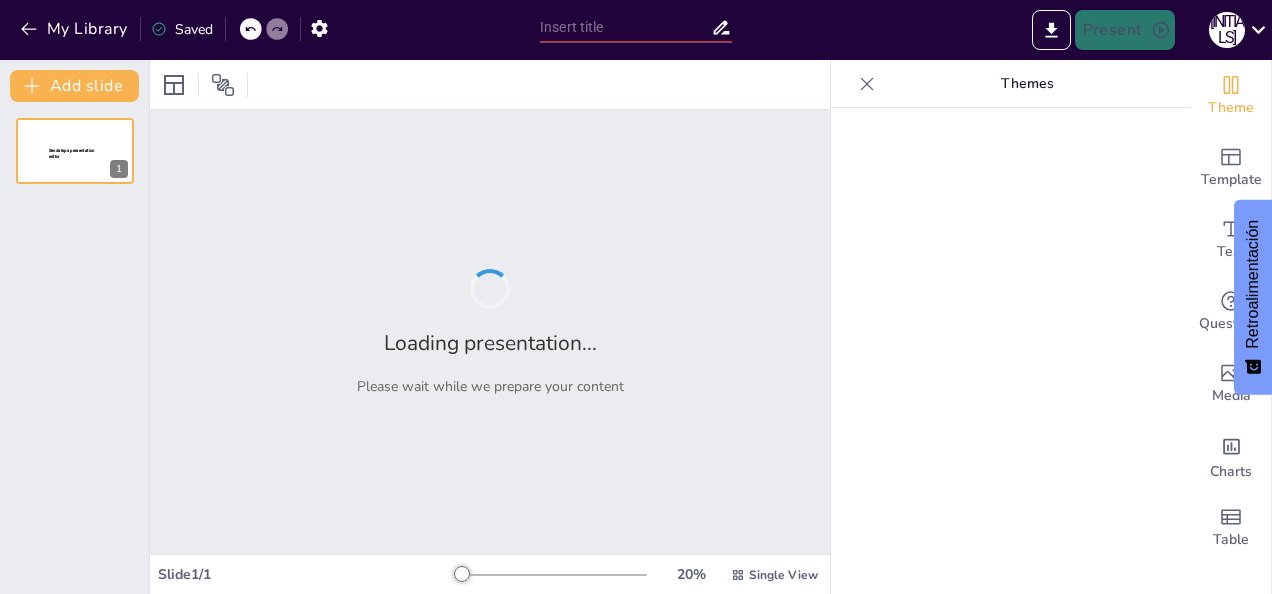 type on "Fundamentos de la Propiedad Intelectual: Protección y Valoración" 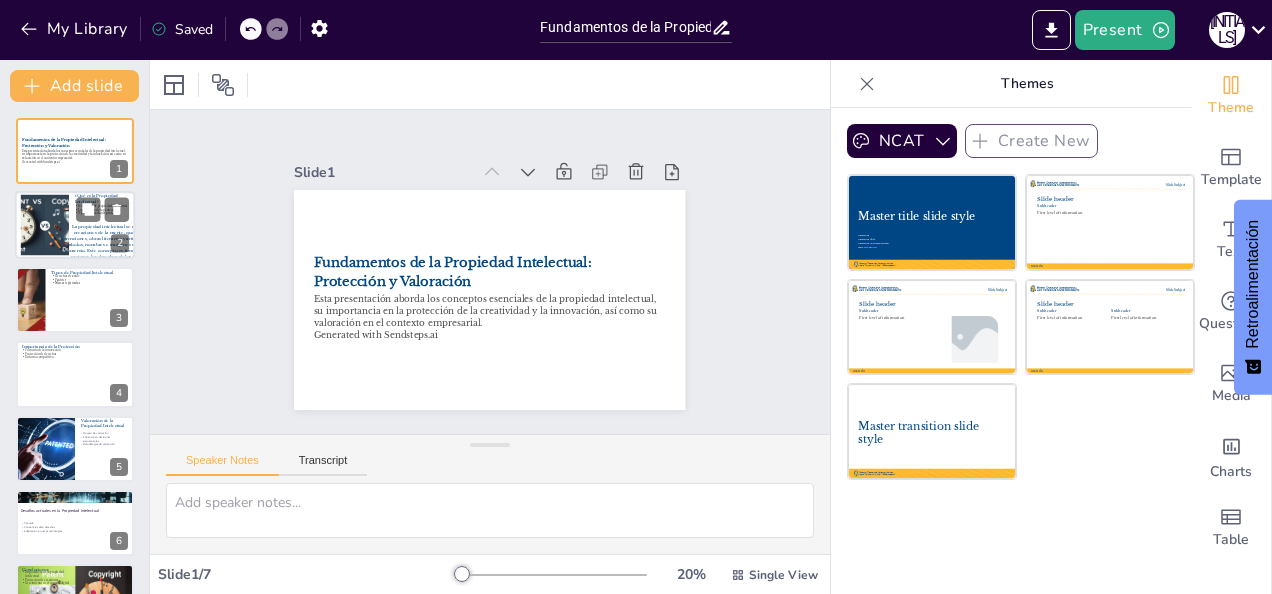 click at bounding box center (45, 225) 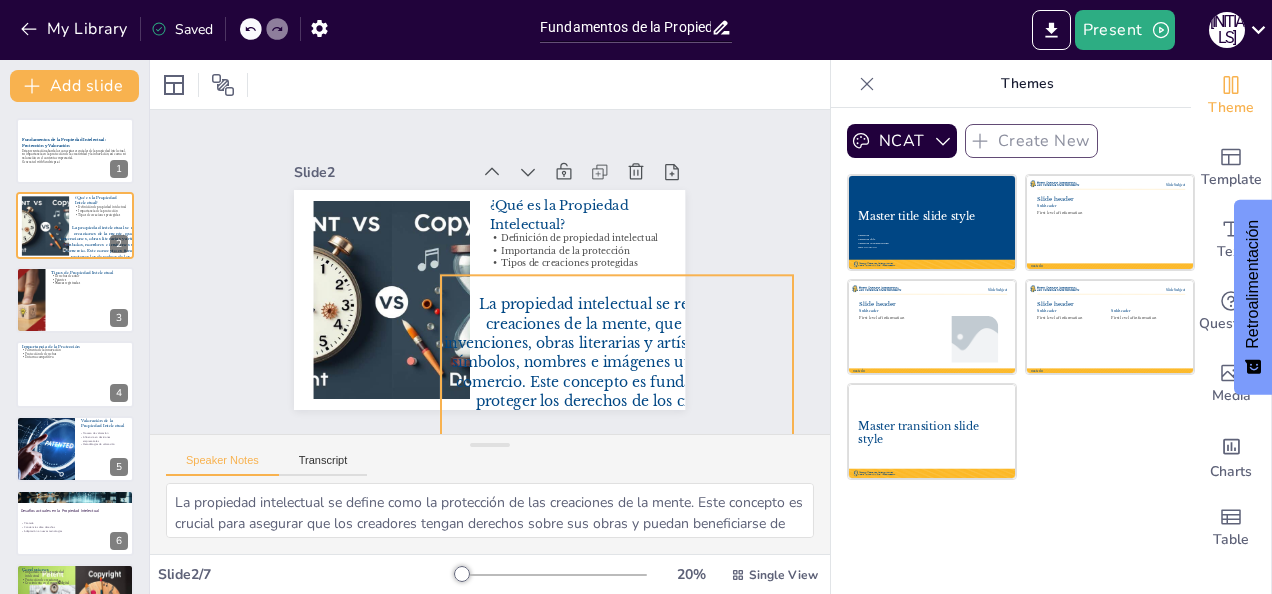 click on "La propiedad intelectual se refiere a las creaciones de la mente, que incluyen invenciones, obras literarias y artísticas, así como símbolos, nombres e imágenes utilizados en el comercio. Este concepto es fundamental para proteger los derechos de los creadores y fomentar la innovación. La propiedad intelectual abarca diversas áreas, cada una con sus propias regulaciones y características. La protección de estas creaciones es esencial para garantizar que los inventores y artistas puedan beneficiarse de su trabajo." at bounding box center (616, 411) 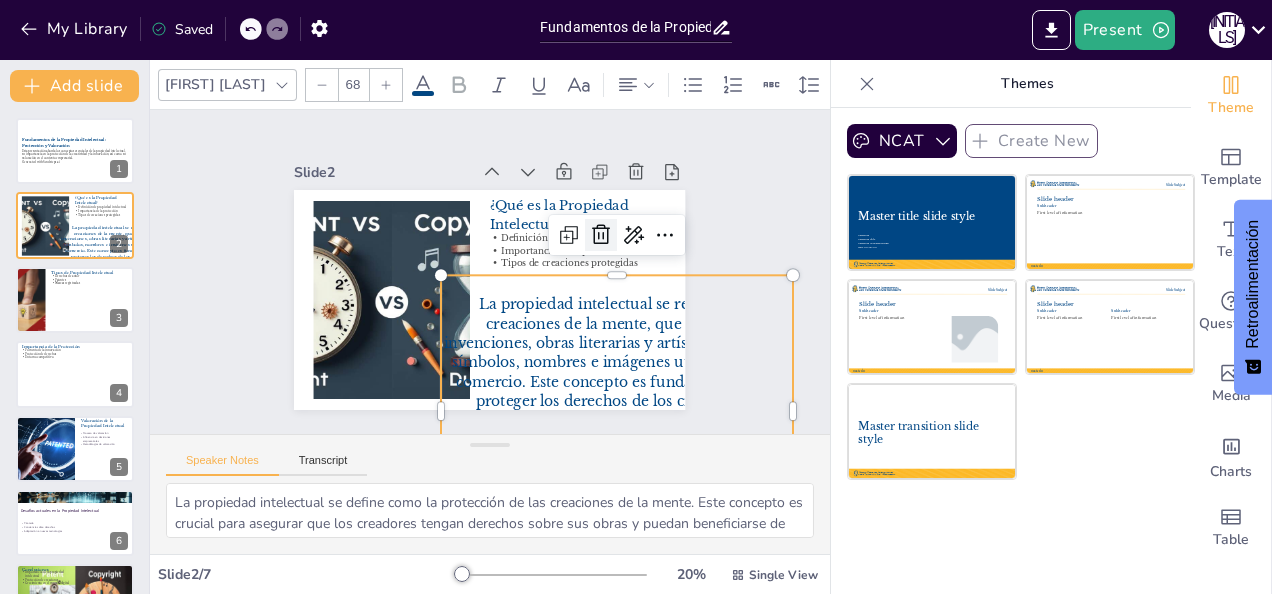click 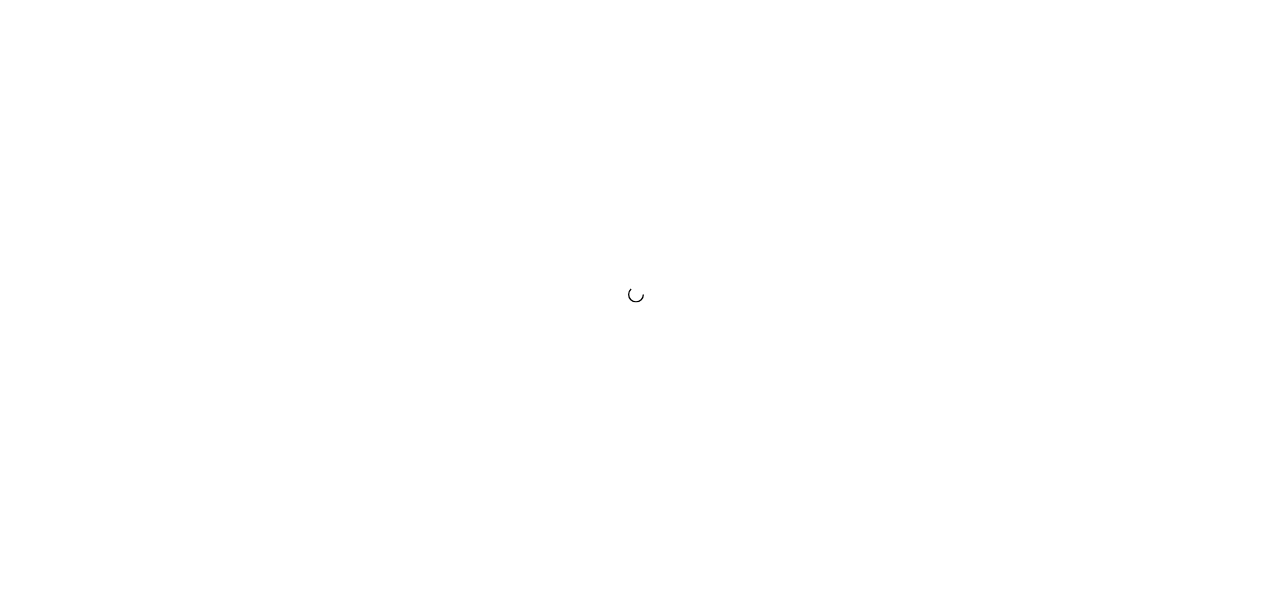 scroll, scrollTop: 0, scrollLeft: 0, axis: both 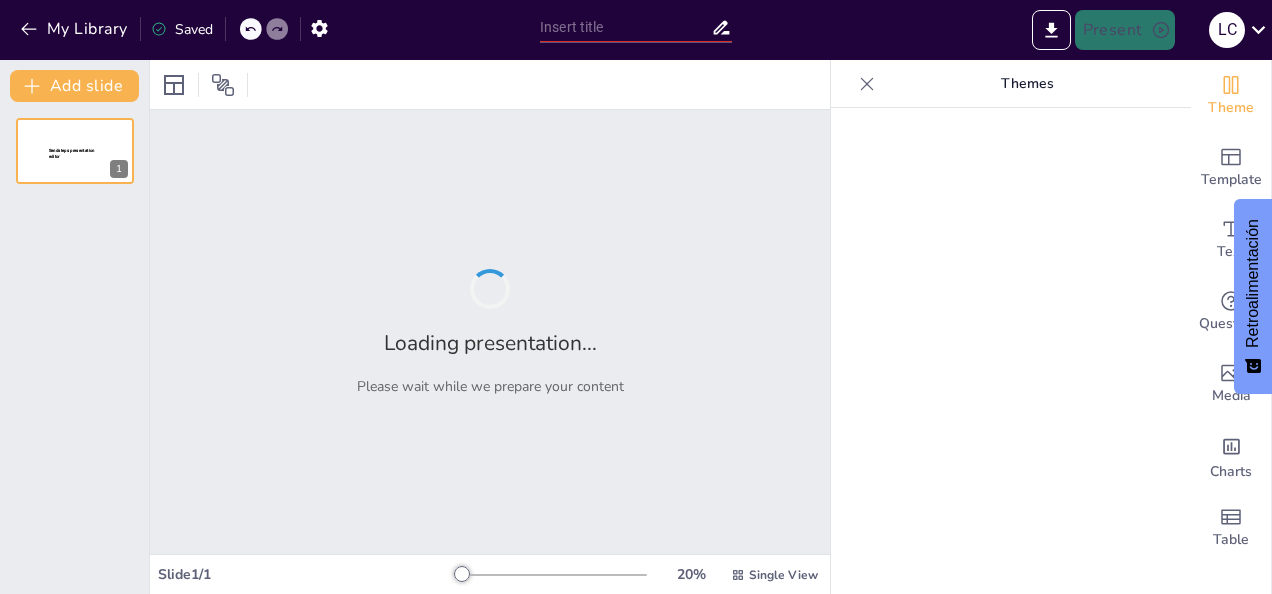 type on "Fundamentos de la Propiedad Intelectual: Conceptos Clave y su Aplicación" 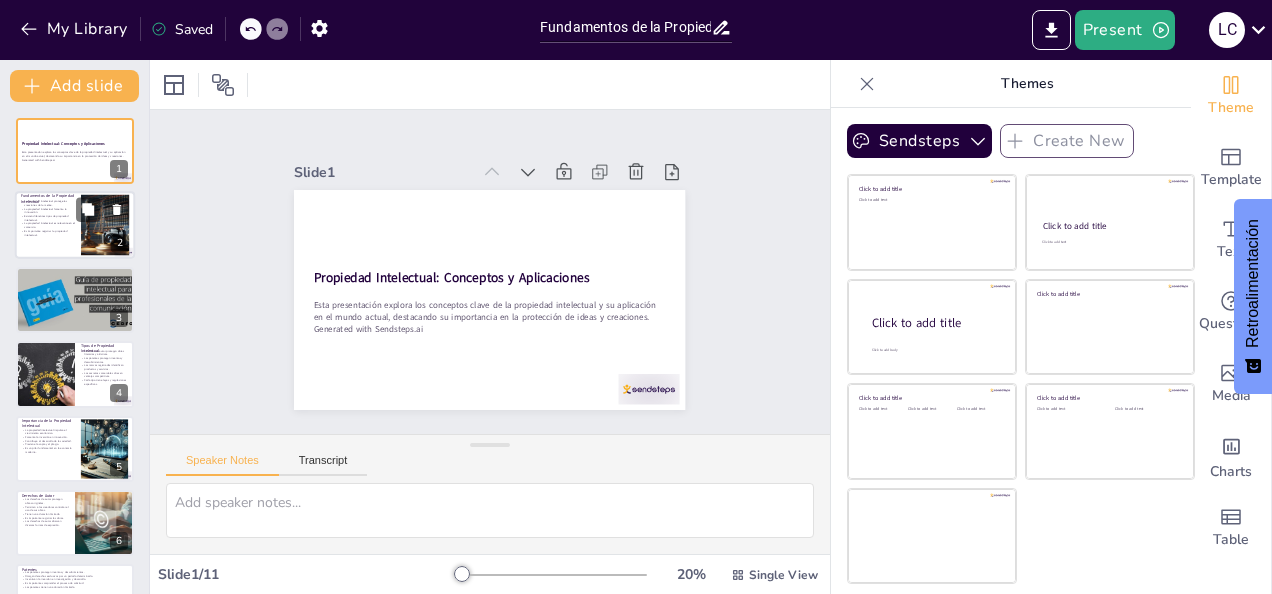 click on "Es importante registrar la propiedad intelectual." at bounding box center (48, 233) 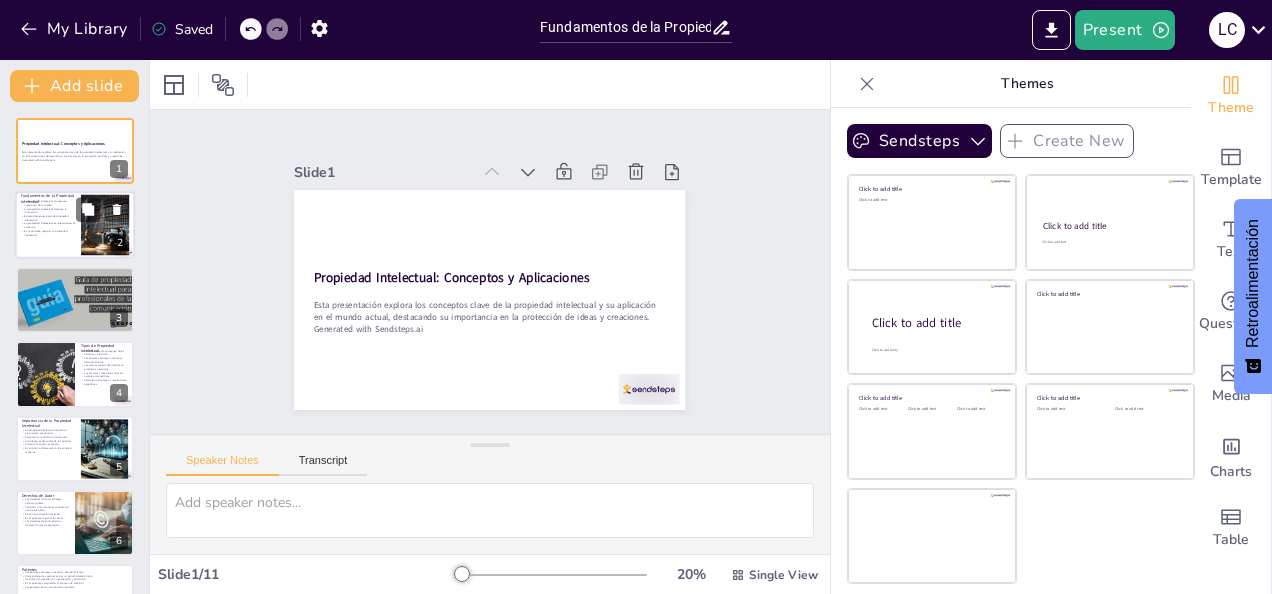 type on "La protección de las creaciones es esencial en un mundo donde las ideas pueden ser fácilmente copiadas. La propiedad intelectual asegura que los creadores tengan control sobre su trabajo y puedan beneficiarse de él.
La innovación es el motor del desarrollo económico. Al proteger las ideas, se incentiva a los creadores a seguir desarrollando nuevos productos y servicios, lo que beneficia a la sociedad en su conjunto.
Cada tipo de propiedad intelectual tiene sus propias características y requisitos. Conocer estas diferencias es crucial para elegir la mejor forma de proteger una creación o invención.
En el ámbito comercial, la propiedad intelectual ayuda a las empresas a diferenciarse de sus competidores. Esto es vital para construir una marca sólida y mantener una ventaja competitiva.
El registro de la propiedad intelectual es un paso fundamental para garantizar que los derechos de un creador sean reconocidos y protegidos legalmente. Sin este registro, puede ser difícil hacer valer esos derechos." 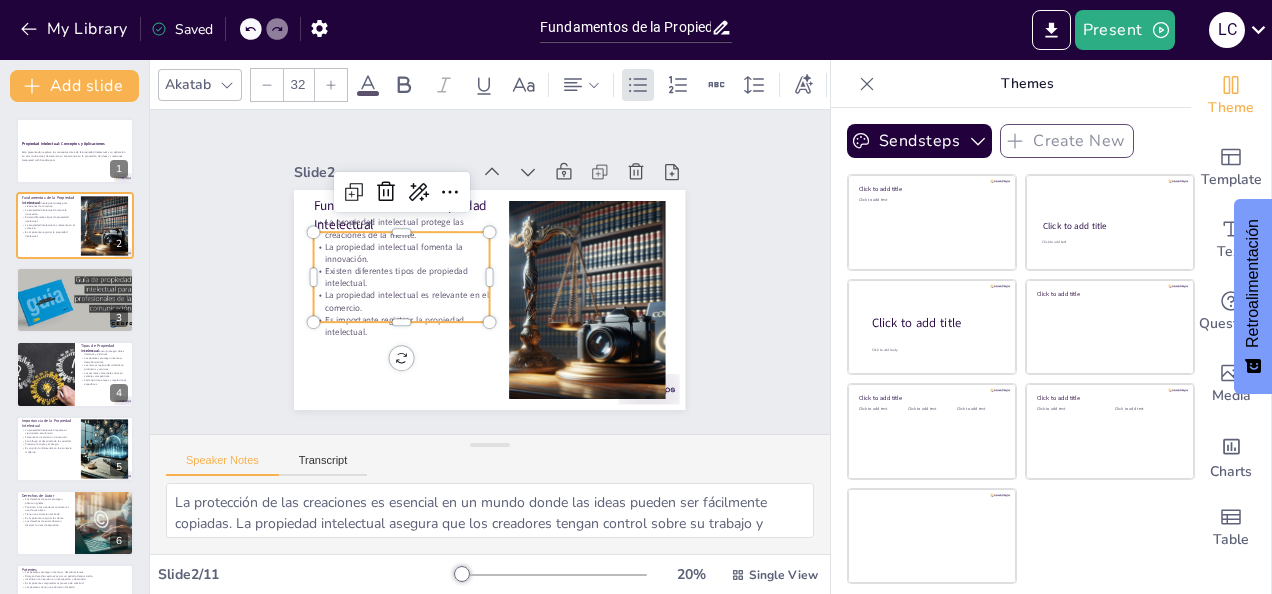 click on "Existen diferentes tipos de propiedad intelectual." at bounding box center (402, 268) 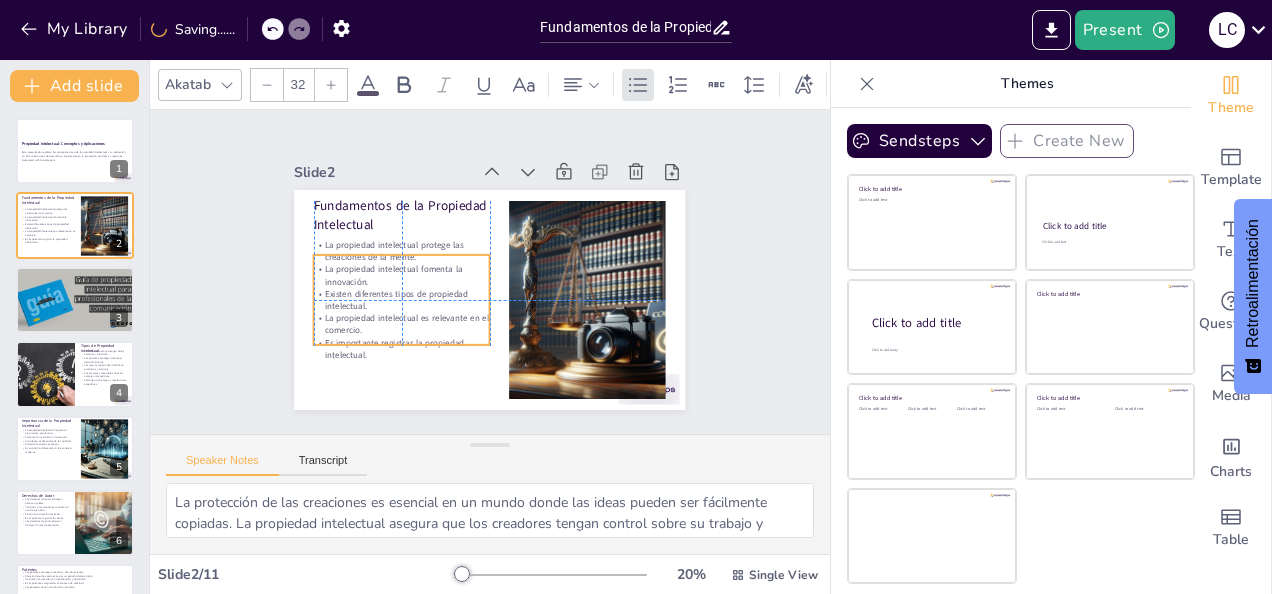 drag, startPoint x: 390, startPoint y: 270, endPoint x: 390, endPoint y: 294, distance: 24 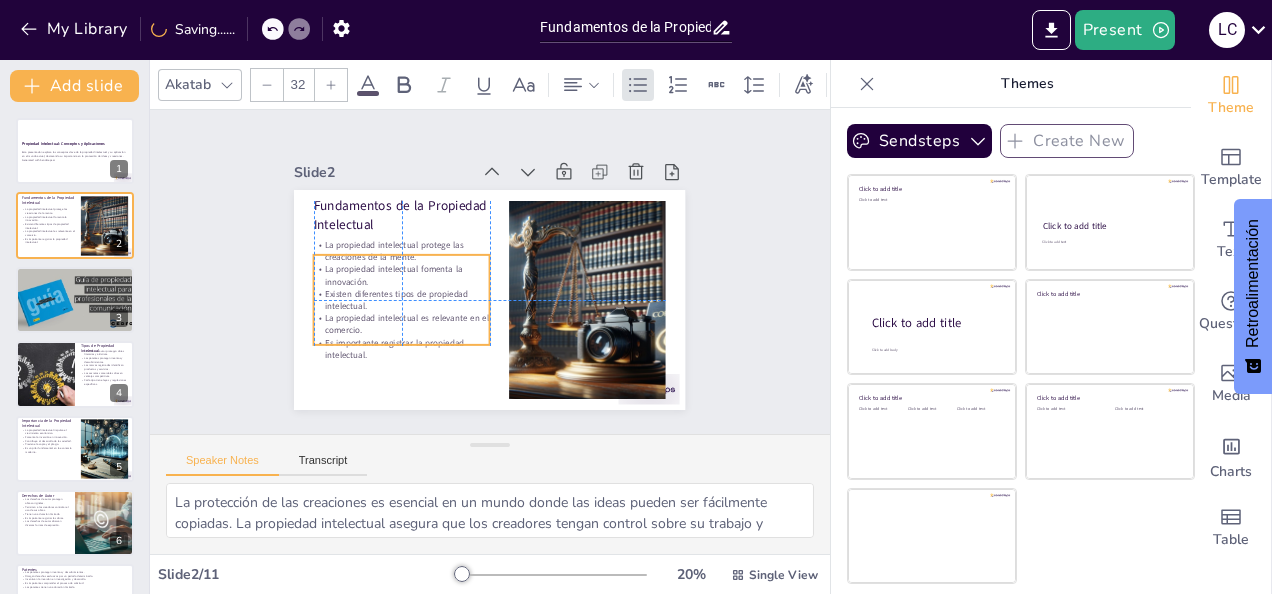 click on "Existen diferentes tipos de propiedad intelectual." at bounding box center [400, 290] 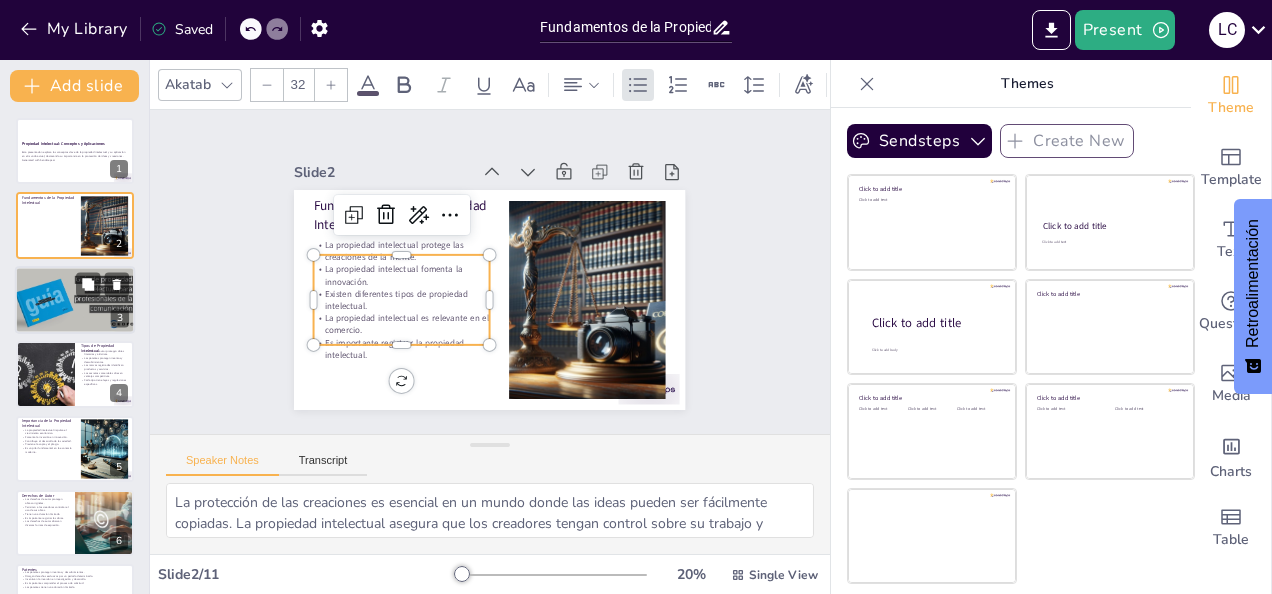 click at bounding box center [75, 300] 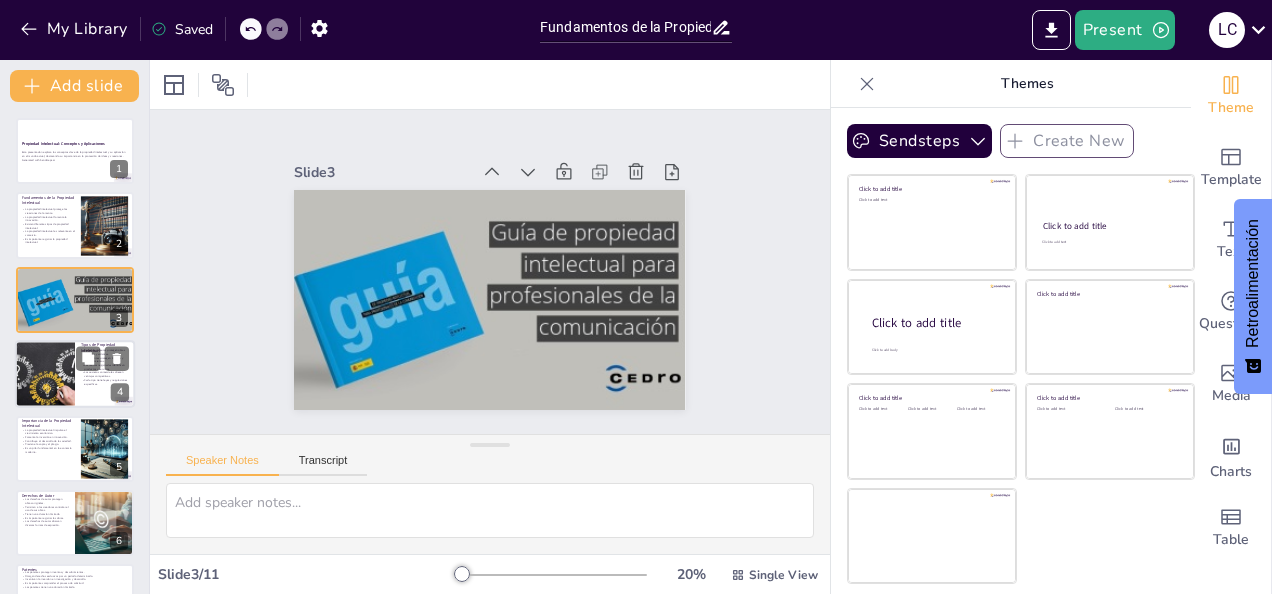 click at bounding box center [44, 374] 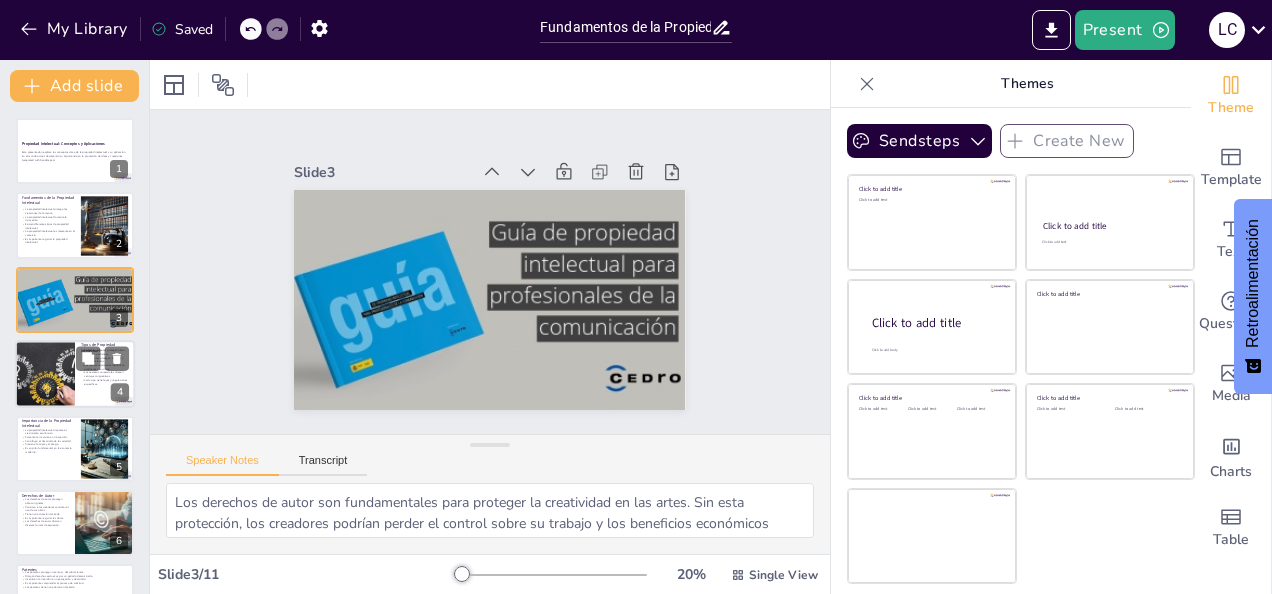 scroll, scrollTop: 26, scrollLeft: 0, axis: vertical 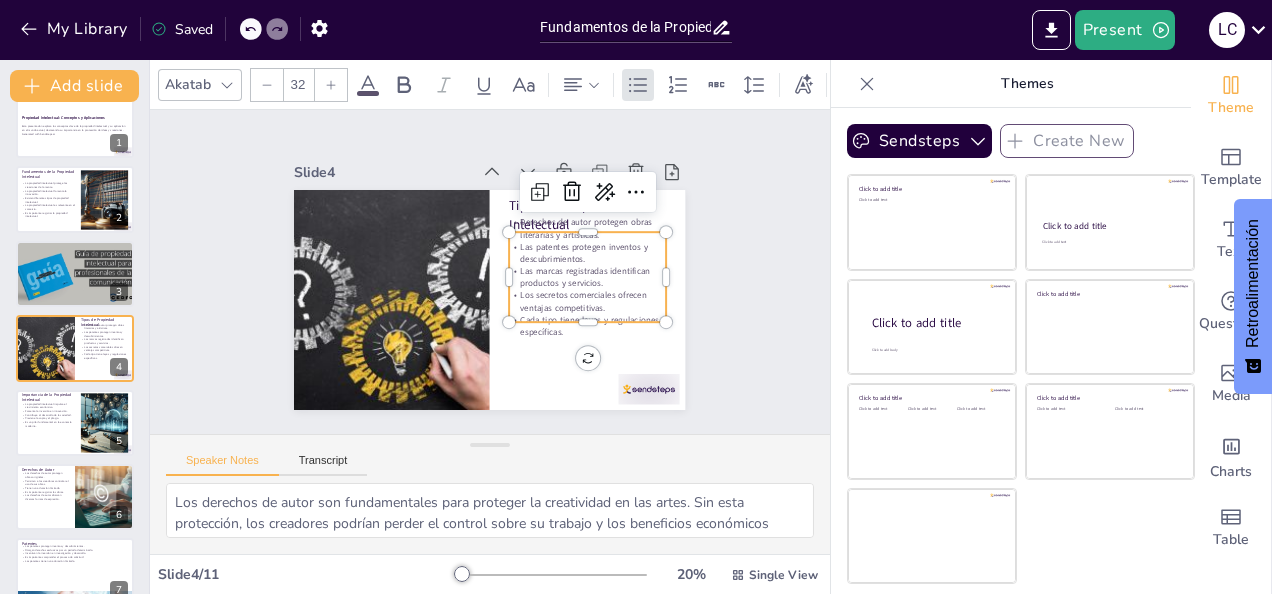 click on "Los secretos comerciales ofrecen ventajas competitivas." at bounding box center [588, 301] 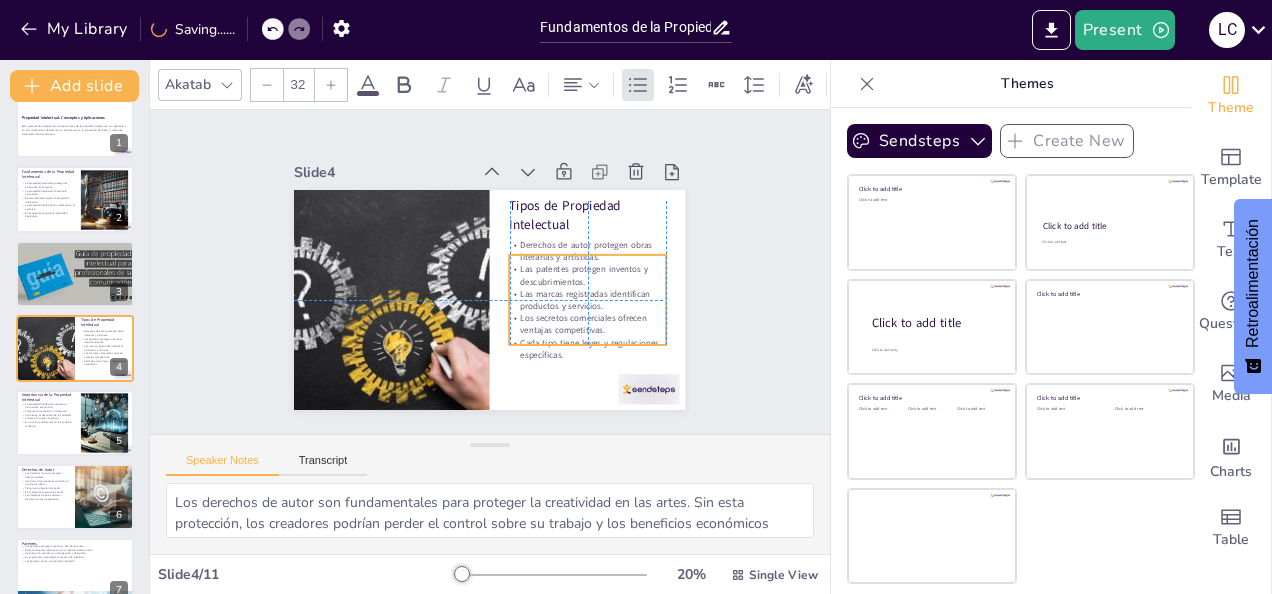 drag, startPoint x: 554, startPoint y: 296, endPoint x: 551, endPoint y: 318, distance: 22.203604 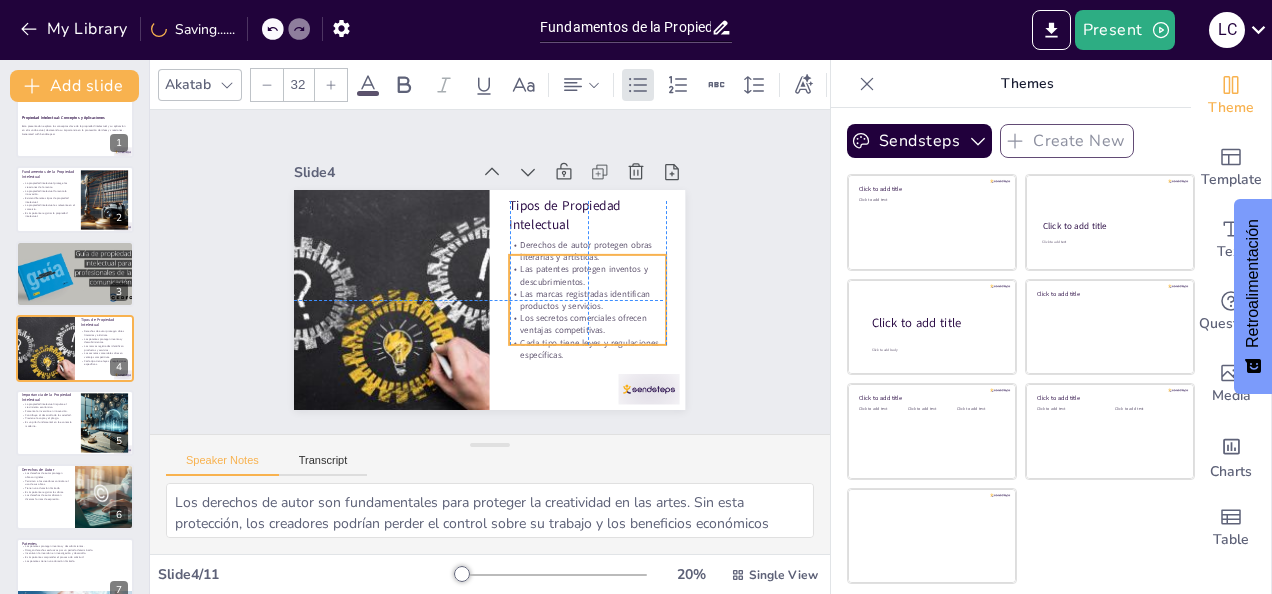click on "Los secretos comerciales ofrecen ventajas competitivas." at bounding box center (582, 334) 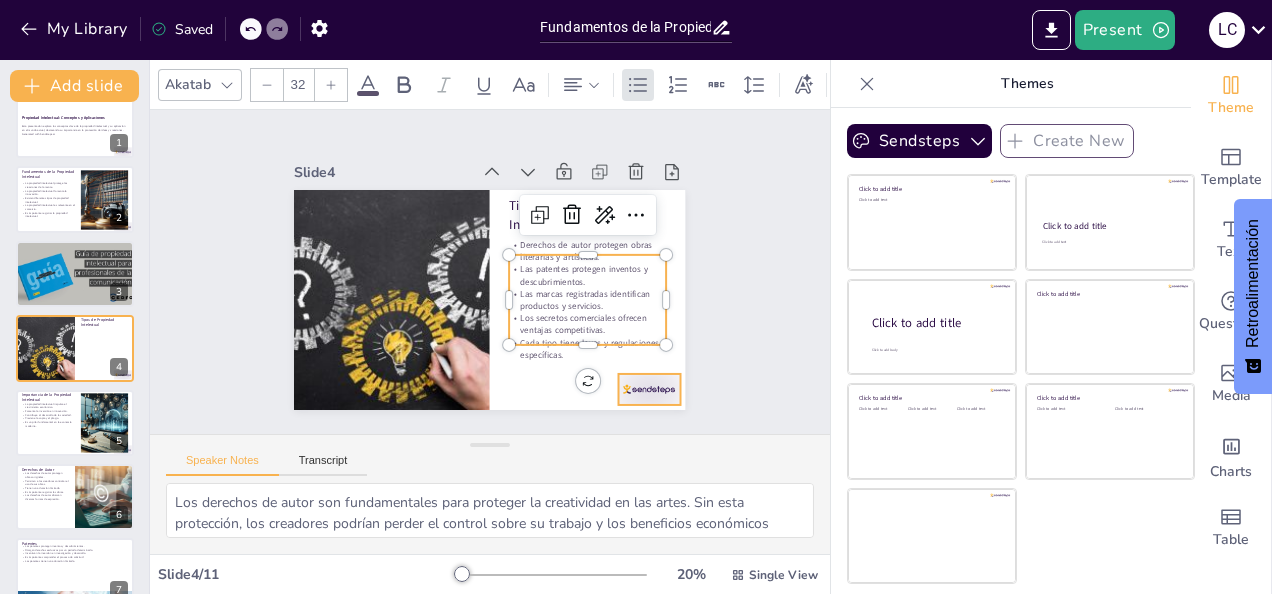 click at bounding box center (649, 389) 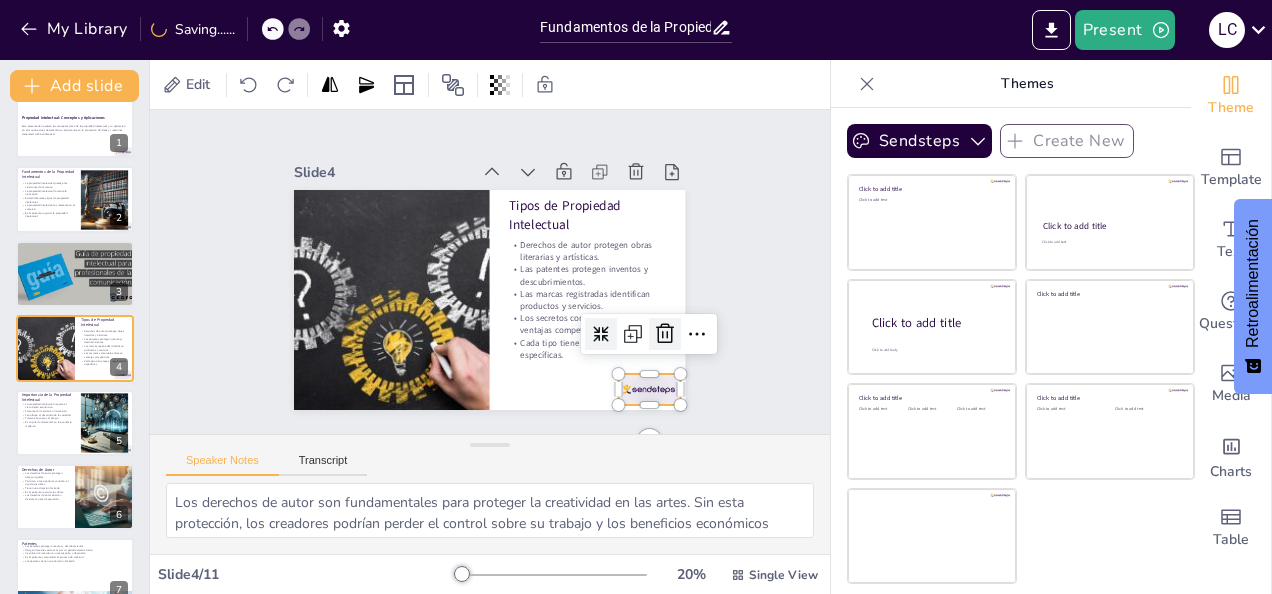 click 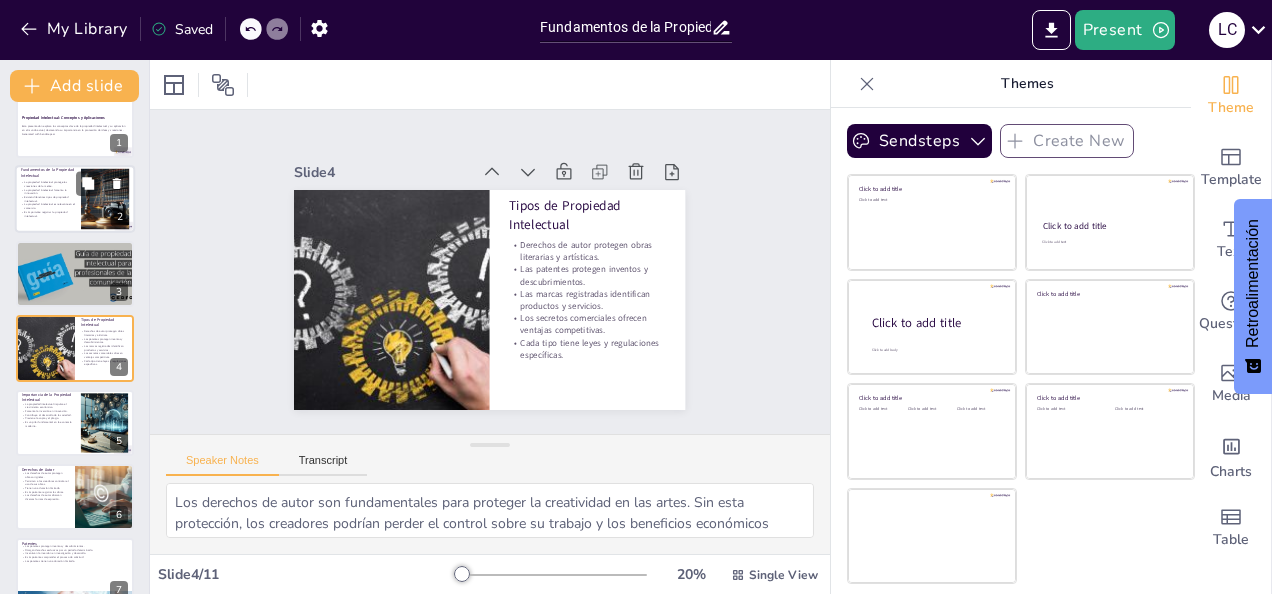 click at bounding box center (105, 199) 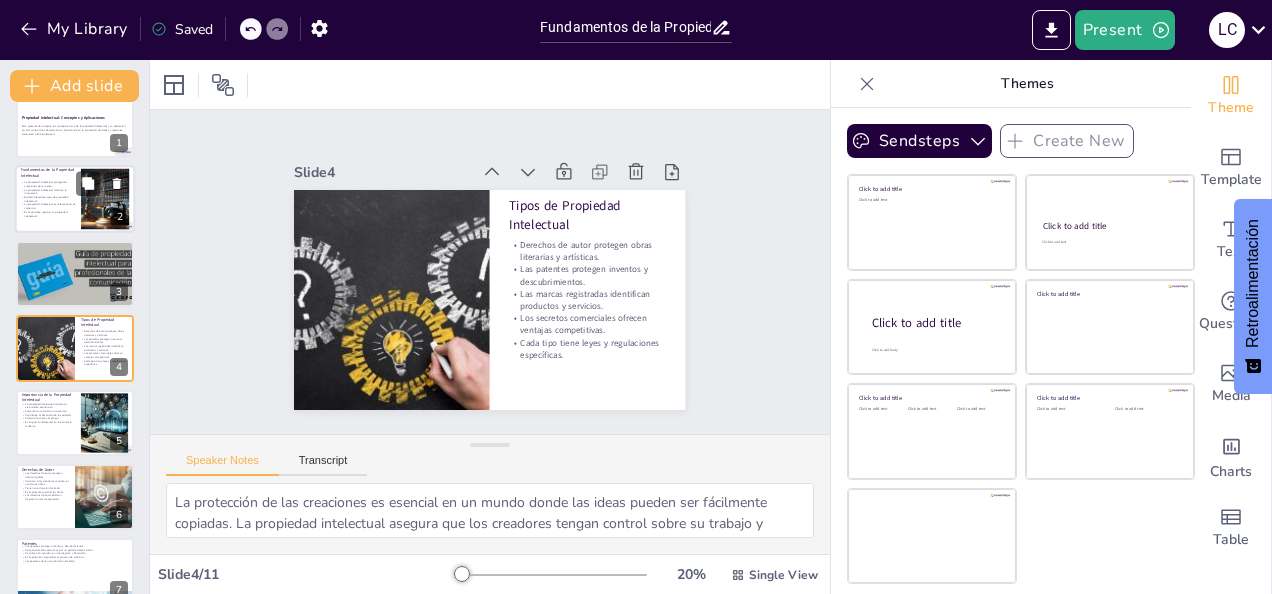 scroll, scrollTop: 0, scrollLeft: 0, axis: both 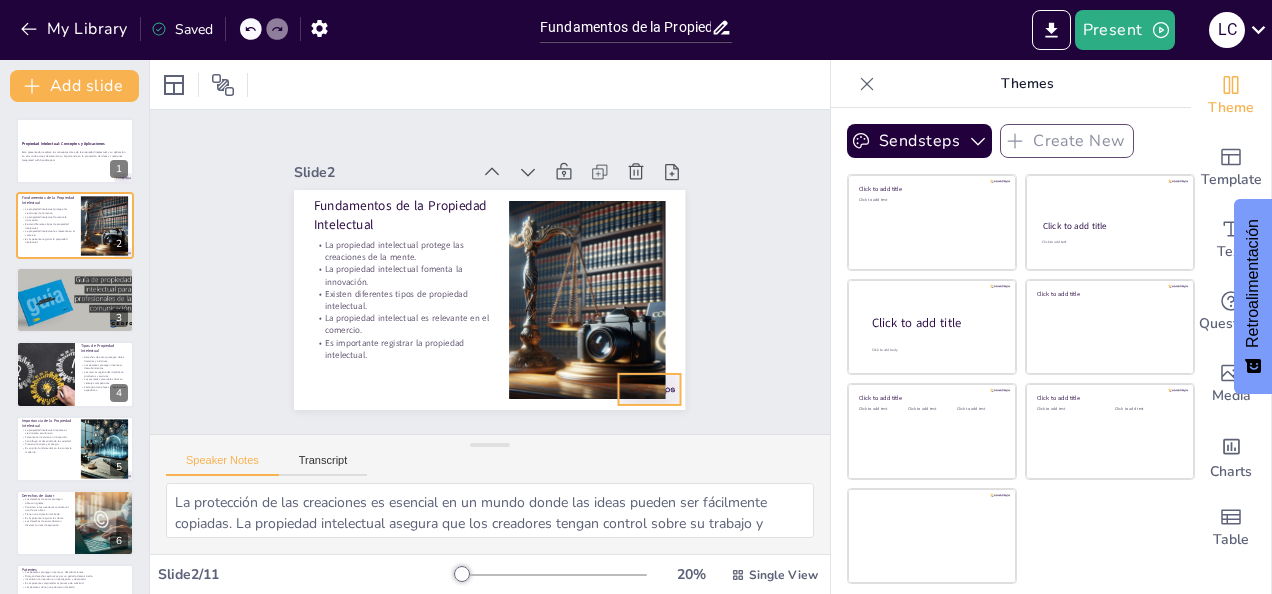 click at bounding box center (649, 389) 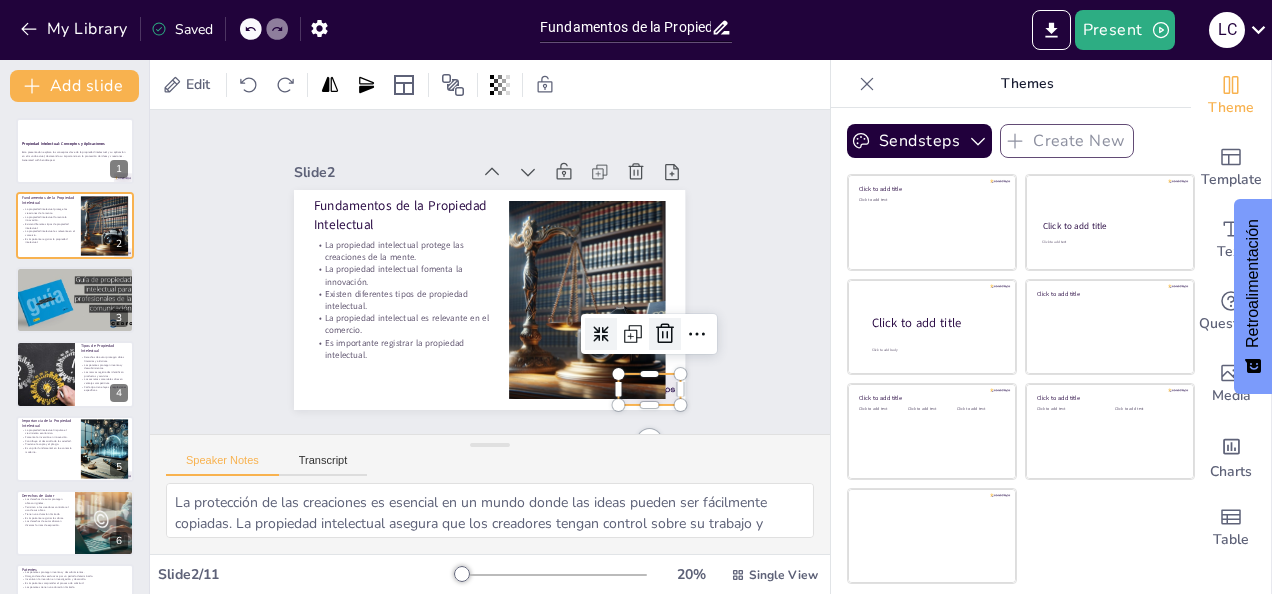 click 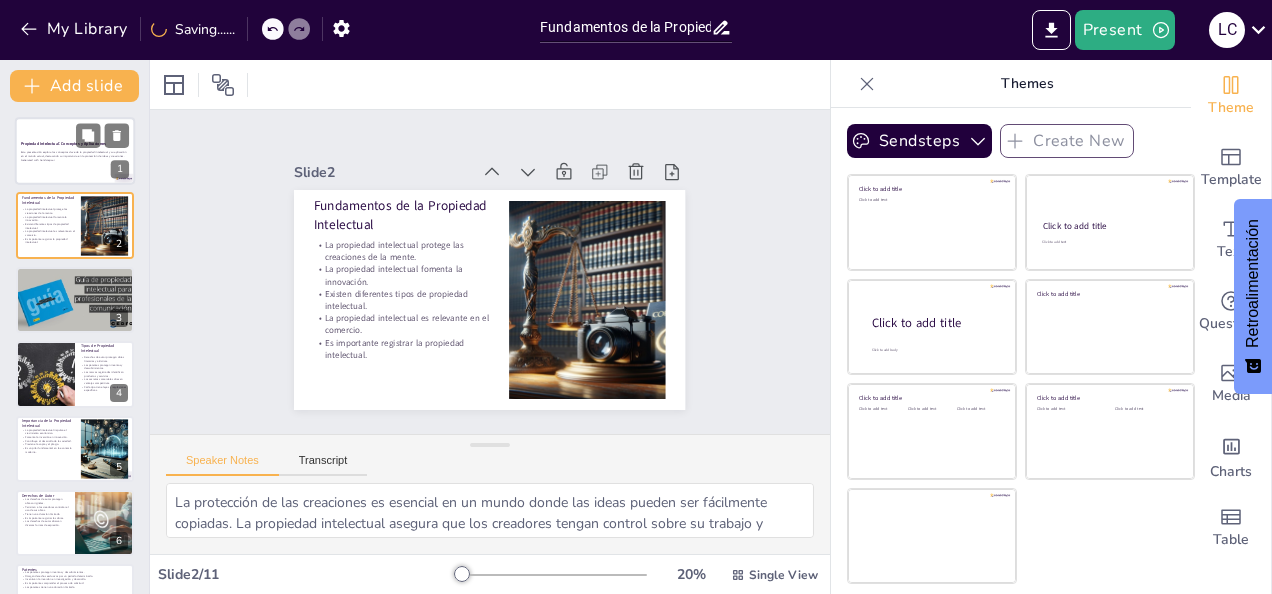 click on "Esta presentación explora los conceptos clave de la propiedad intelectual y su aplicación en el mundo actual, destacando su importancia en la protección de ideas y creaciones." at bounding box center [75, 154] 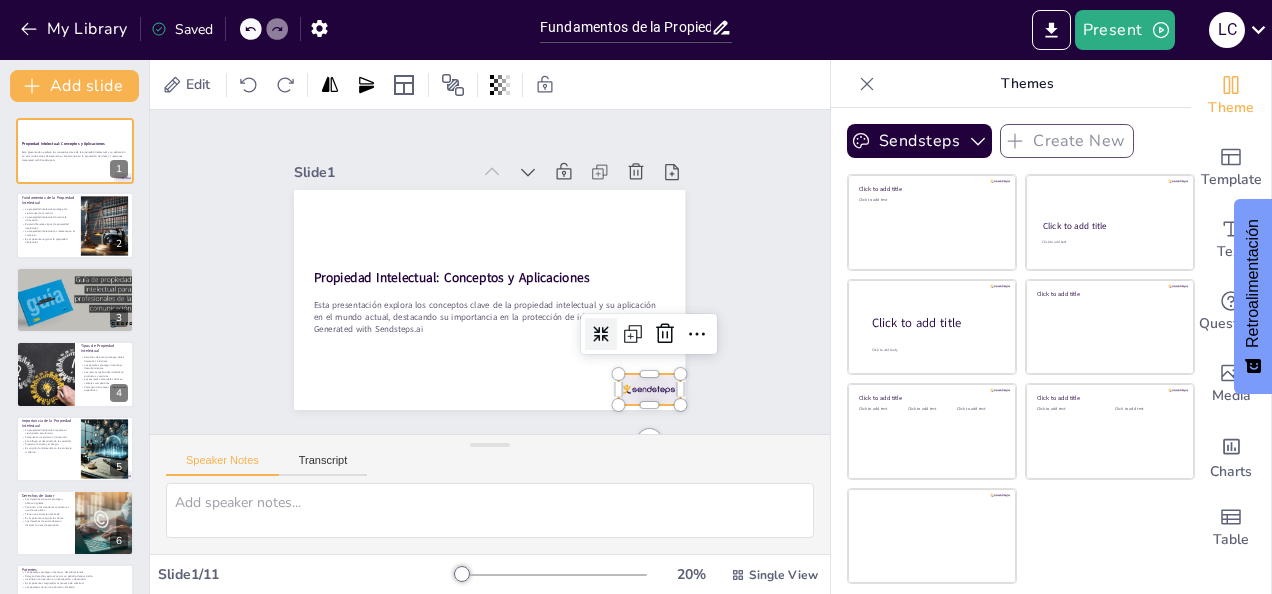 click at bounding box center (649, 389) 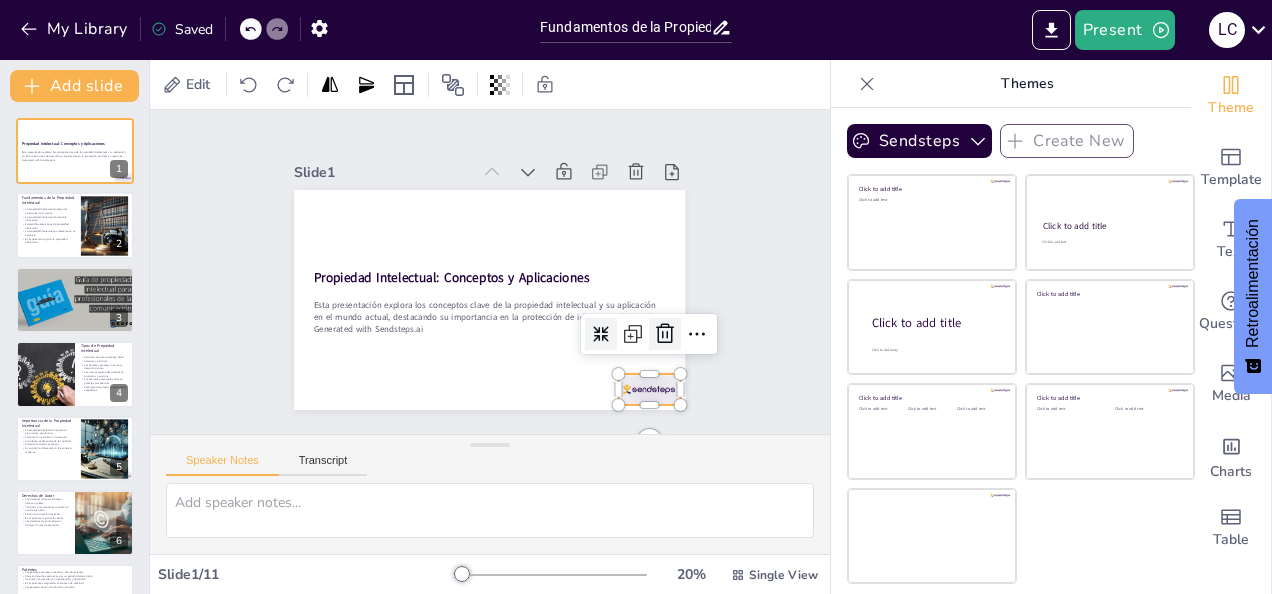 click 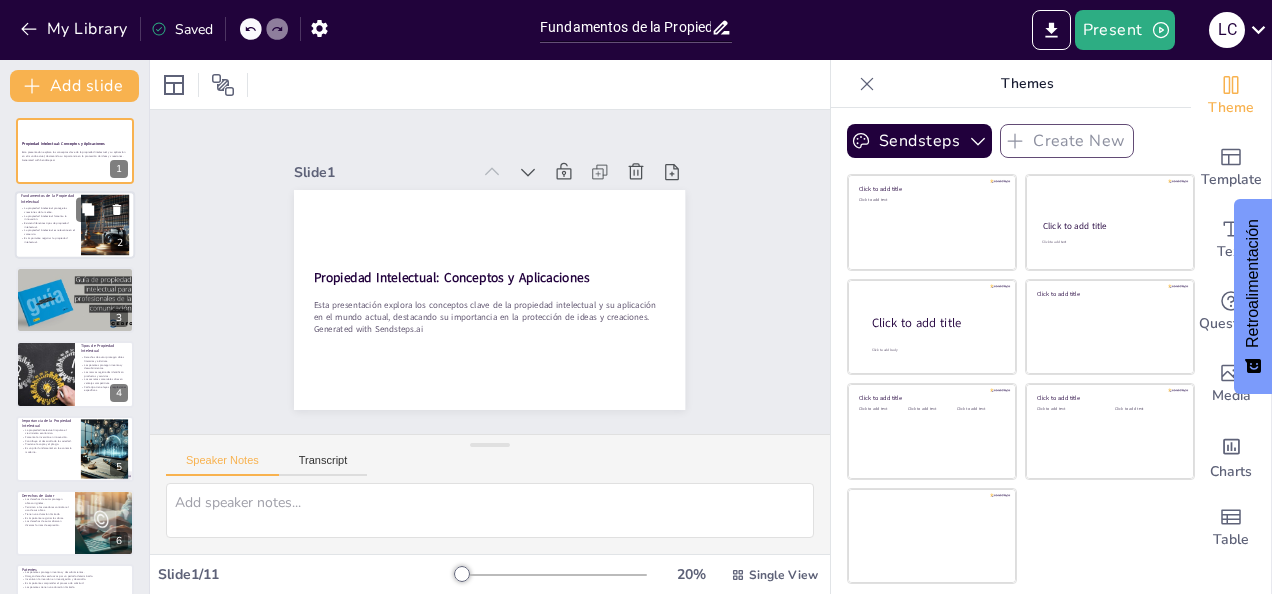 click on "Existen diferentes tipos de propiedad intelectual." at bounding box center [48, 225] 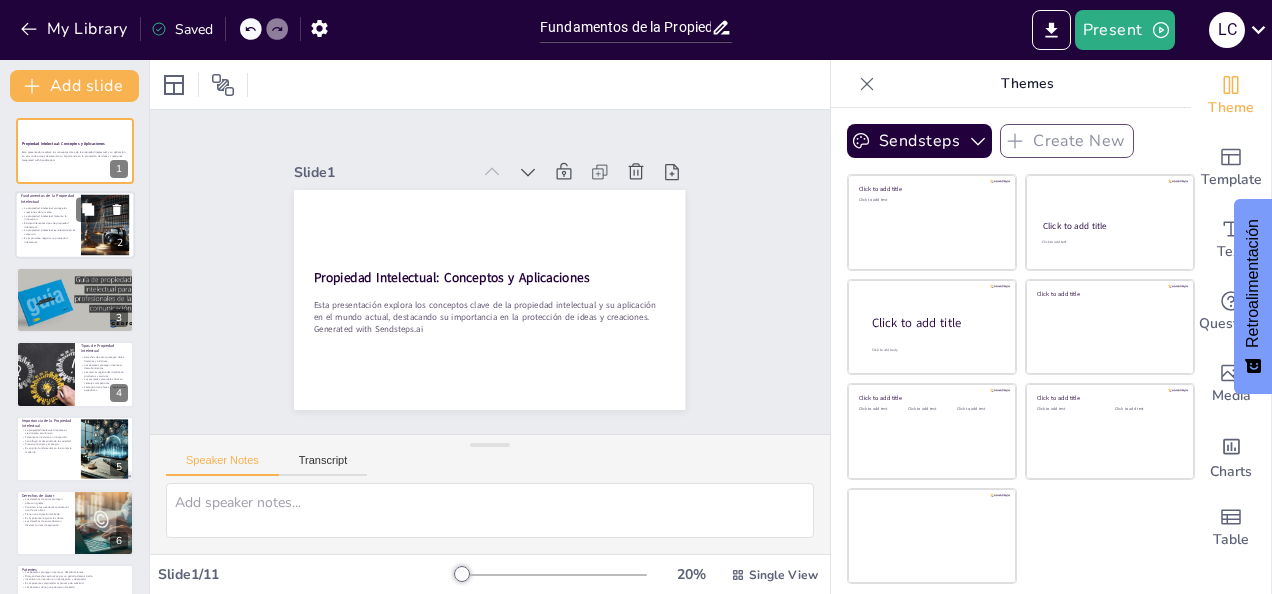 type on "La protección de las creaciones es esencial en un mundo donde las ideas pueden ser fácilmente copiadas. La propiedad intelectual asegura que los creadores tengan control sobre su trabajo y puedan beneficiarse de él.
La innovación es el motor del desarrollo económico. Al proteger las ideas, se incentiva a los creadores a seguir desarrollando nuevos productos y servicios, lo que beneficia a la sociedad en su conjunto.
Cada tipo de propiedad intelectual tiene sus propias características y requisitos. Conocer estas diferencias es crucial para elegir la mejor forma de proteger una creación o invención.
En el ámbito comercial, la propiedad intelectual ayuda a las empresas a diferenciarse de sus competidores. Esto es vital para construir una marca sólida y mantener una ventaja competitiva.
El registro de la propiedad intelectual es un paso fundamental para garantizar que los derechos de un creador sean reconocidos y protegidos legalmente. Sin este registro, puede ser difícil hacer valer esos derechos." 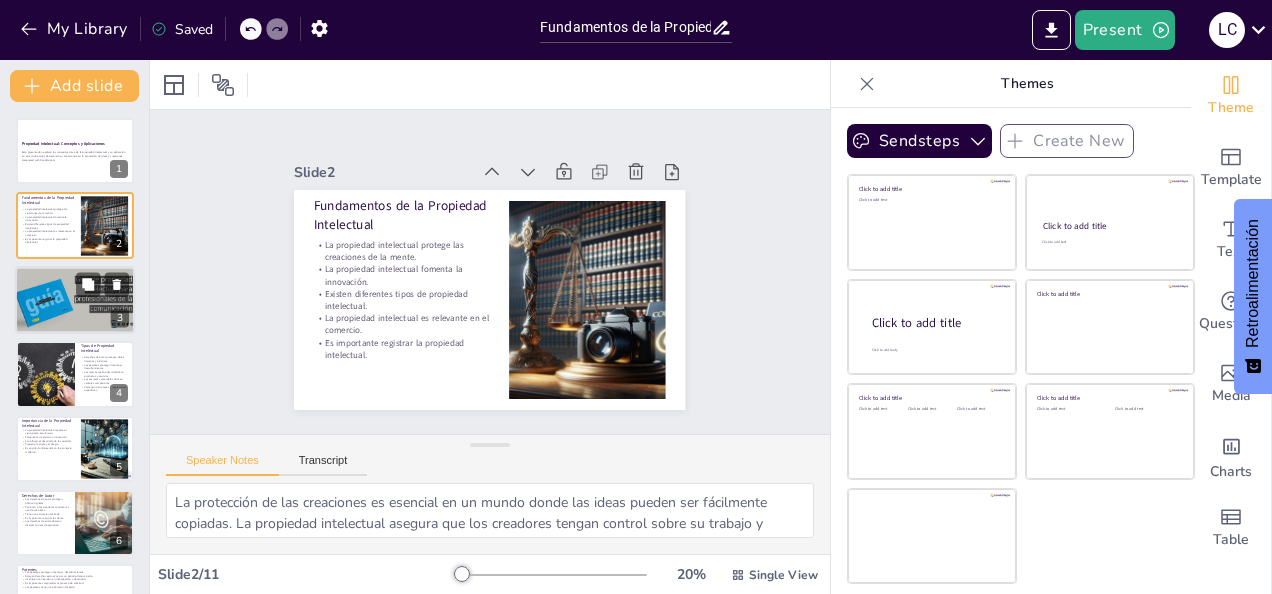 click at bounding box center [75, 300] 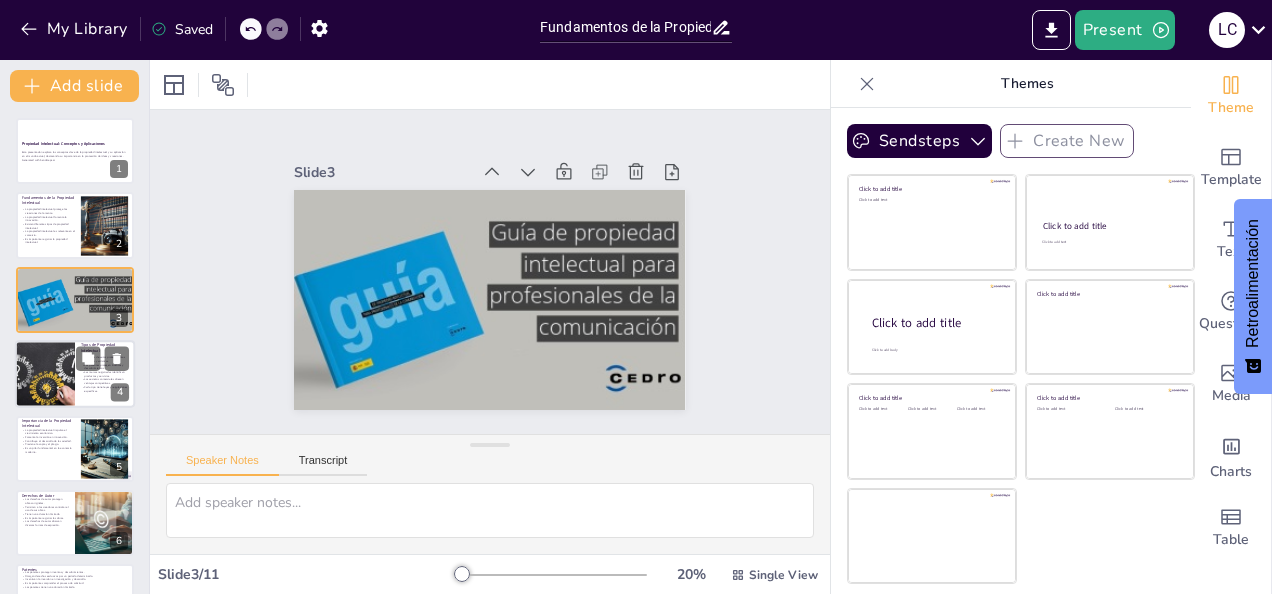 click at bounding box center [44, 374] 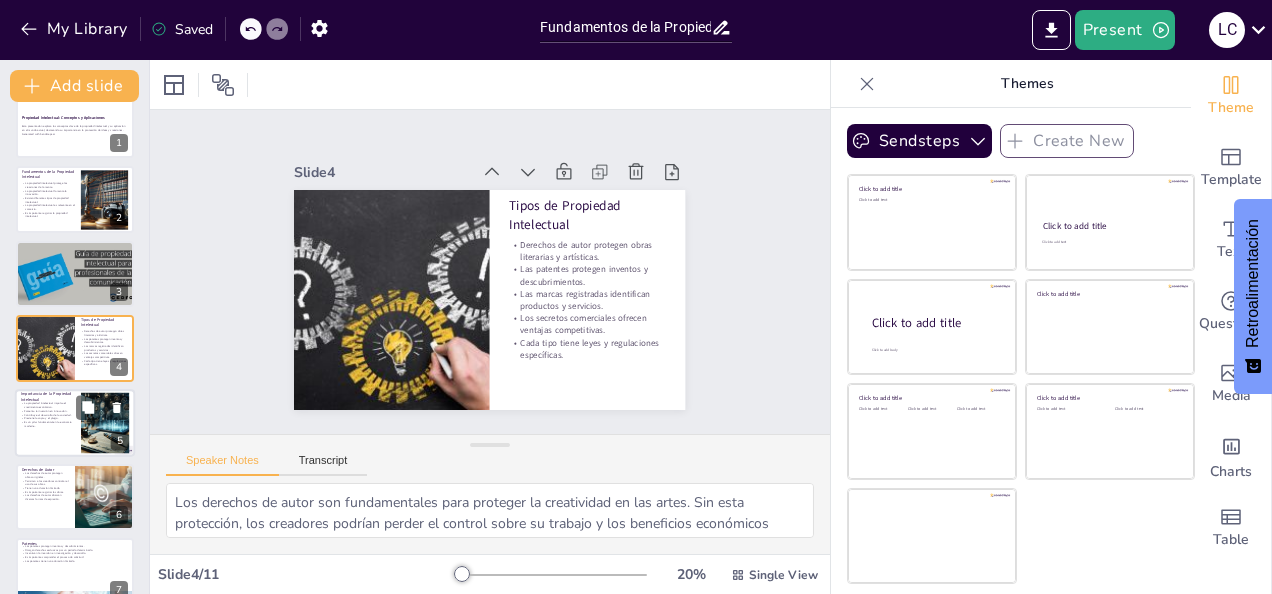 click at bounding box center (75, 423) 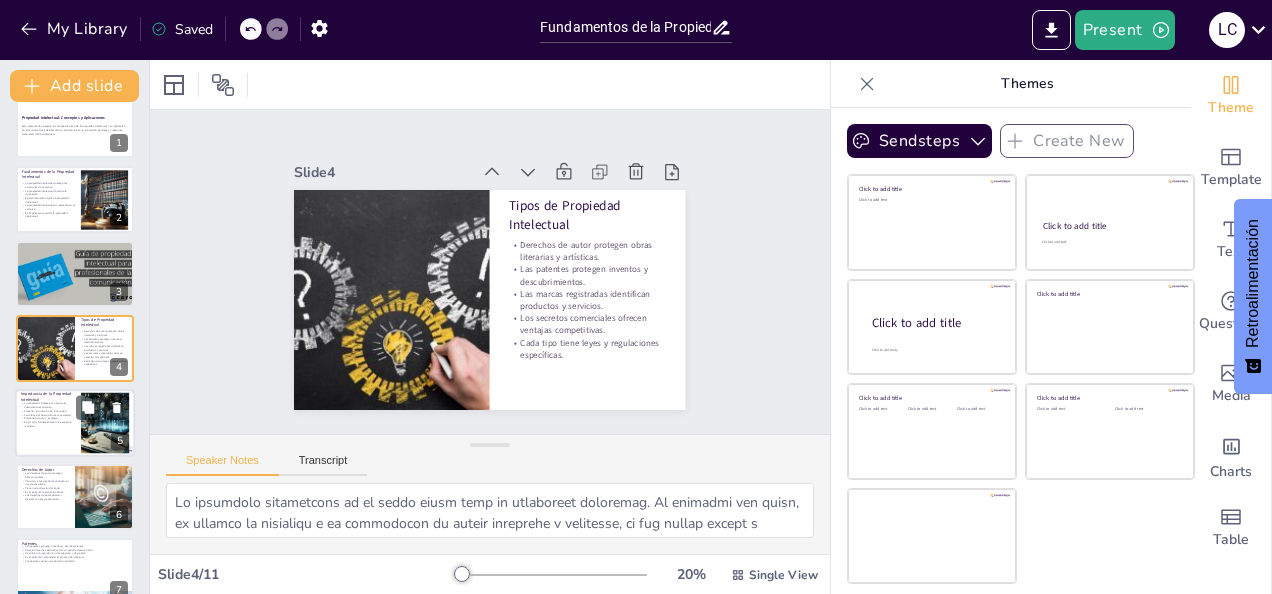 scroll, scrollTop: 100, scrollLeft: 0, axis: vertical 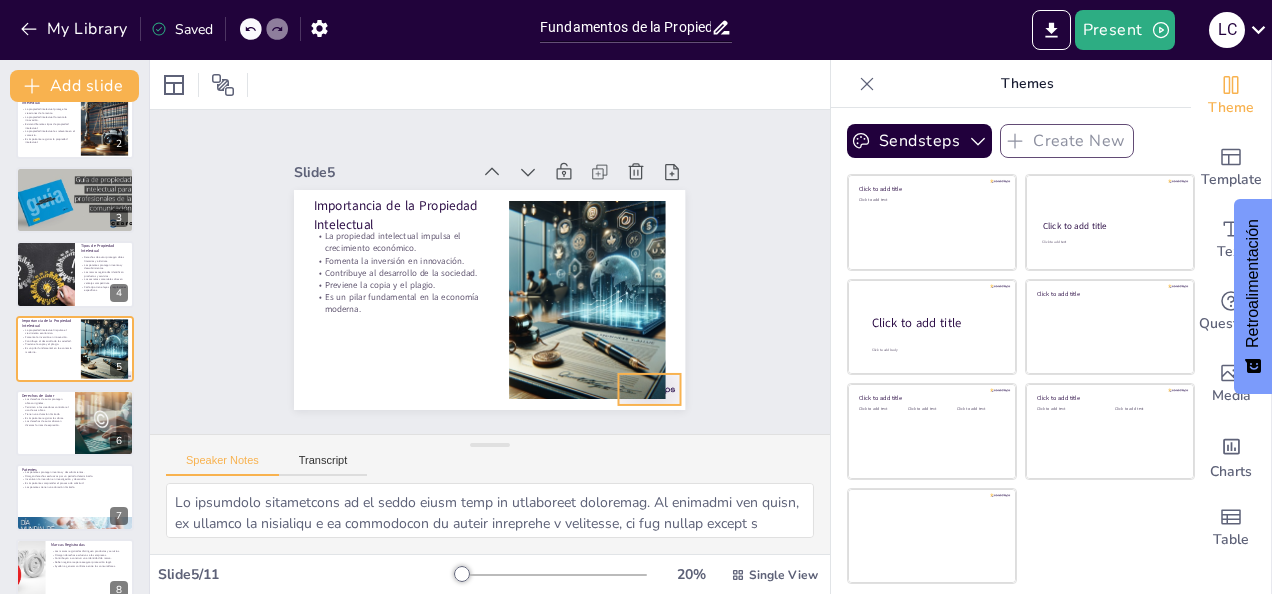 click on "Importancia de la Propiedad Intelectual La propiedad intelectual impulsa el crecimiento económico. Fomenta la inversión en innovación. Contribuye al desarrollo de la sociedad. Previene la copia y el plagio. Es un pilar fundamental en la economía moderna." at bounding box center [489, 300] 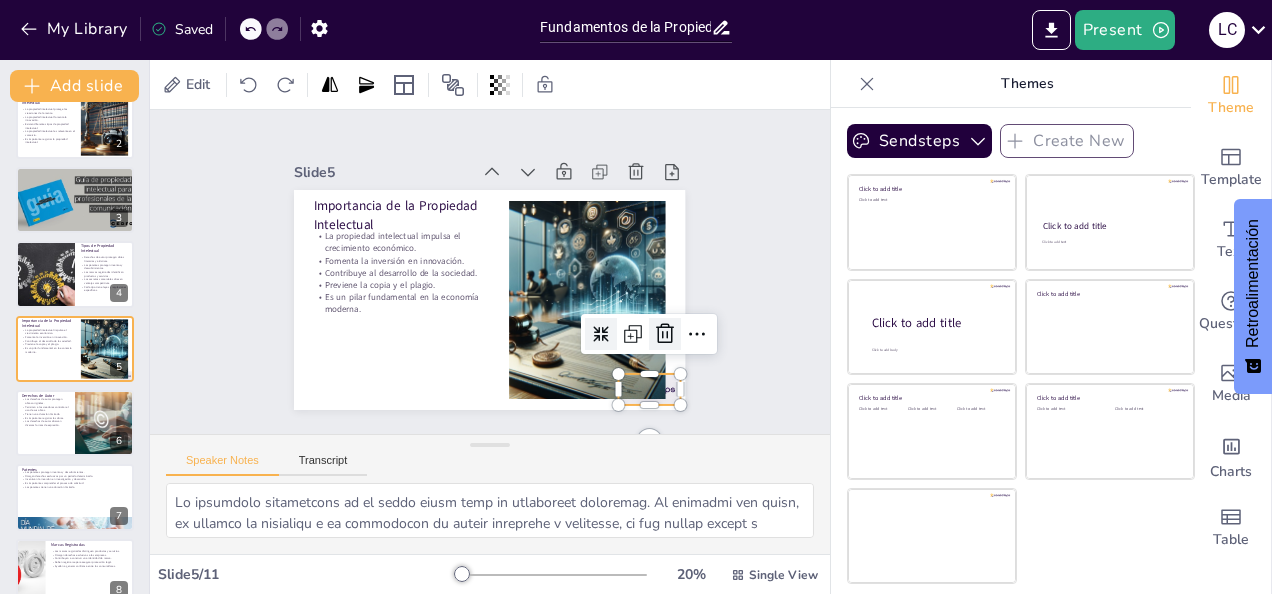 click 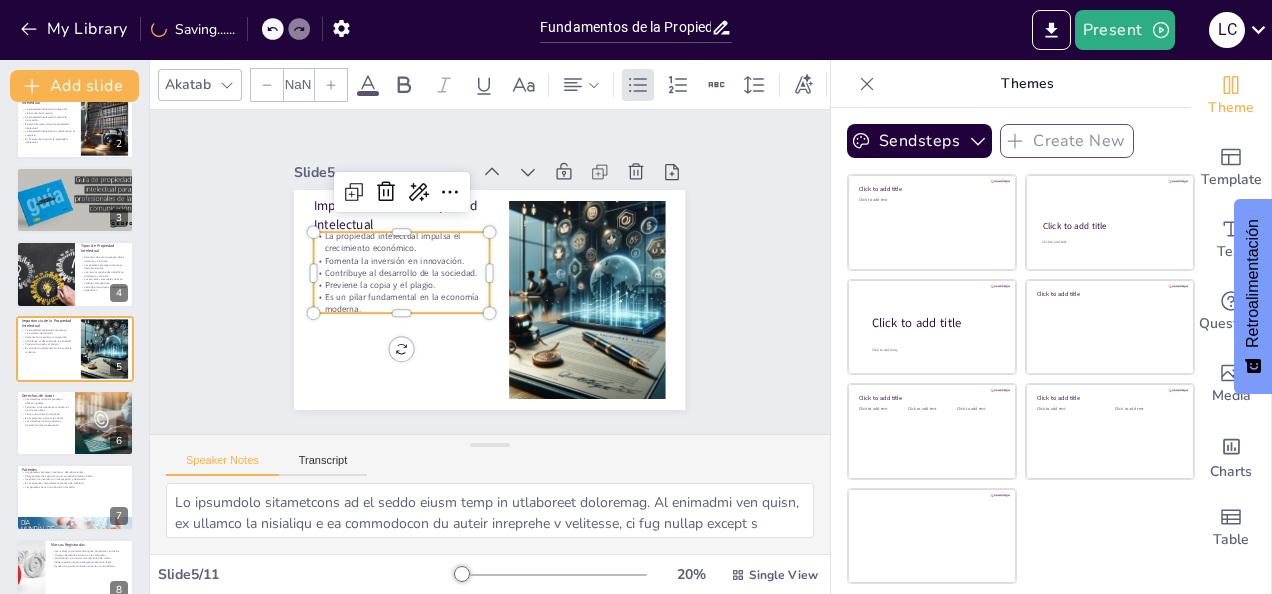 type on "32" 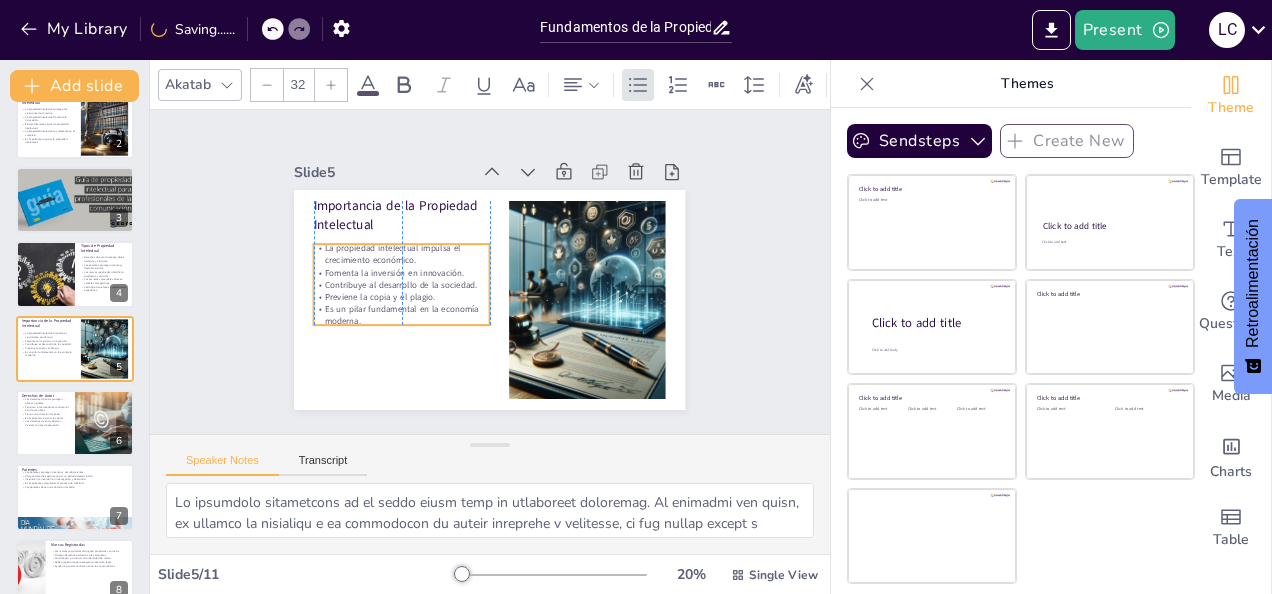 drag, startPoint x: 334, startPoint y: 242, endPoint x: 335, endPoint y: 253, distance: 11.045361 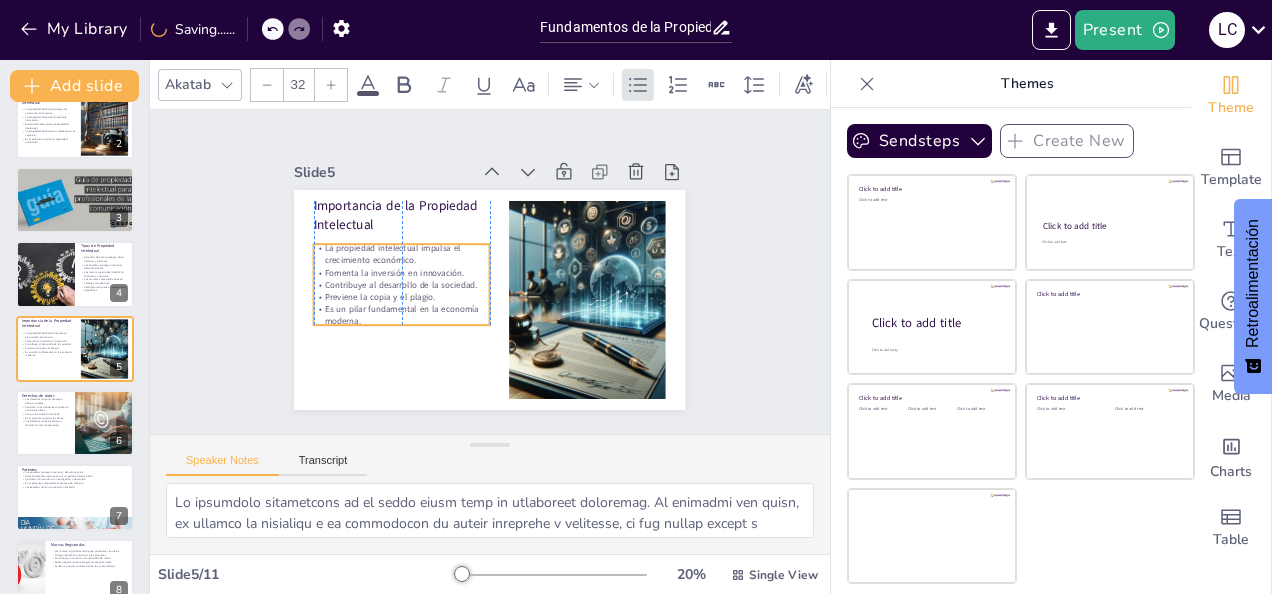 click on "La propiedad intelectual impulsa el crecimiento económico." at bounding box center (402, 254) 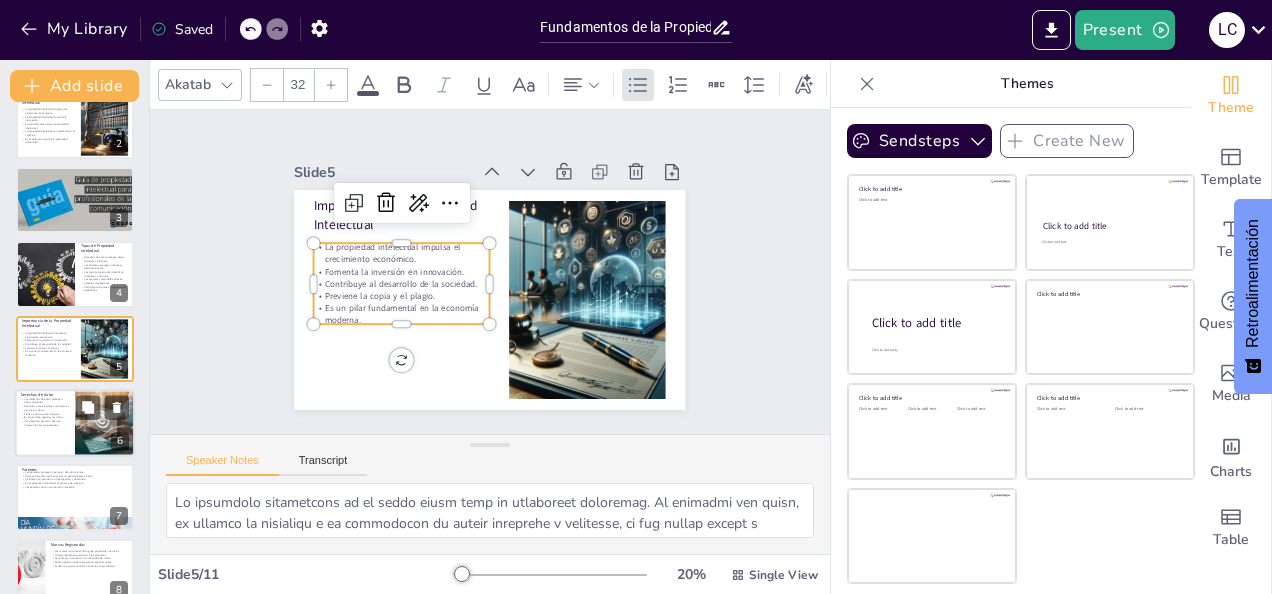 click on "Los derechos de autor protegen obras originales." at bounding box center (45, 400) 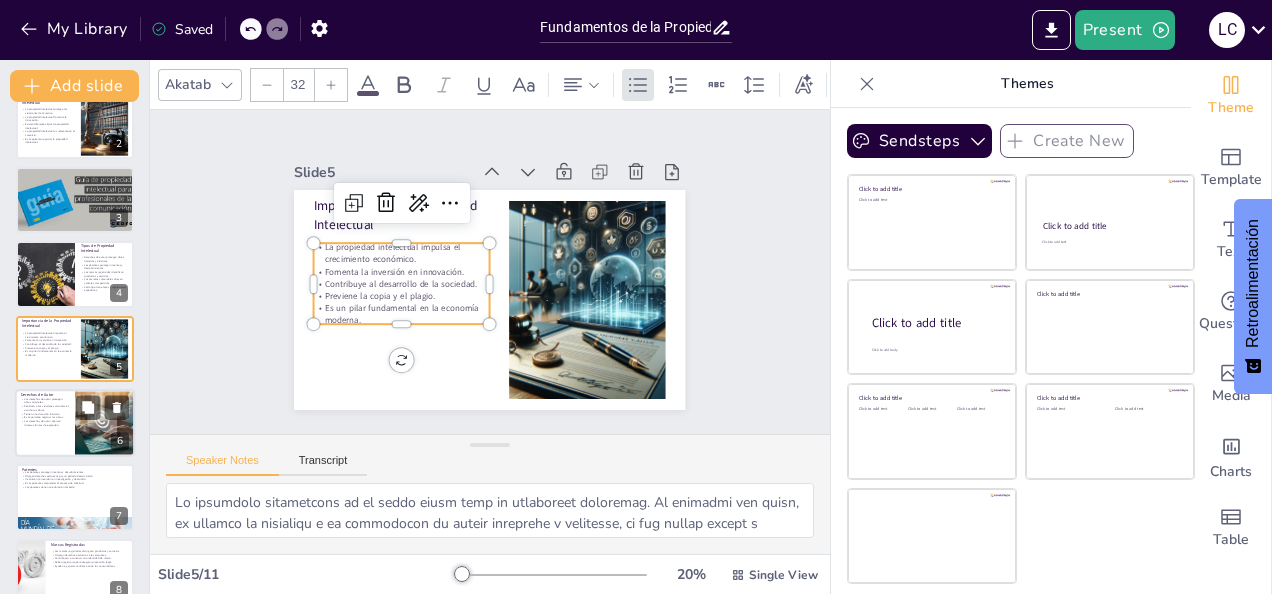 type on "La protección de obras originales es esencial para garantizar que los creadores puedan beneficiarse de su trabajo. Sin derechos de autor, las obras pueden ser utilizadas sin el consentimiento del autor, lo que es injusto.
El control sobre el uso de las obras es fundamental para los creadores. Les permite decidir cómo y dónde se utilizan sus obras, asegurando que reciben reconocimiento y compensación.
La duración limitada de los derechos de autor significa que después de un tiempo, las obras pasan al dominio público. Esto permite que las futuras generaciones accedan a ellas y las utilicen, fomentando la cultura y la creatividad.
El registro de derechos de autor es crucial para asegurar que los derechos de un creador sean reconocidos legalmente. Sin este registro, puede ser difícil demostrar la propiedad de una obra en caso de disputa.
Los derechos de autor no se limitan a un tipo de obra. Protegen una amplia gama de expresiones creativas, lo que es vital para la diversidad cultural y artística en la socieda..." 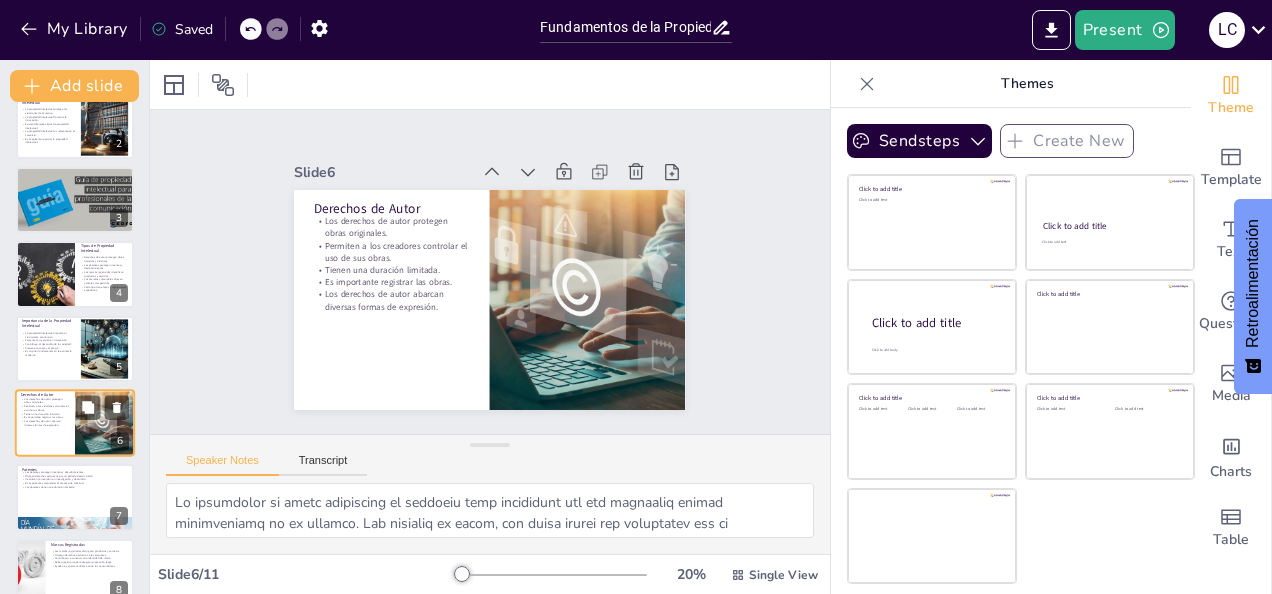 scroll, scrollTop: 175, scrollLeft: 0, axis: vertical 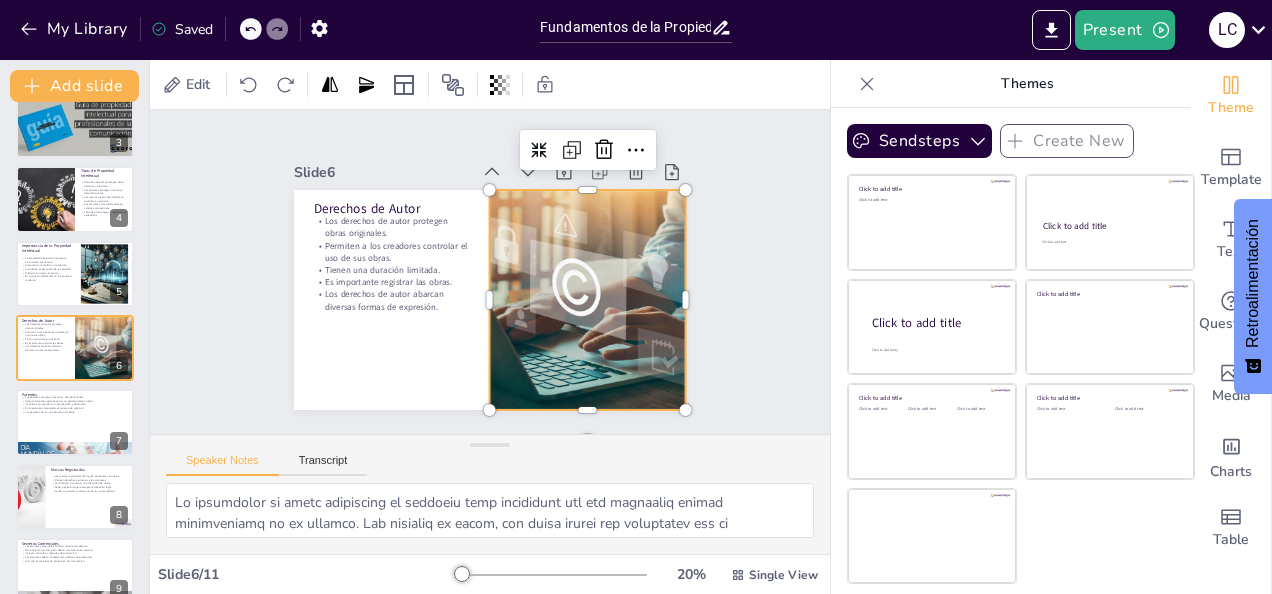 click at bounding box center (587, 300) 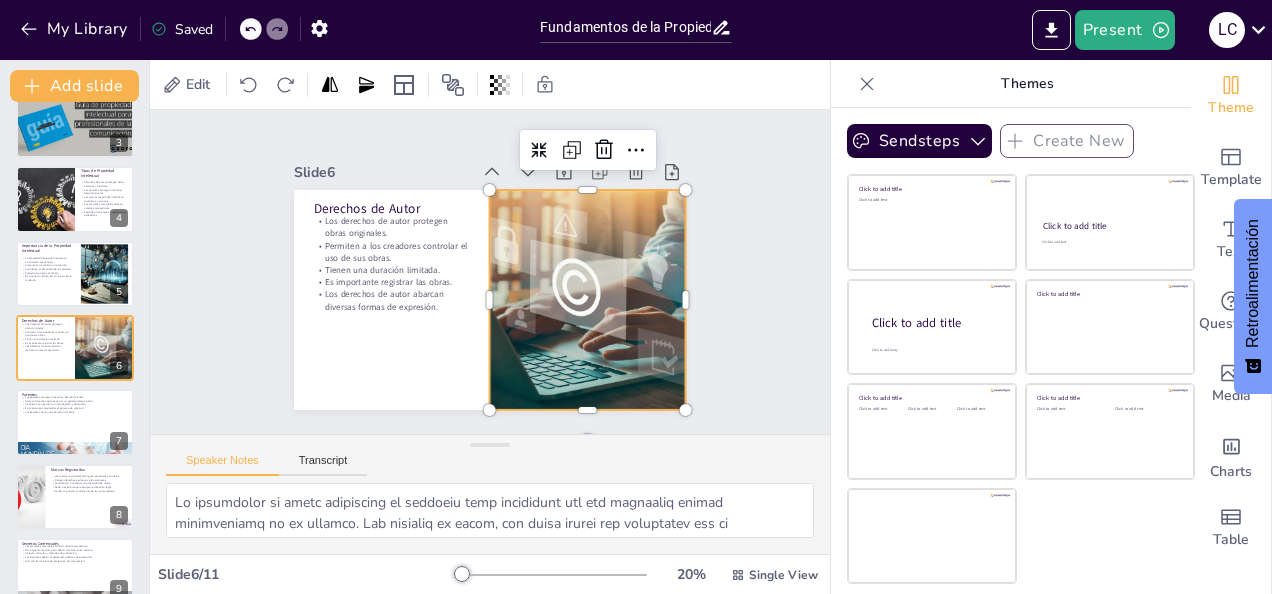 click at bounding box center (587, 300) 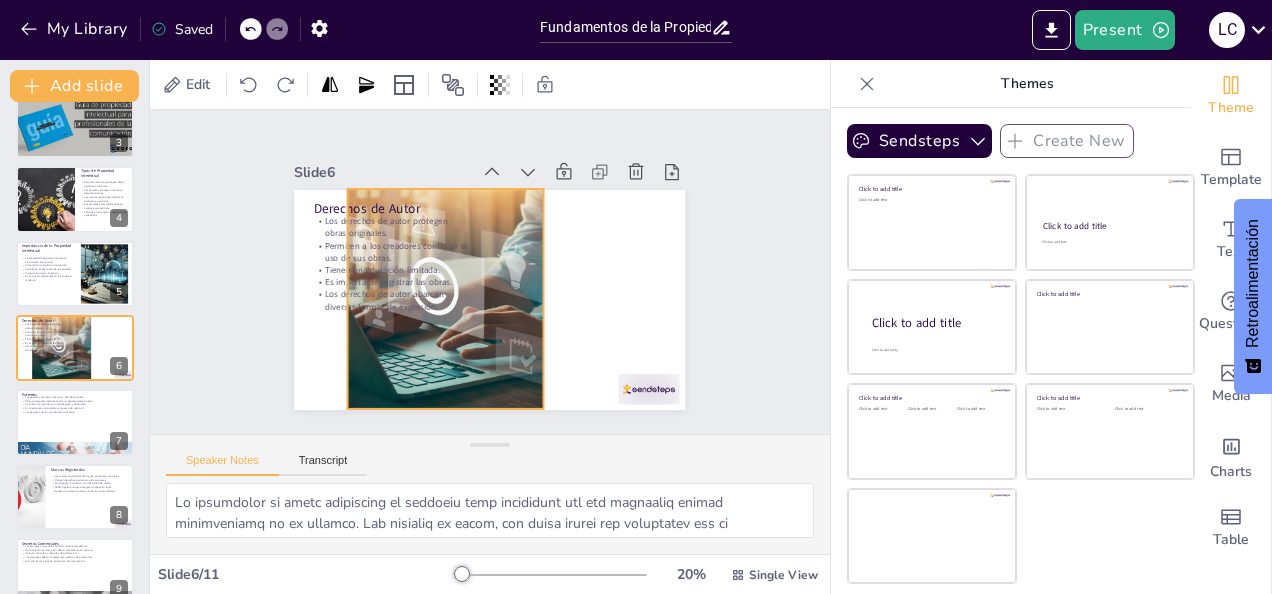 drag, startPoint x: 604, startPoint y: 335, endPoint x: 462, endPoint y: 333, distance: 142.01408 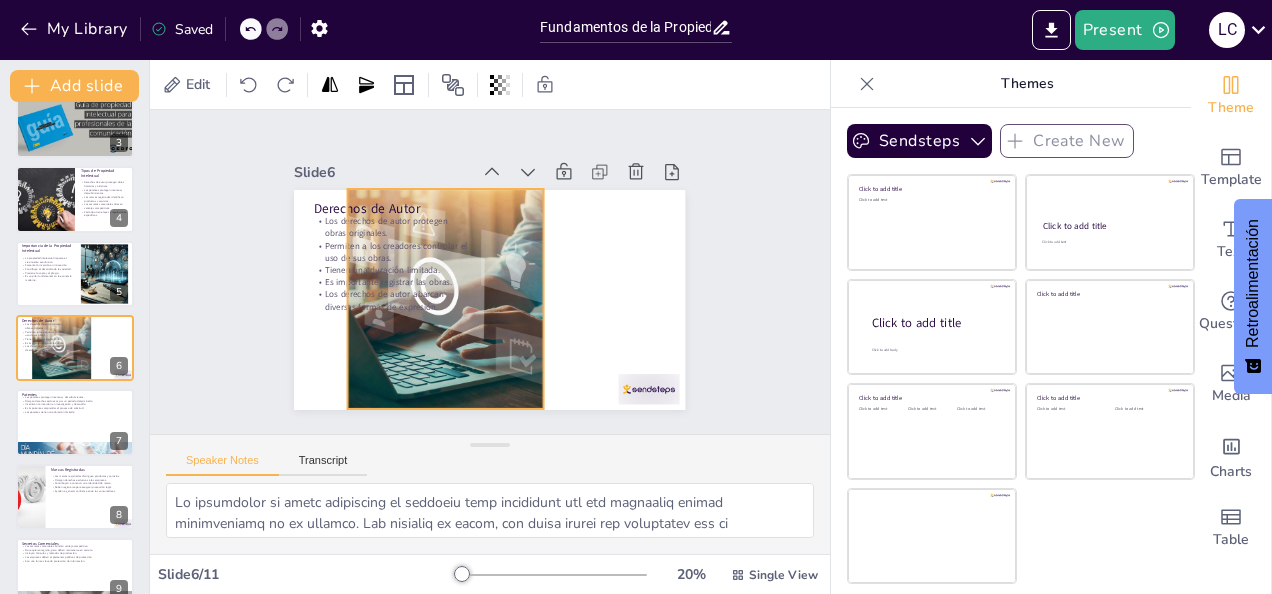 click at bounding box center (445, 299) 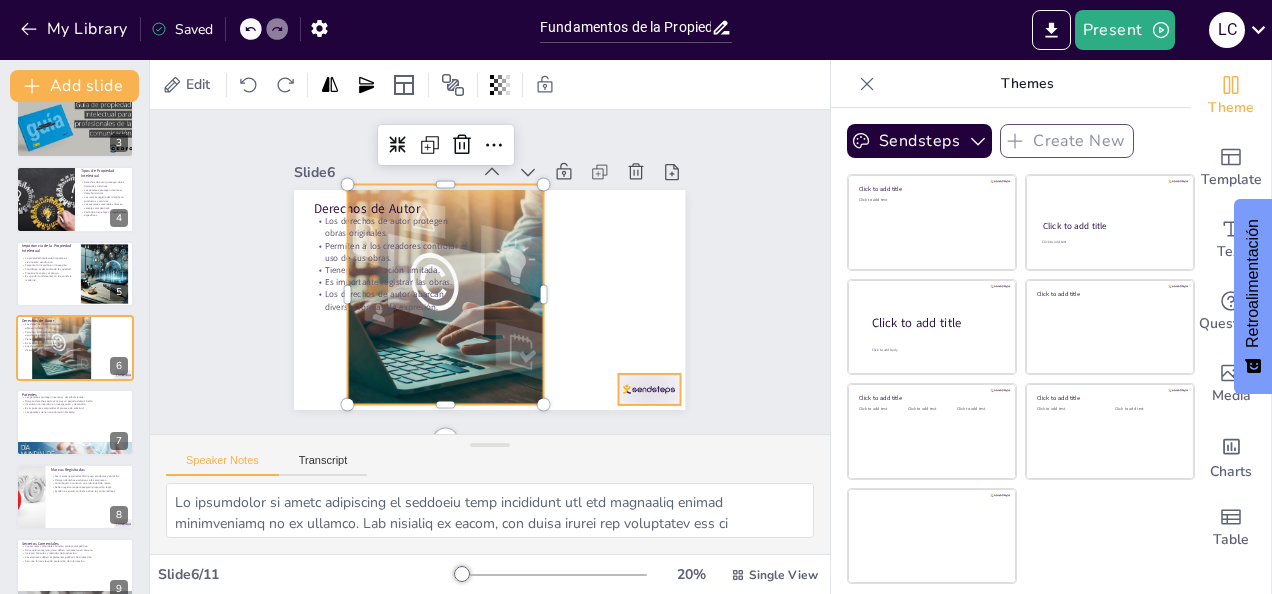 click at bounding box center (649, 389) 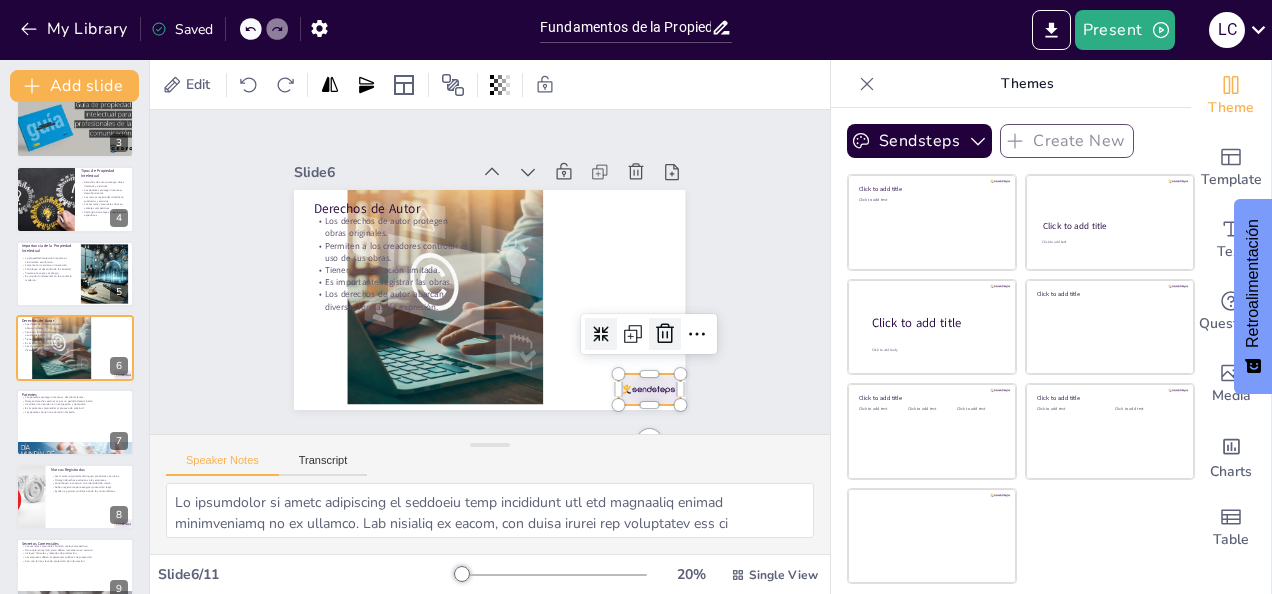 click 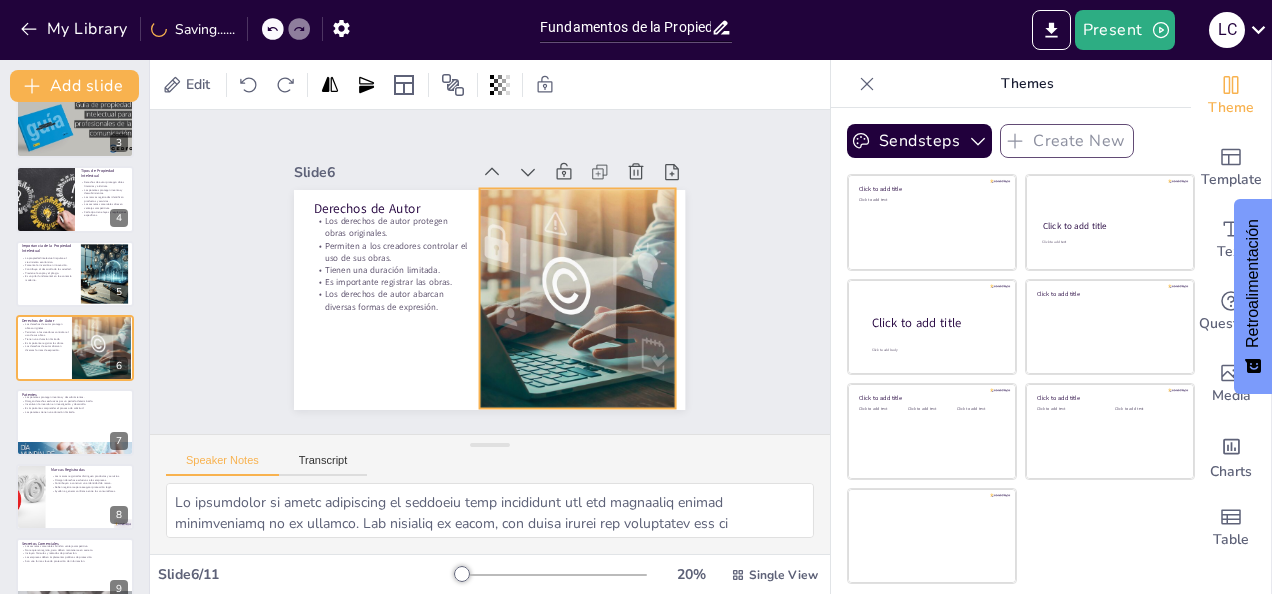 drag, startPoint x: 460, startPoint y: 316, endPoint x: 592, endPoint y: 320, distance: 132.0606 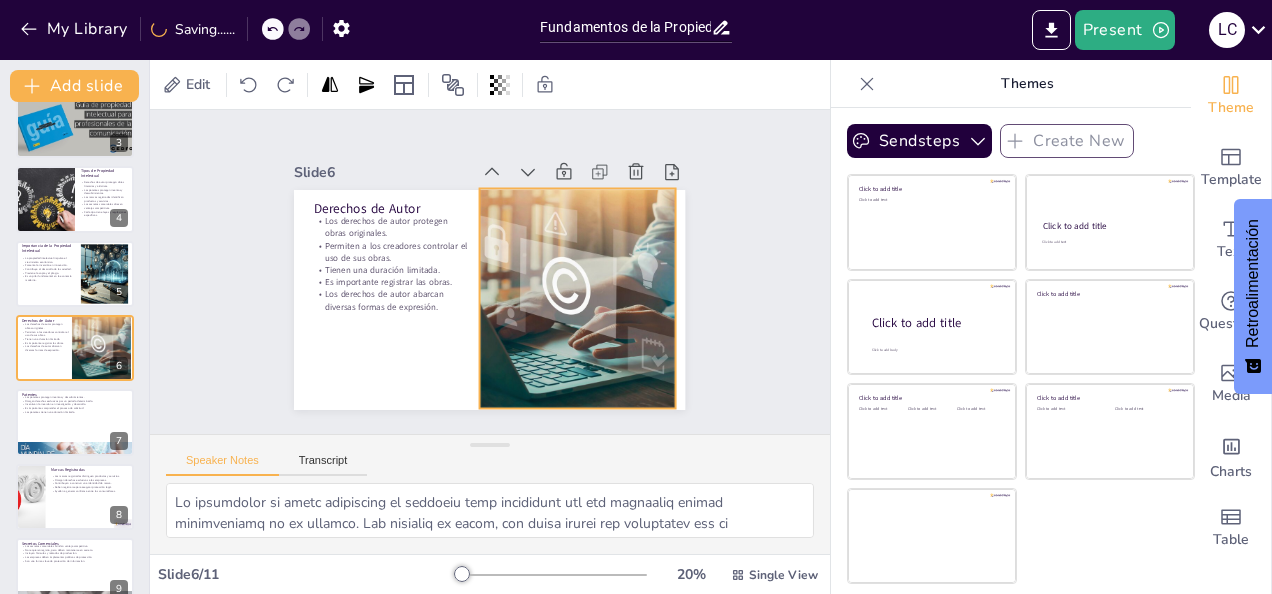 click at bounding box center (577, 299) 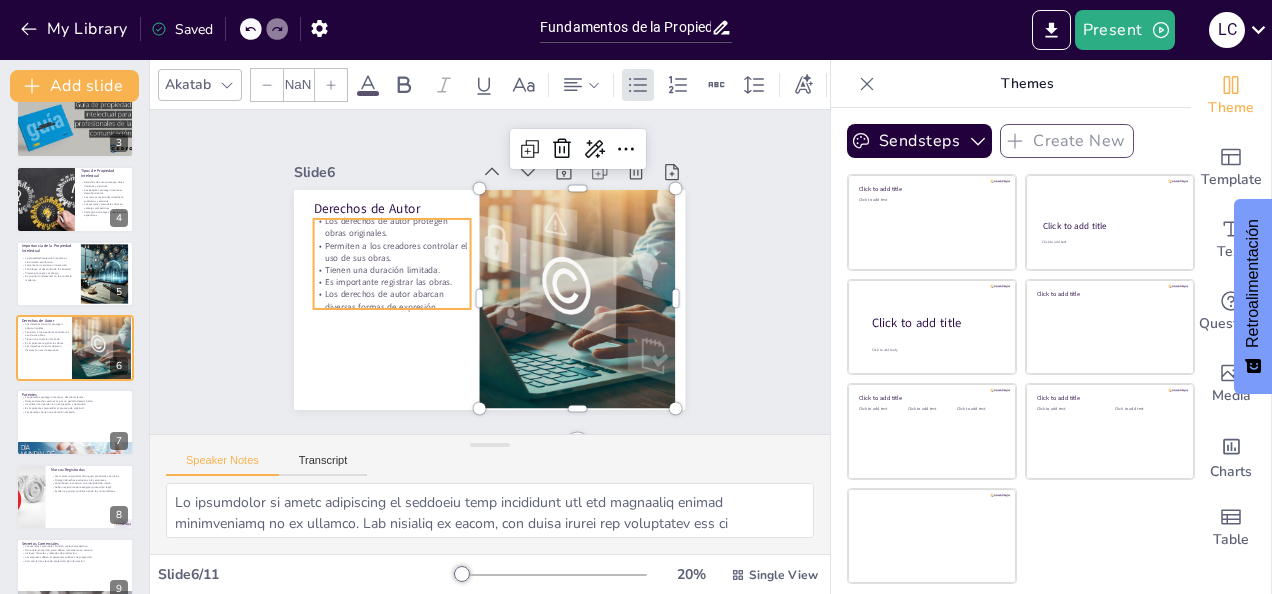 type on "32" 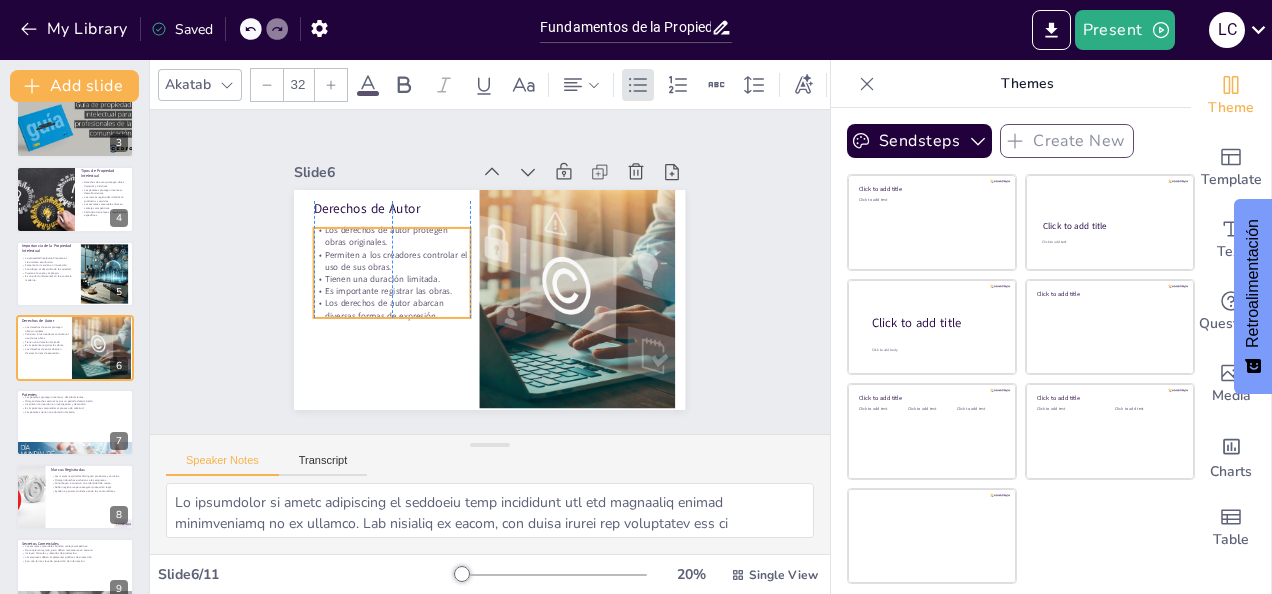 click on "Tienen una duración limitada." at bounding box center (392, 279) 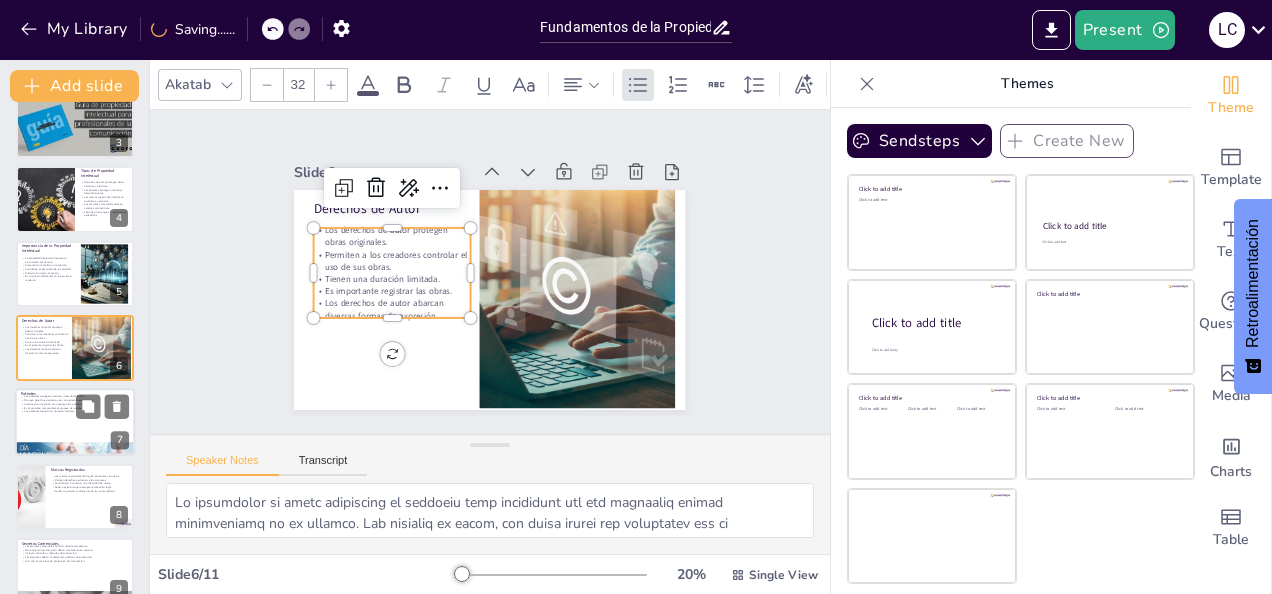 click at bounding box center [75, 423] 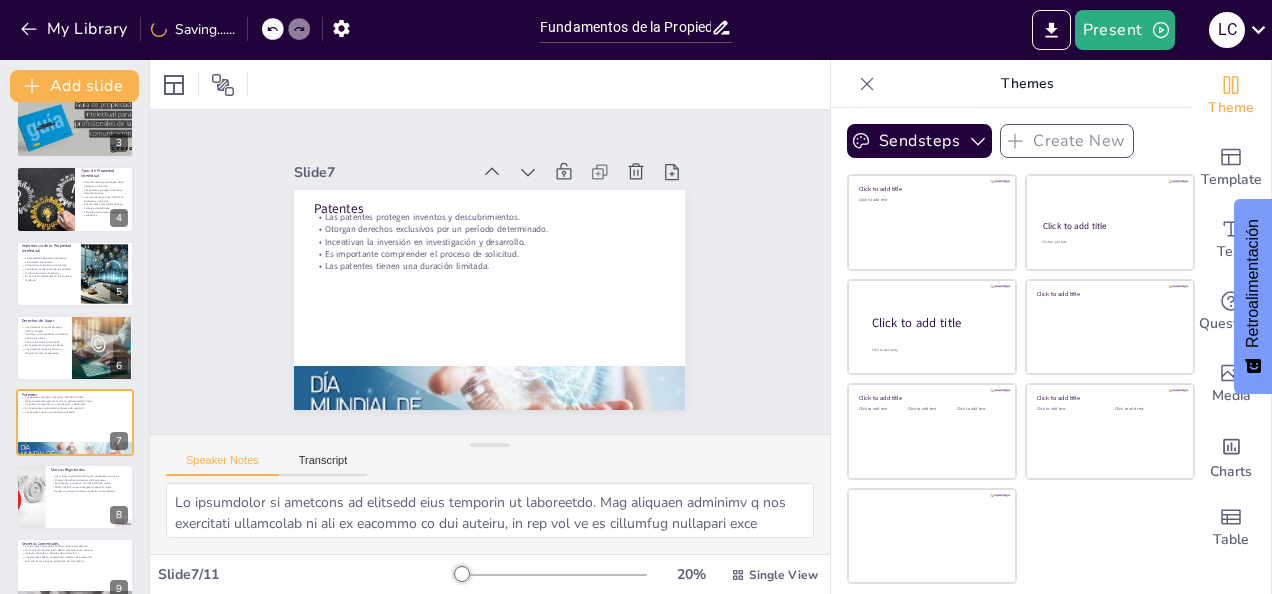 scroll, scrollTop: 249, scrollLeft: 0, axis: vertical 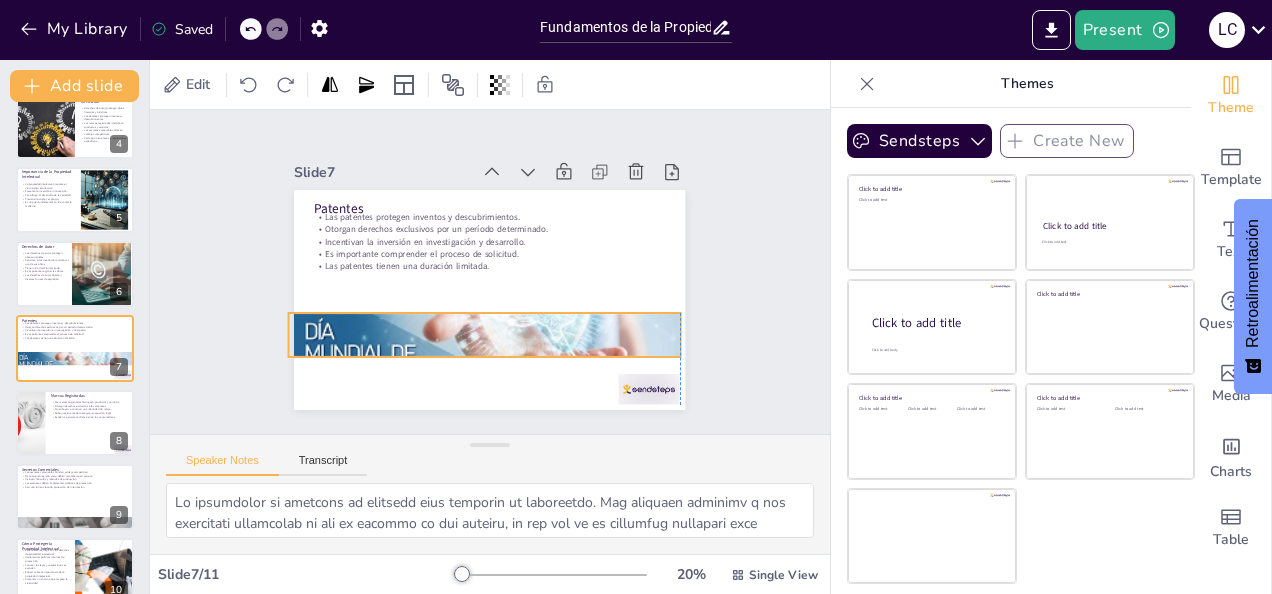 drag, startPoint x: 579, startPoint y: 376, endPoint x: 572, endPoint y: 323, distance: 53.460266 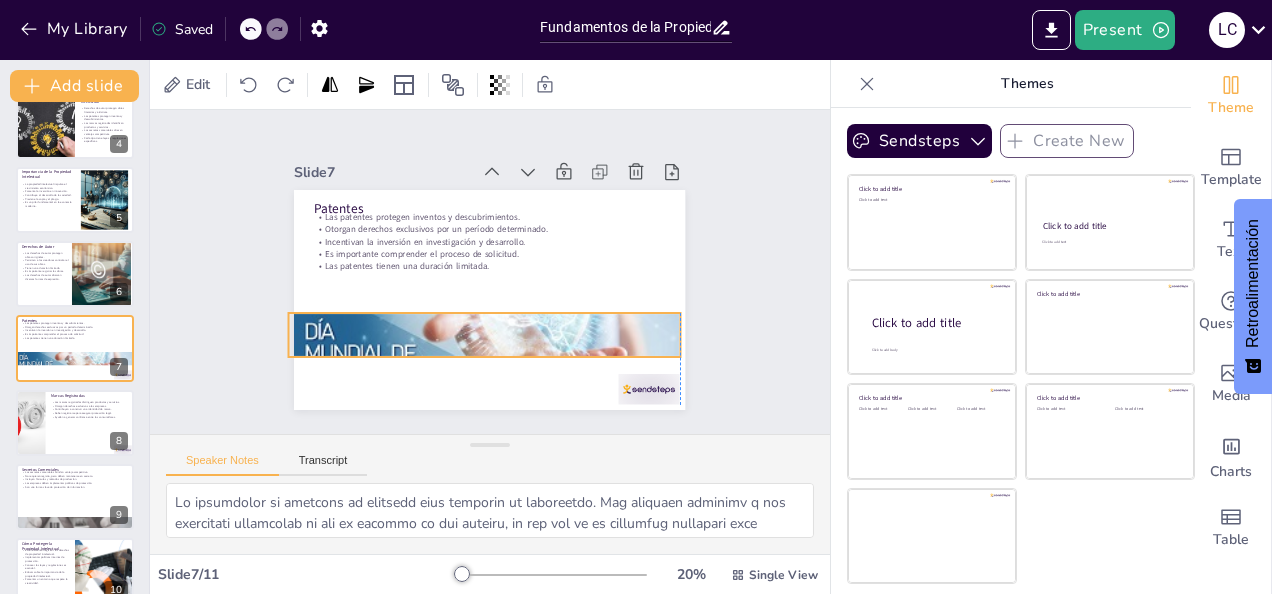 click at bounding box center (477, 333) 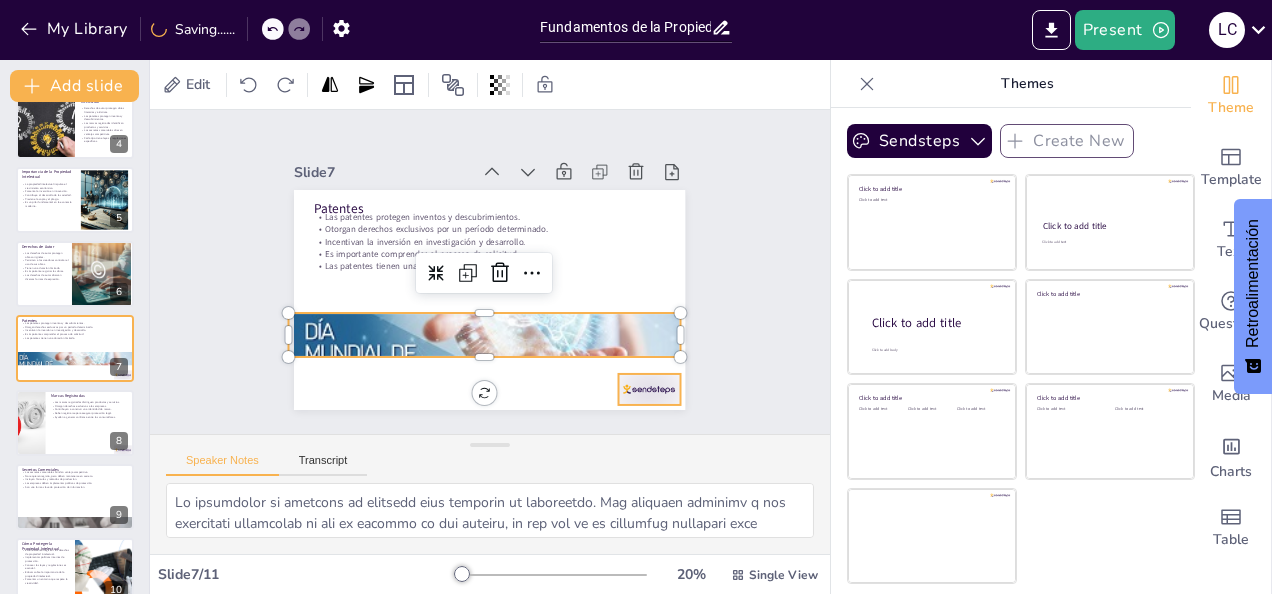 click at bounding box center (636, 405) 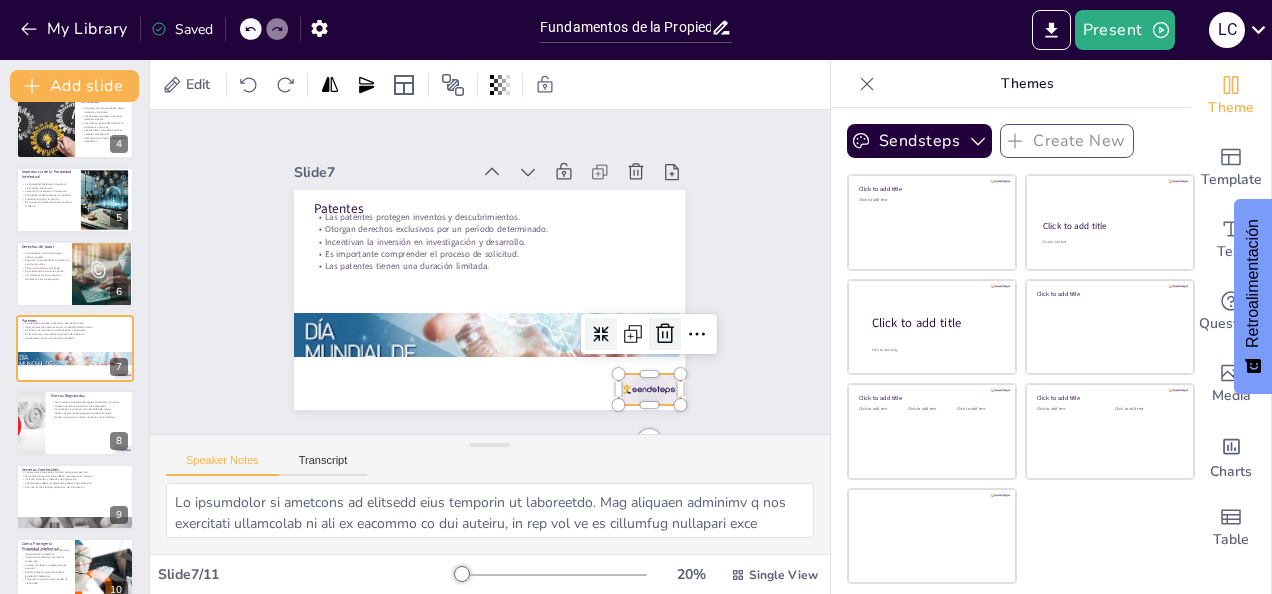 click 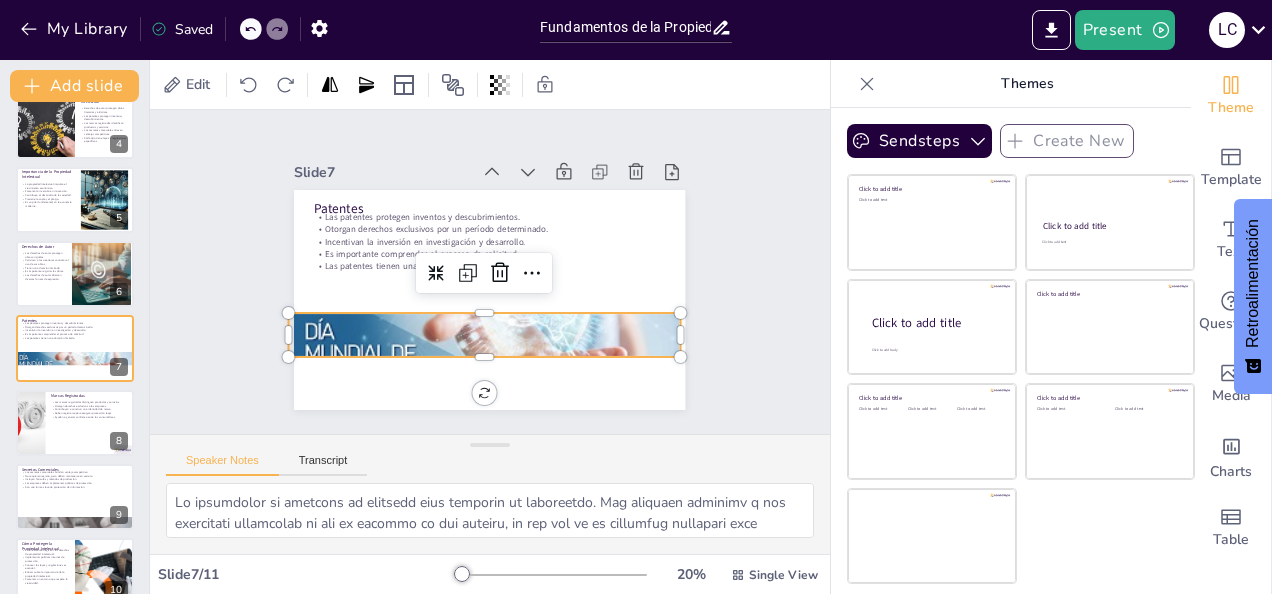 click at bounding box center [477, 333] 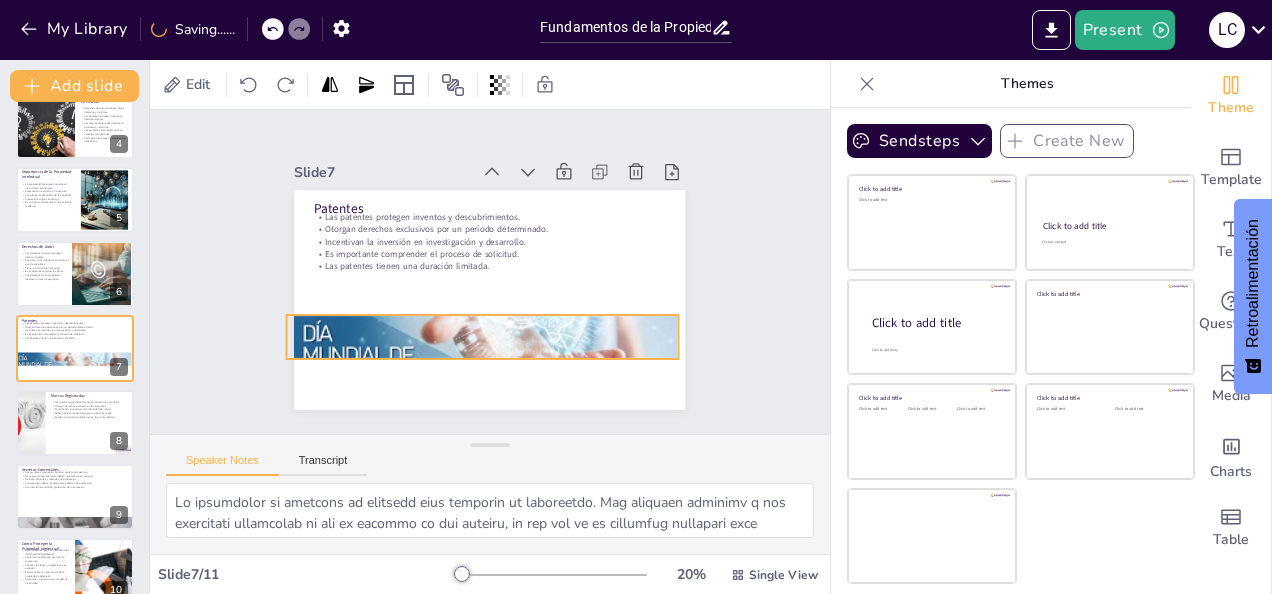 click at bounding box center [475, 335] 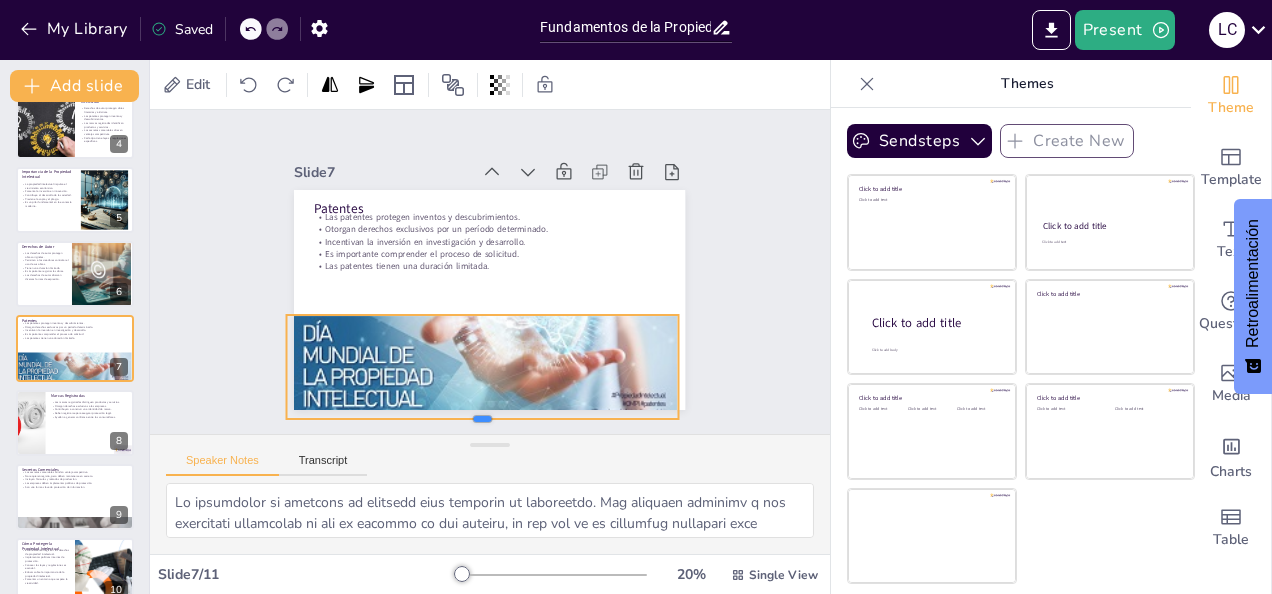 drag, startPoint x: 464, startPoint y: 354, endPoint x: 480, endPoint y: 414, distance: 62.0967 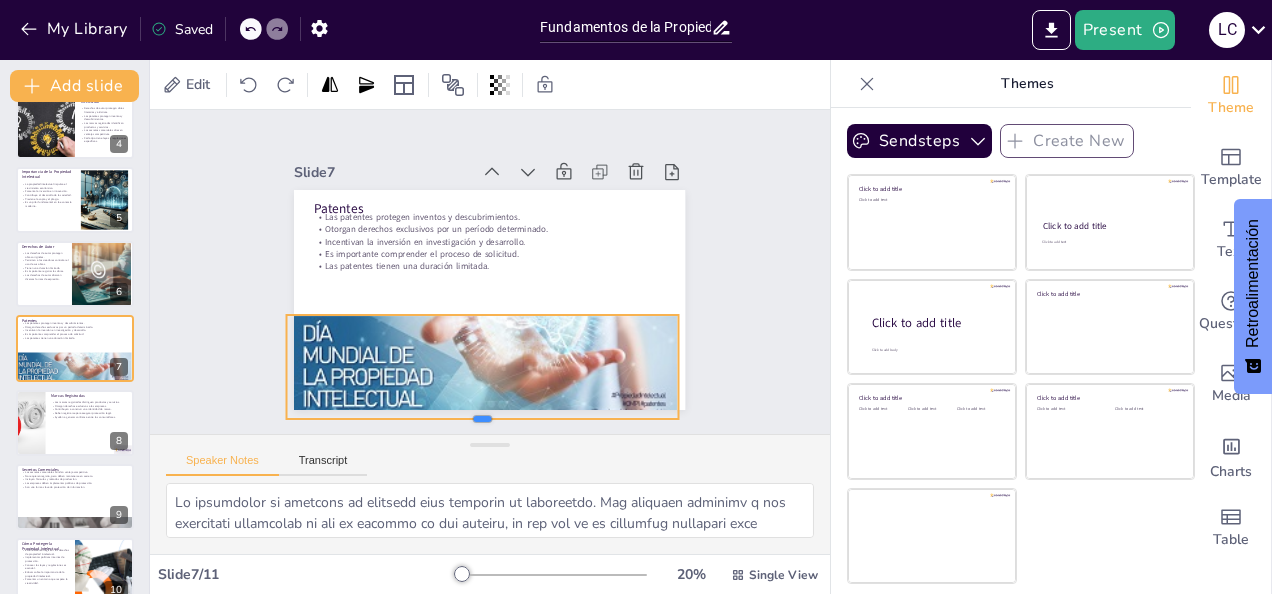 click at bounding box center (482, 427) 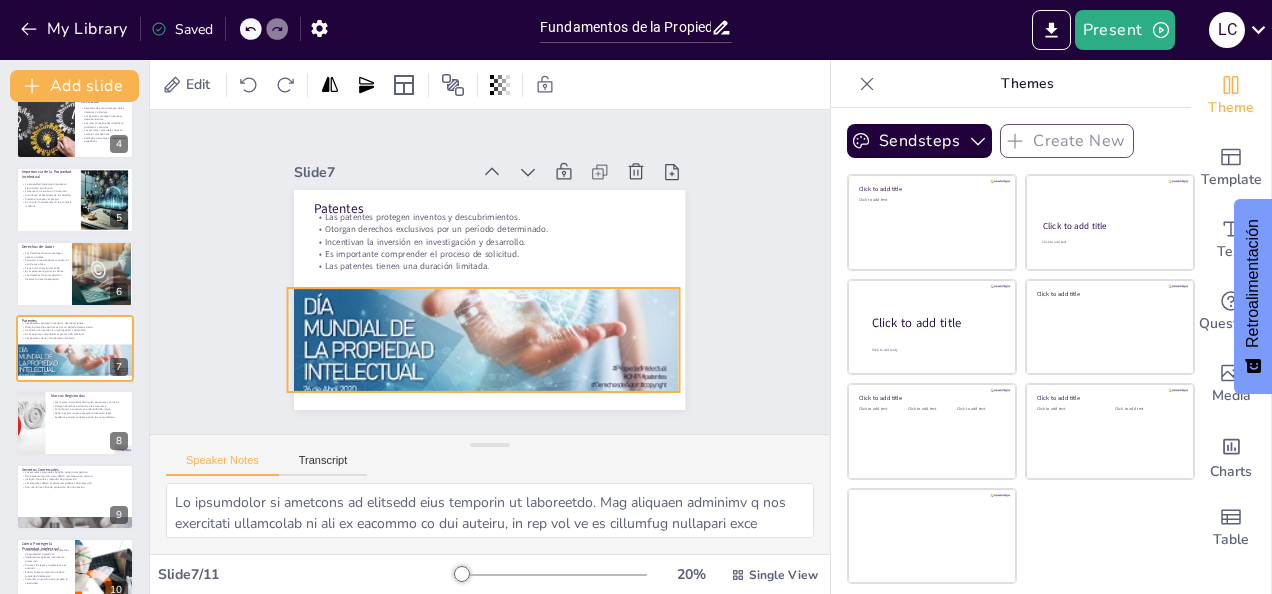 drag, startPoint x: 484, startPoint y: 356, endPoint x: 485, endPoint y: 329, distance: 27.018513 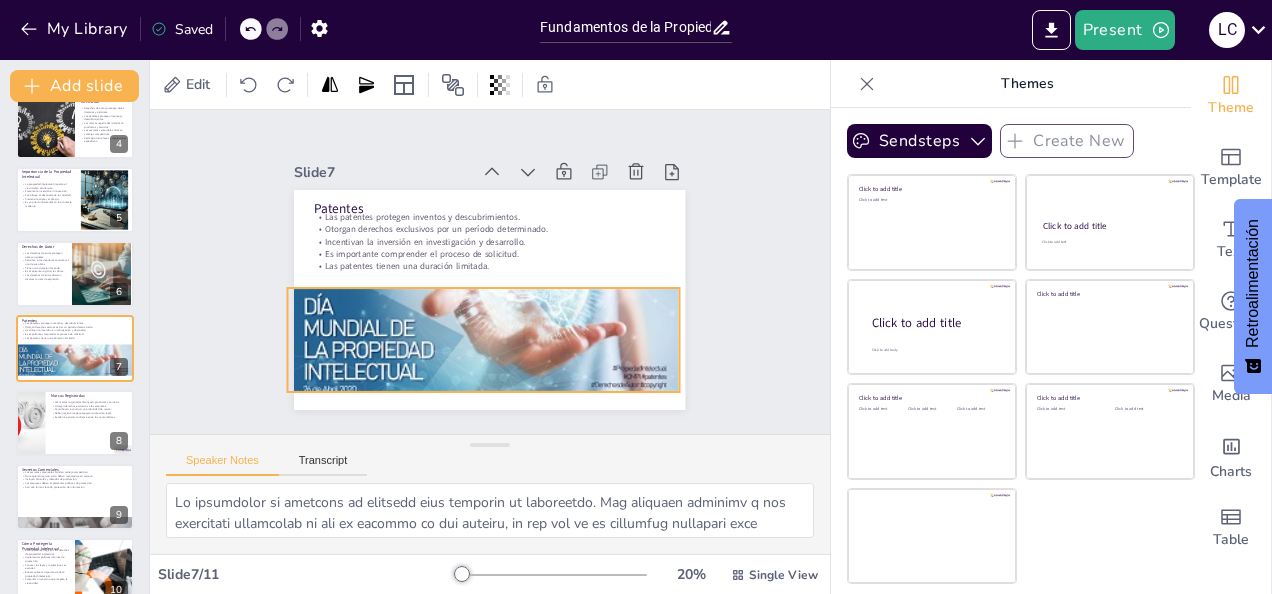 click at bounding box center (483, 310) 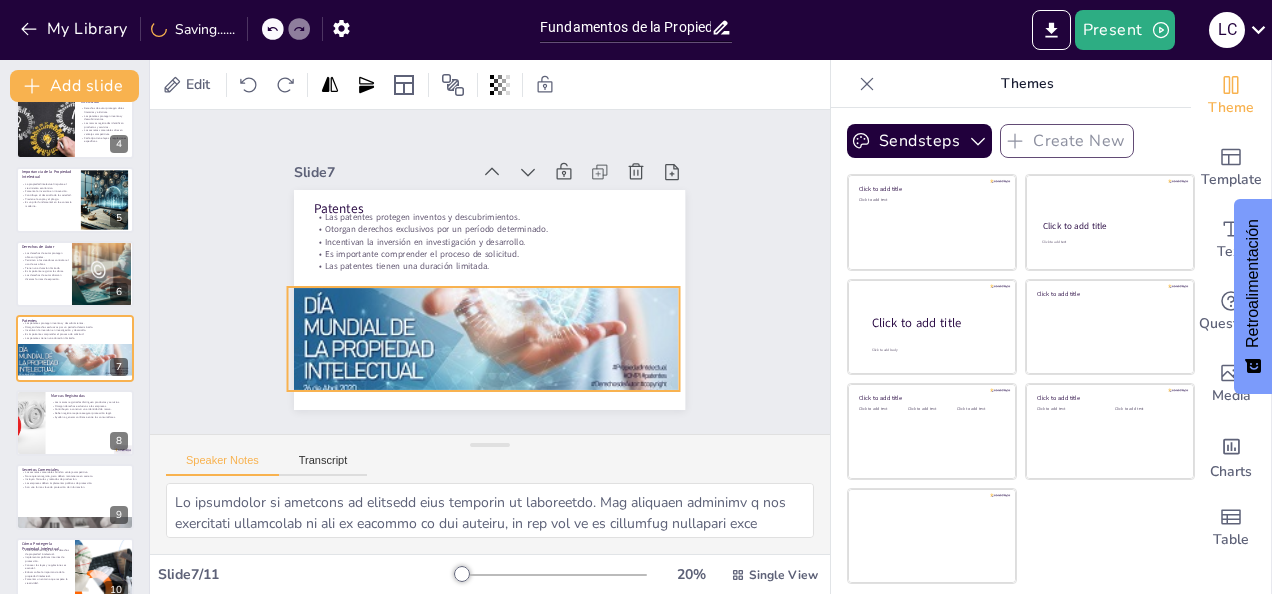 click at bounding box center (483, 309) 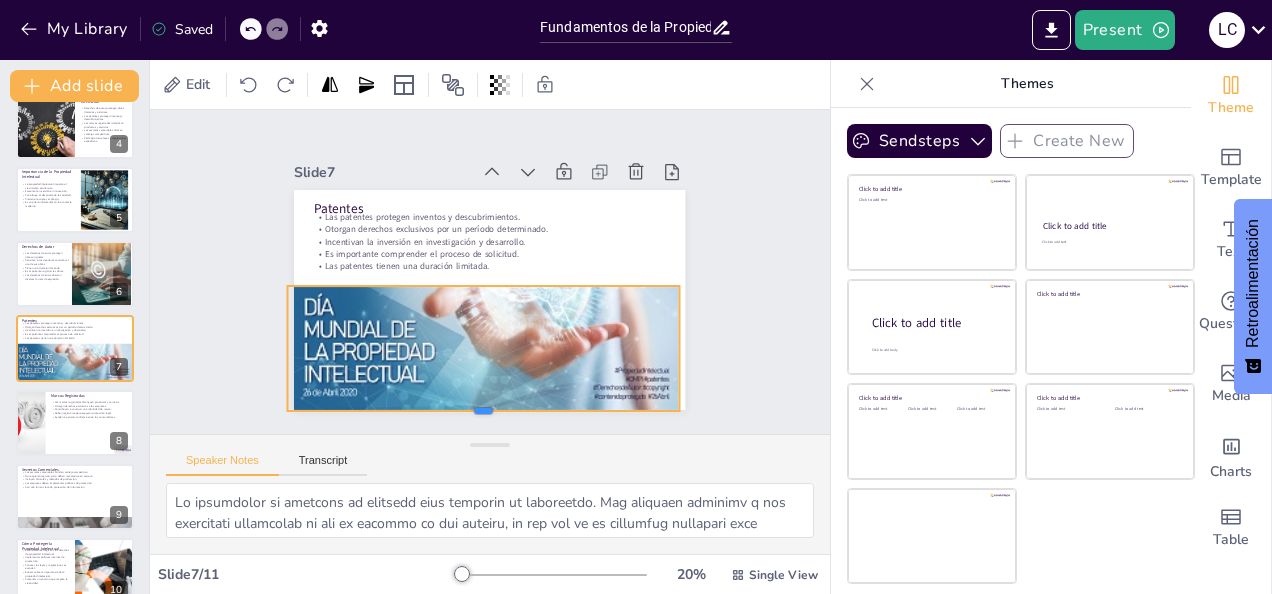 drag, startPoint x: 472, startPoint y: 384, endPoint x: 475, endPoint y: 405, distance: 21.213203 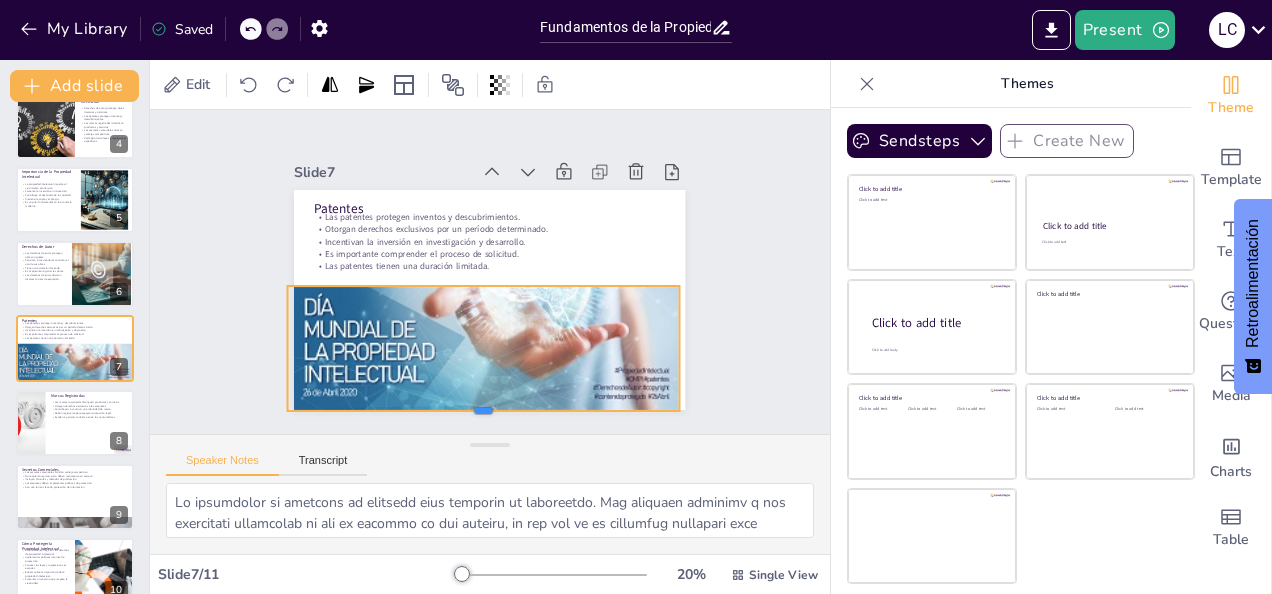 click at bounding box center (483, 419) 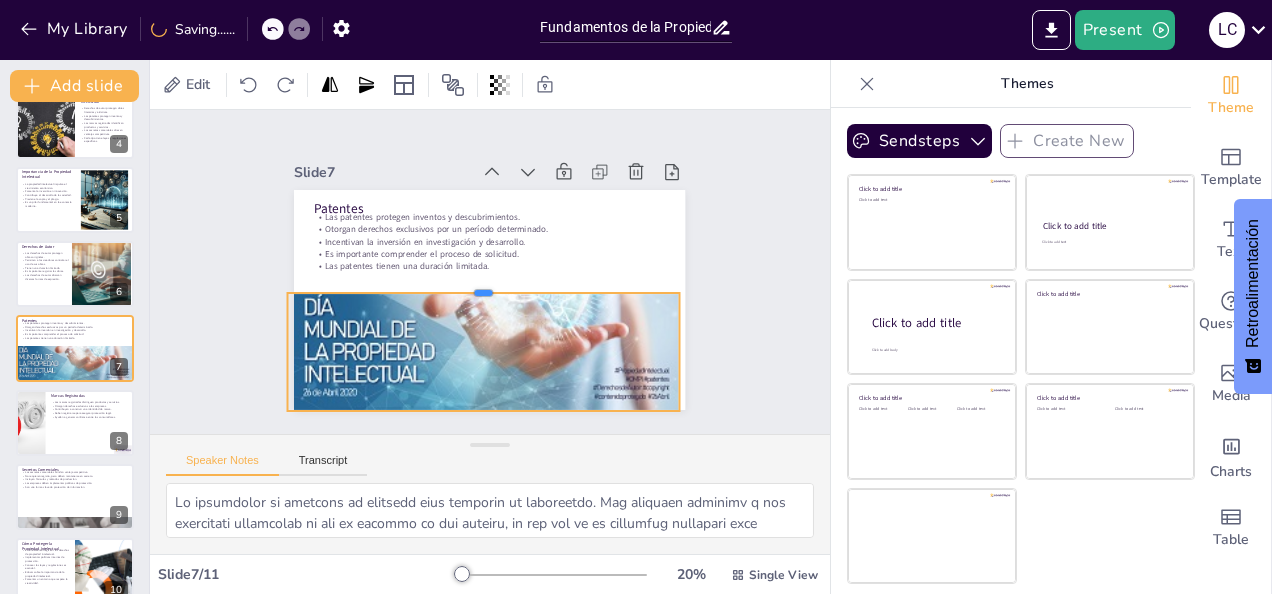 click at bounding box center [483, 285] 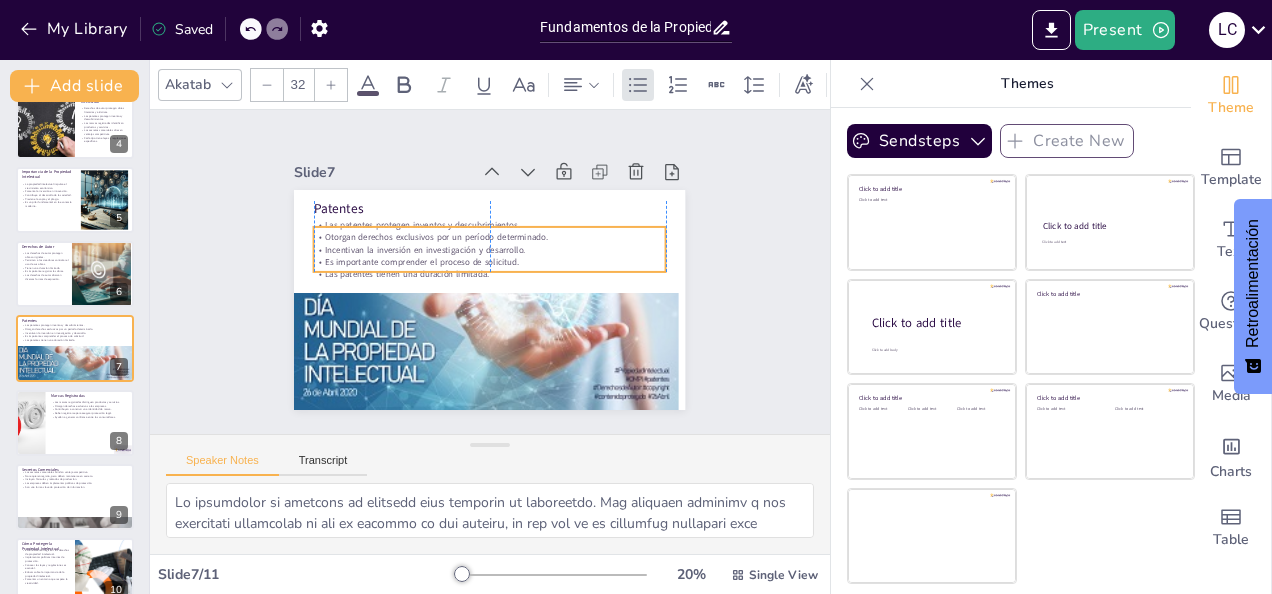 click on "Otorgan derechos exclusivos por un período determinado." at bounding box center [490, 237] 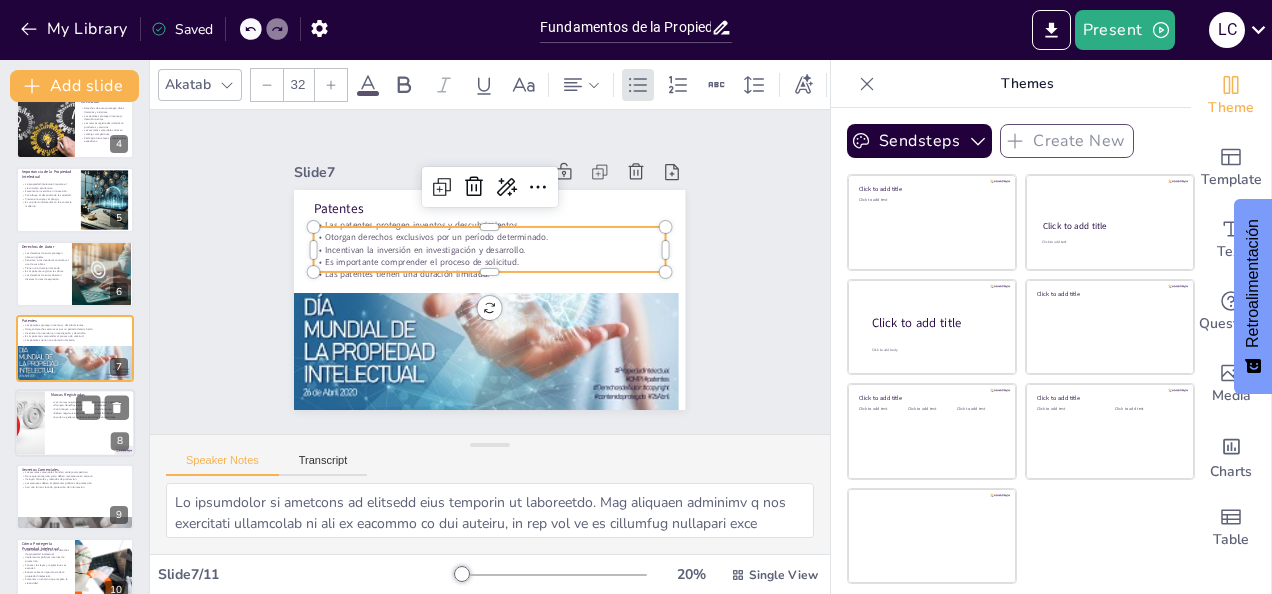 click at bounding box center (75, 423) 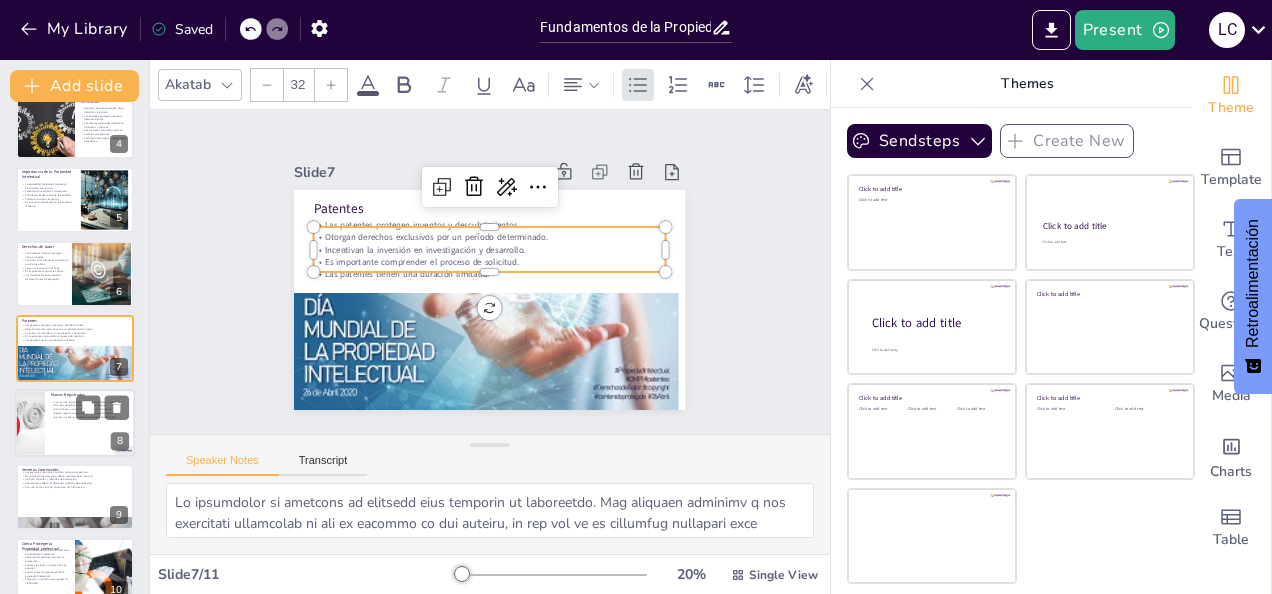 type on "La distinción que ofrecen las marcas registradas es crucial en un mercado competitivo. Ayudan a los consumidores a identificar la calidad y origen de los productos, lo que fortalece la lealtad a la marca.
Los derechos exclusivos que confieren las marcas registradas son esenciales para proteger la inversión de las empresas en su marca. Esto les permite controlar el uso de su identidad en el mercado.
La identidad de marca es fundamental para el éxito empresarial. Las marcas registradas ayudan a crear una imagen sólida y reconocible, lo que es vital para atraer y retener clientes.
El registro de marcas es un paso crucial para asegurar que los derechos de una empresa sean reconocidos. Sin este registro, la marca puede ser utilizada por otros, lo que puede perjudicar su reputación y valor.
La confianza del consumidor es esencial para cualquier negocio. Las marcas registradas ayudan a asegurar que los productos ofrecidos son de calidad, lo que genera lealtad y repetición de compras." 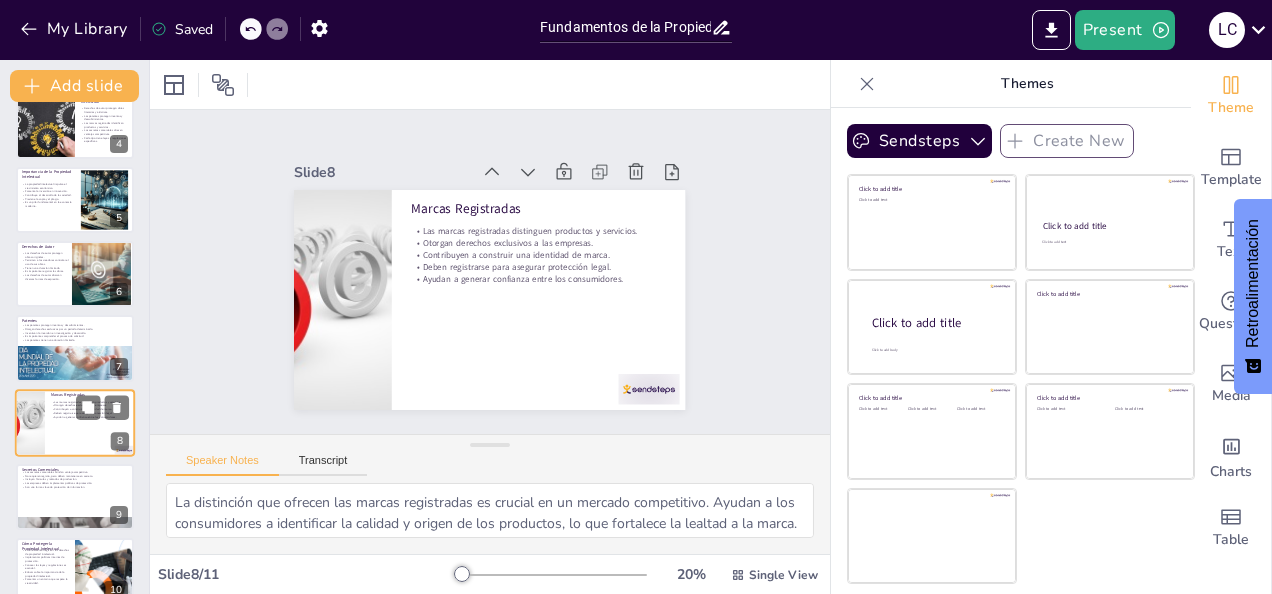 scroll, scrollTop: 324, scrollLeft: 0, axis: vertical 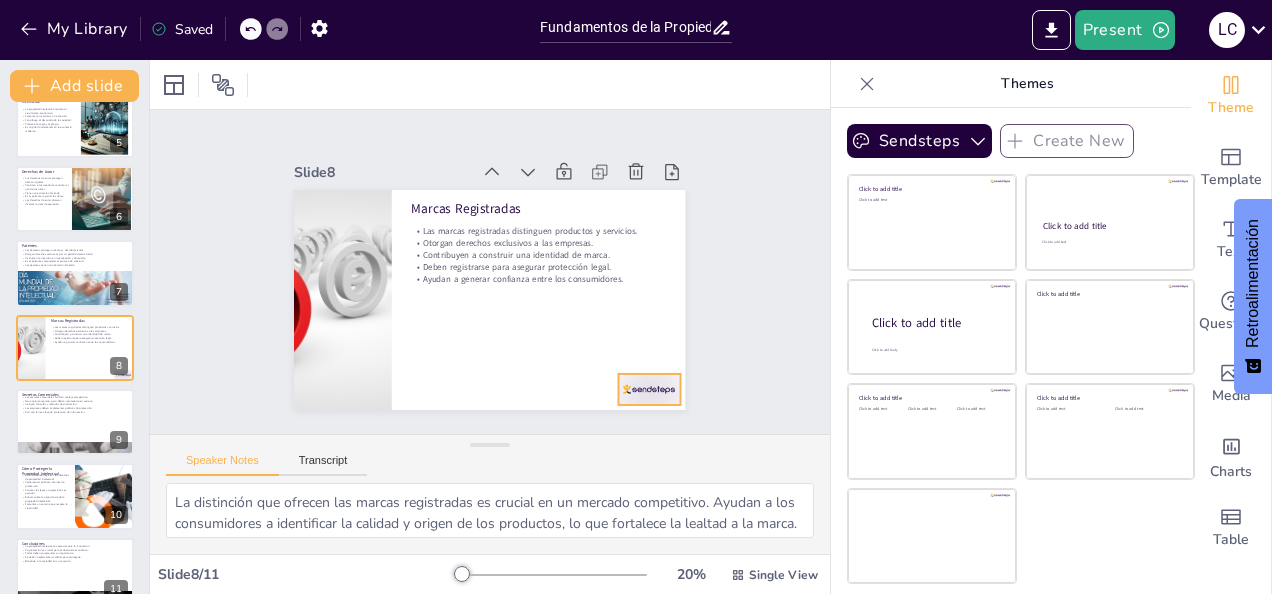 click at bounding box center [649, 389] 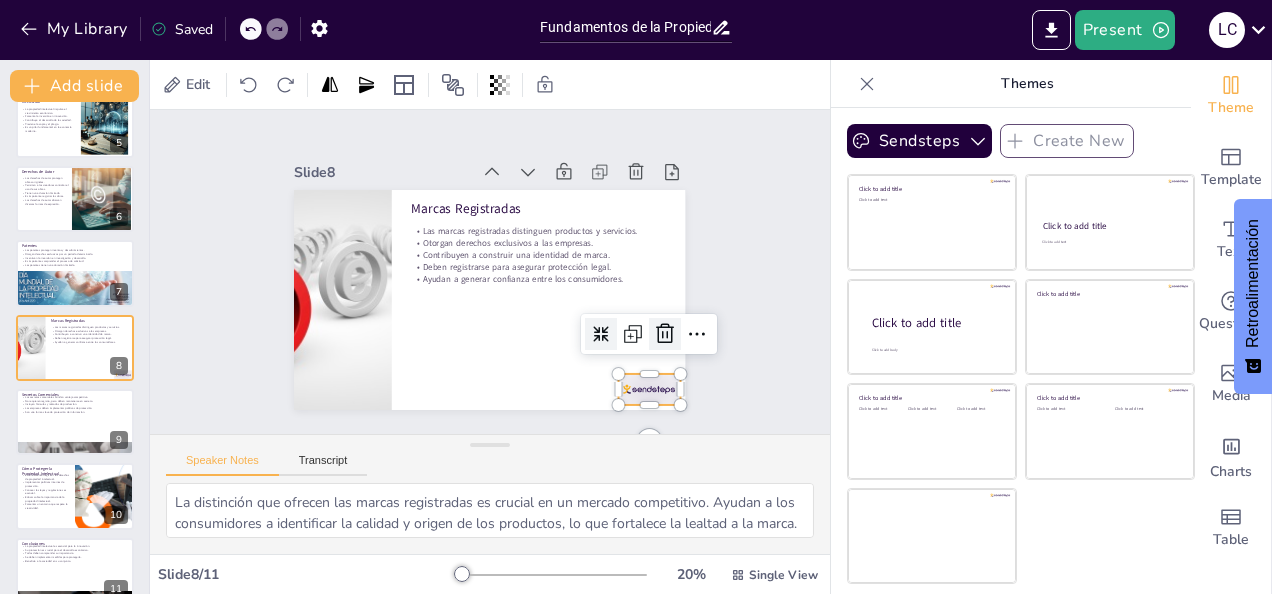 click 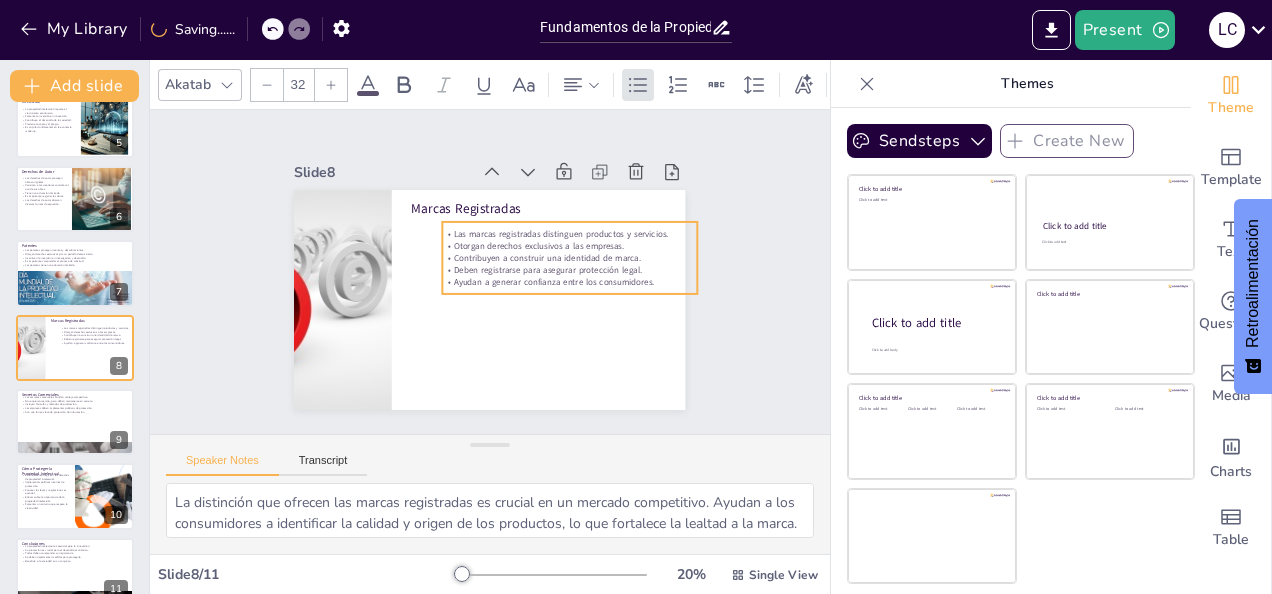 drag, startPoint x: 468, startPoint y: 238, endPoint x: 500, endPoint y: 239, distance: 32.01562 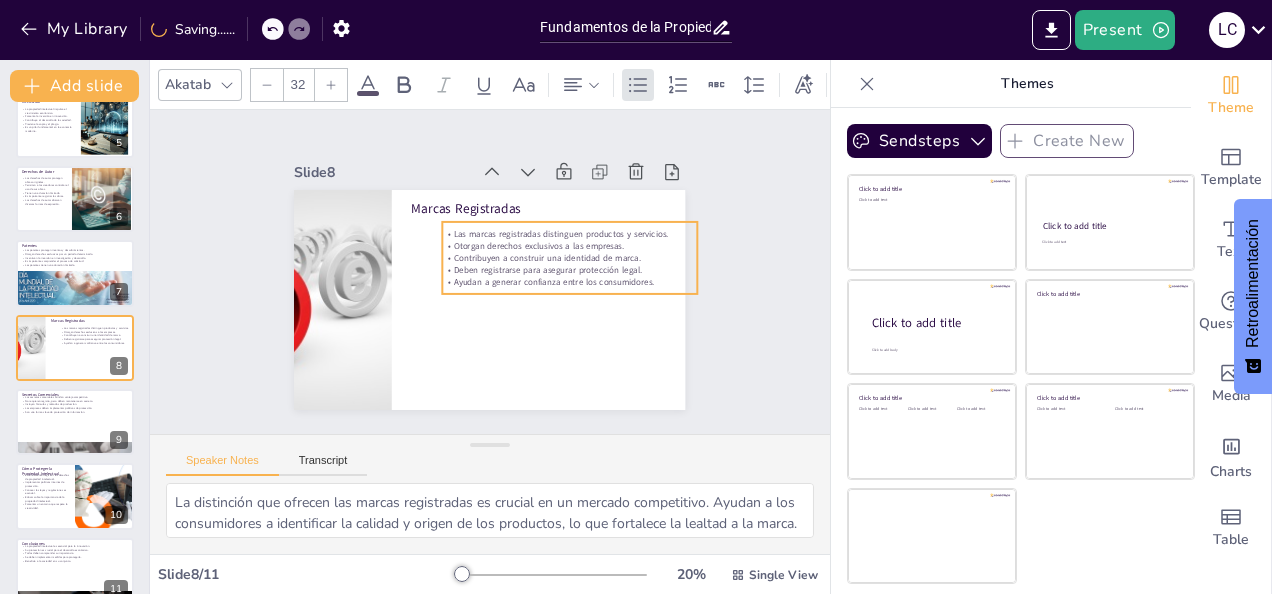 click on "Otorgan derechos exclusivos a las empresas." at bounding box center (572, 254) 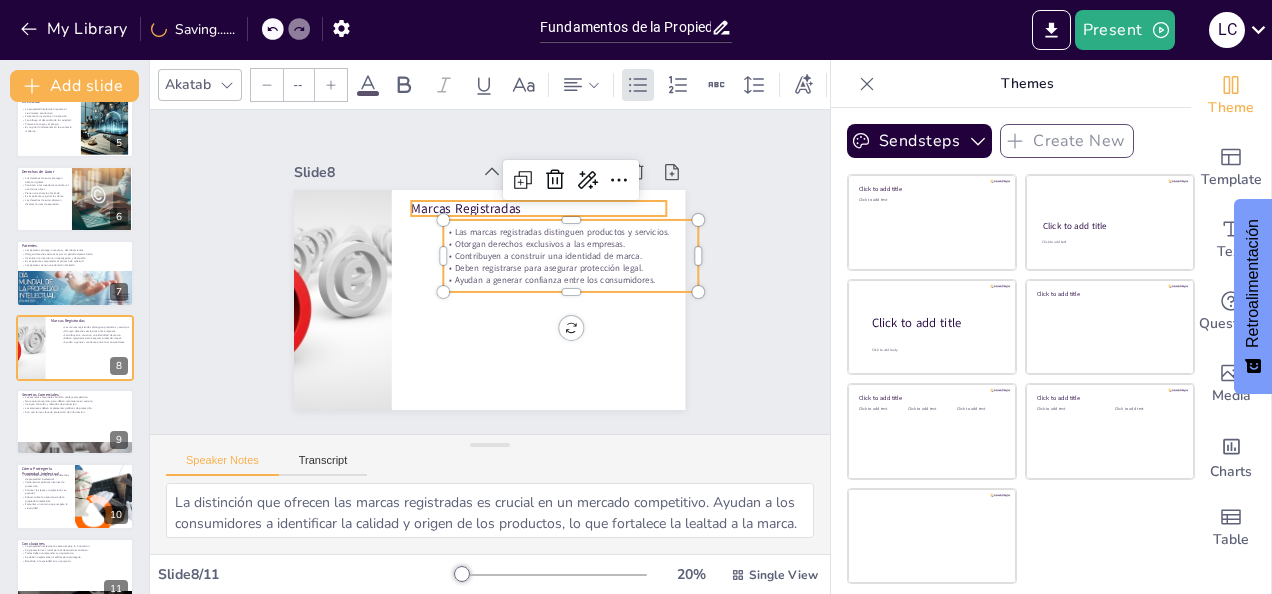 type on "48" 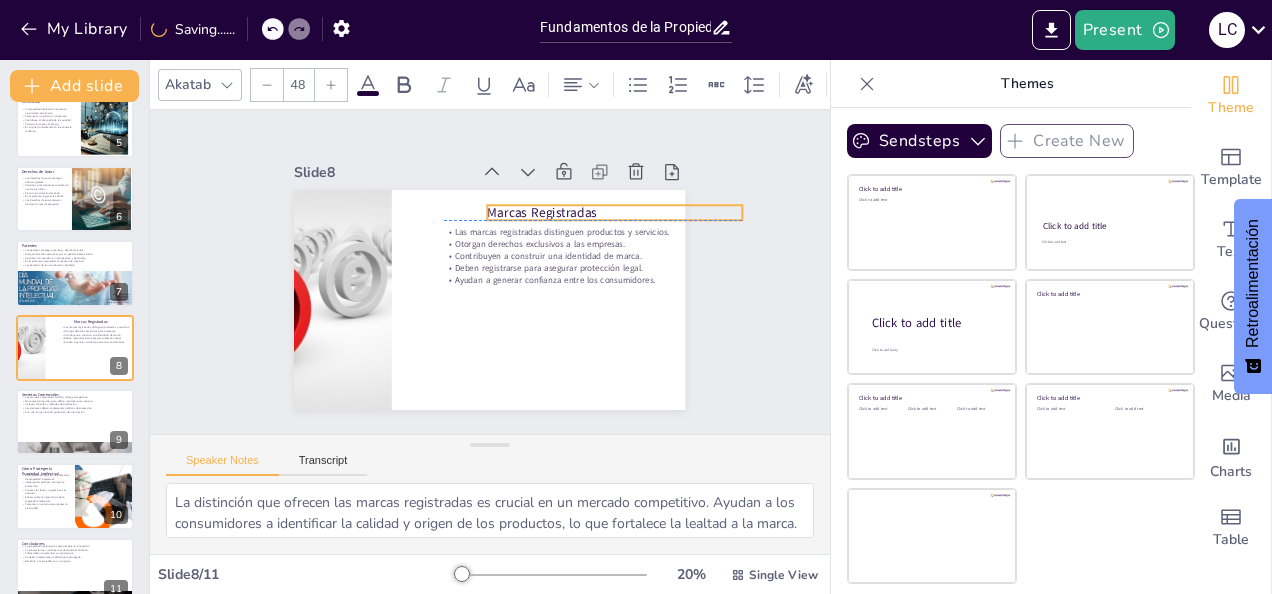 drag, startPoint x: 422, startPoint y: 199, endPoint x: 498, endPoint y: 203, distance: 76.105194 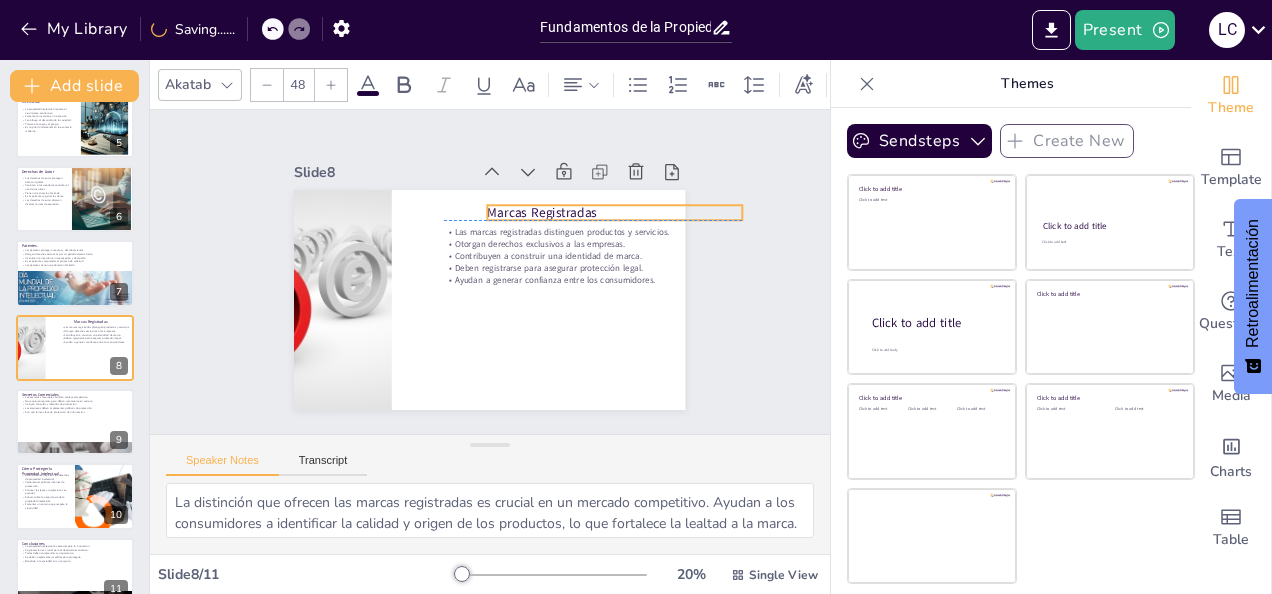 click on "Marcas Registradas" at bounding box center [620, 226] 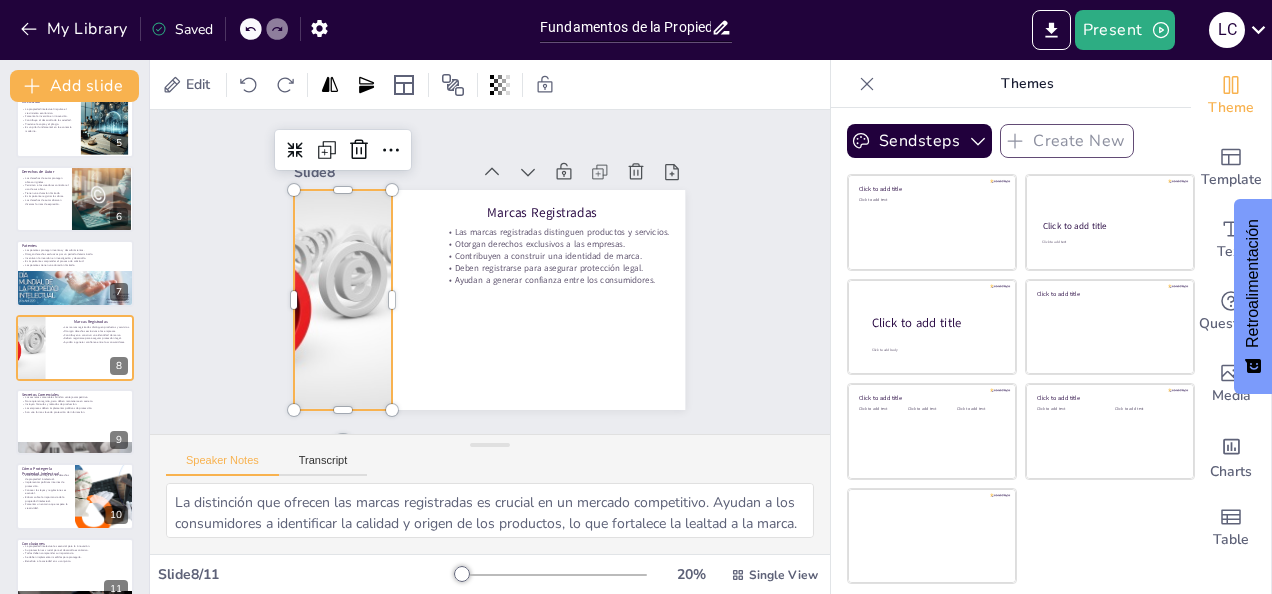 click at bounding box center (341, 284) 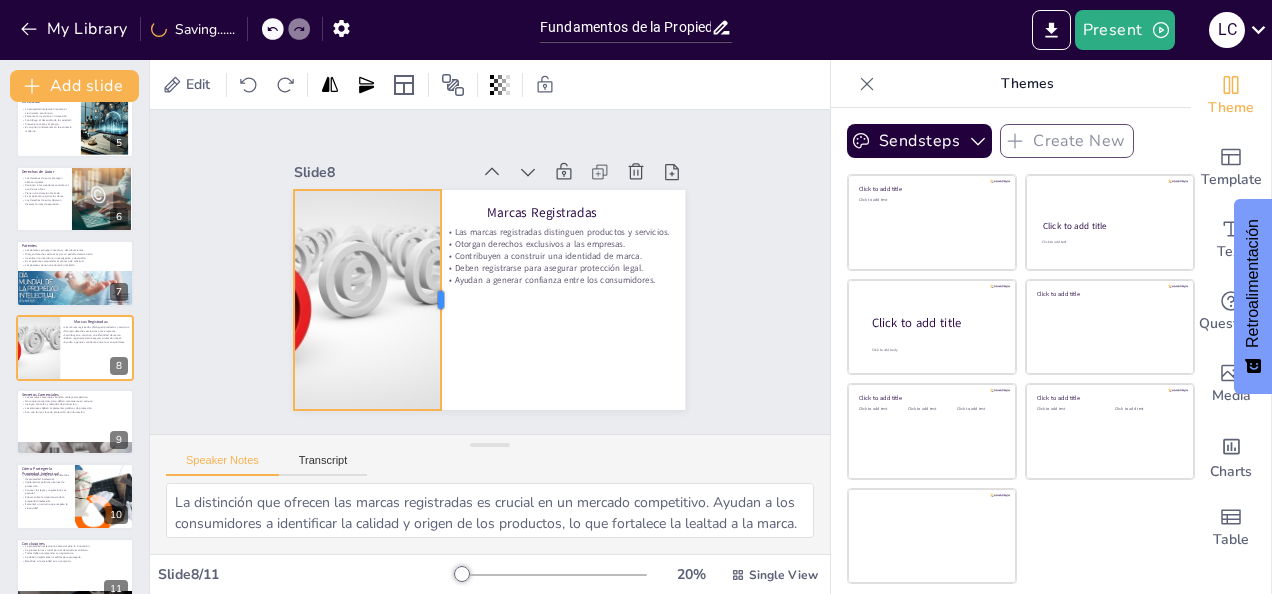 drag, startPoint x: 376, startPoint y: 290, endPoint x: 425, endPoint y: 292, distance: 49.0408 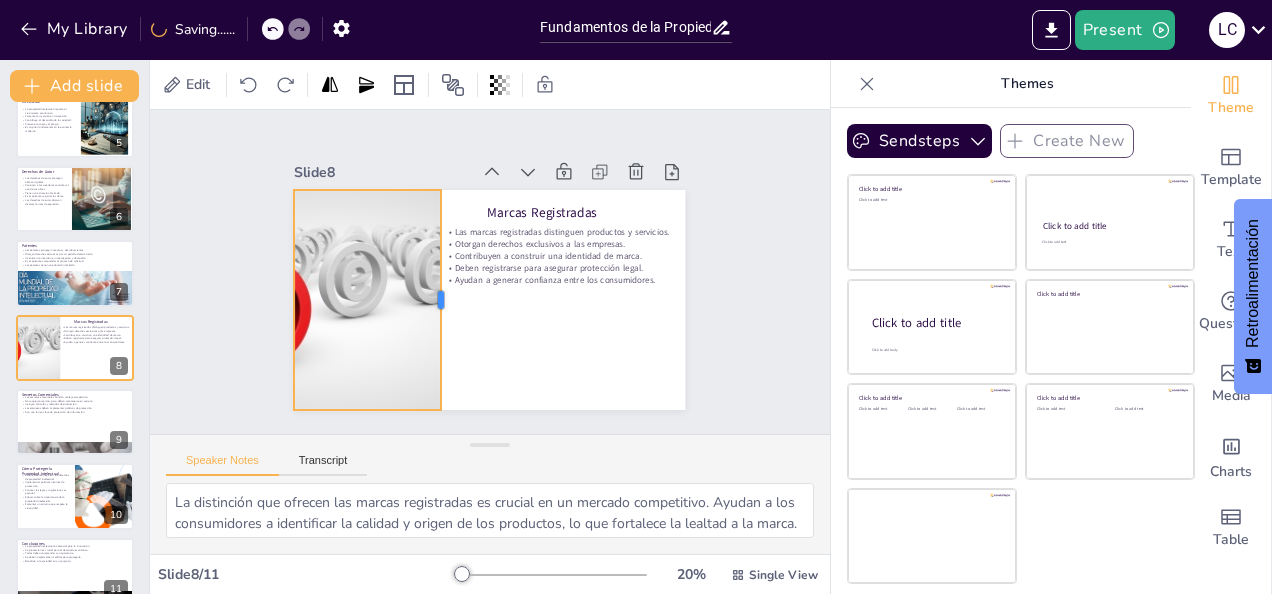 click on "Marcas Registradas Las marcas registradas distinguen productos y servicios. Otorgan derechos exclusivos a las empresas. Contribuyen a construir una identidad de marca. Deben registrarse para asegurar protección legal. Ayudan a generar confianza entre los consumidores." at bounding box center (487, 300) 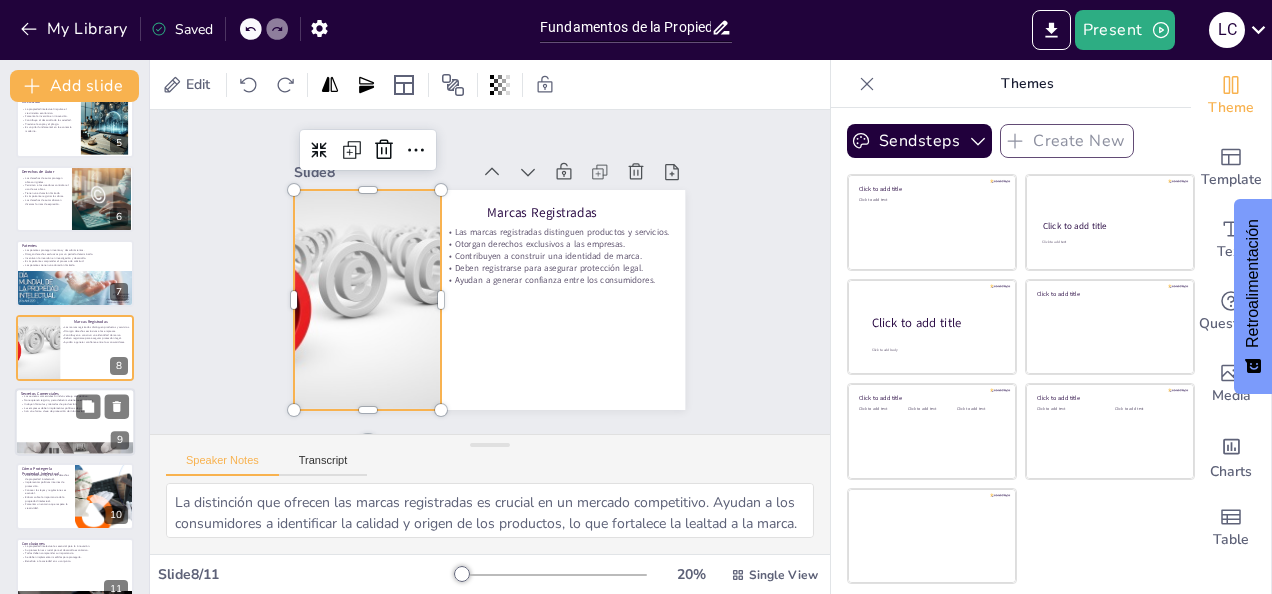 click at bounding box center (75, 422) 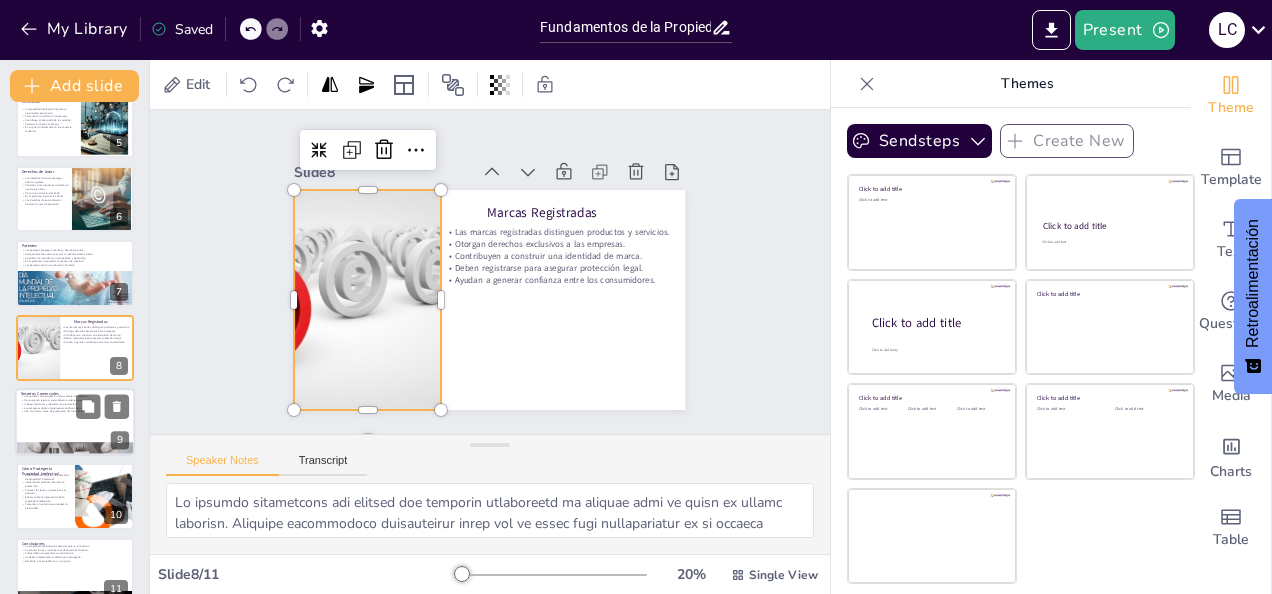 scroll, scrollTop: 350, scrollLeft: 0, axis: vertical 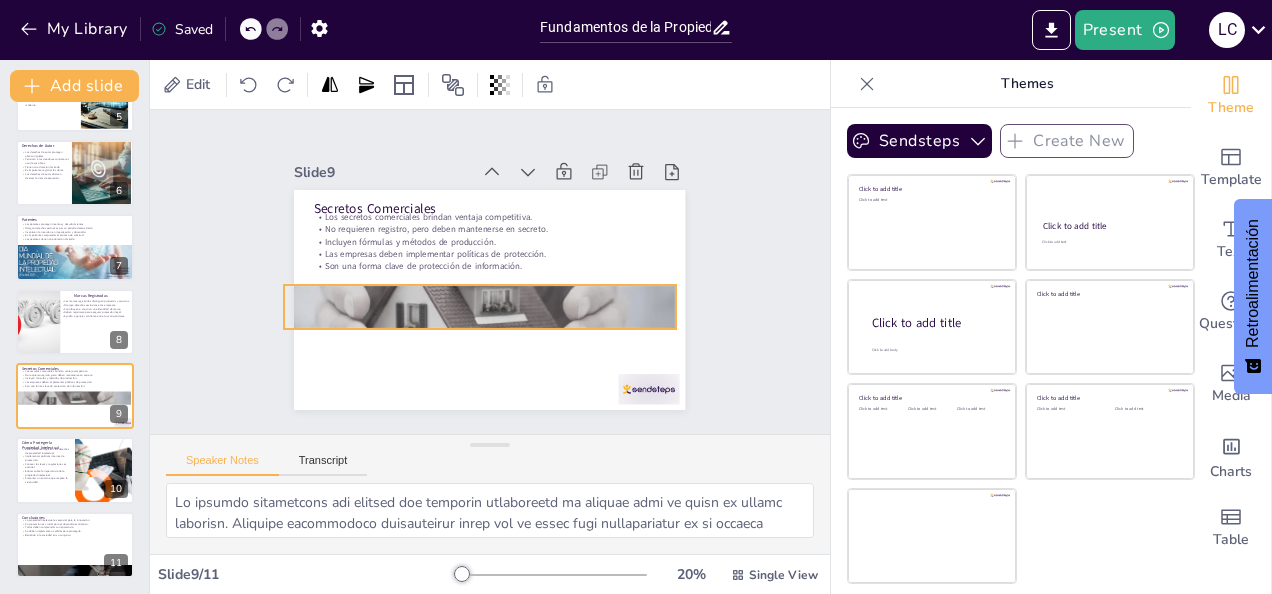 drag, startPoint x: 591, startPoint y: 373, endPoint x: 581, endPoint y: 292, distance: 81.61495 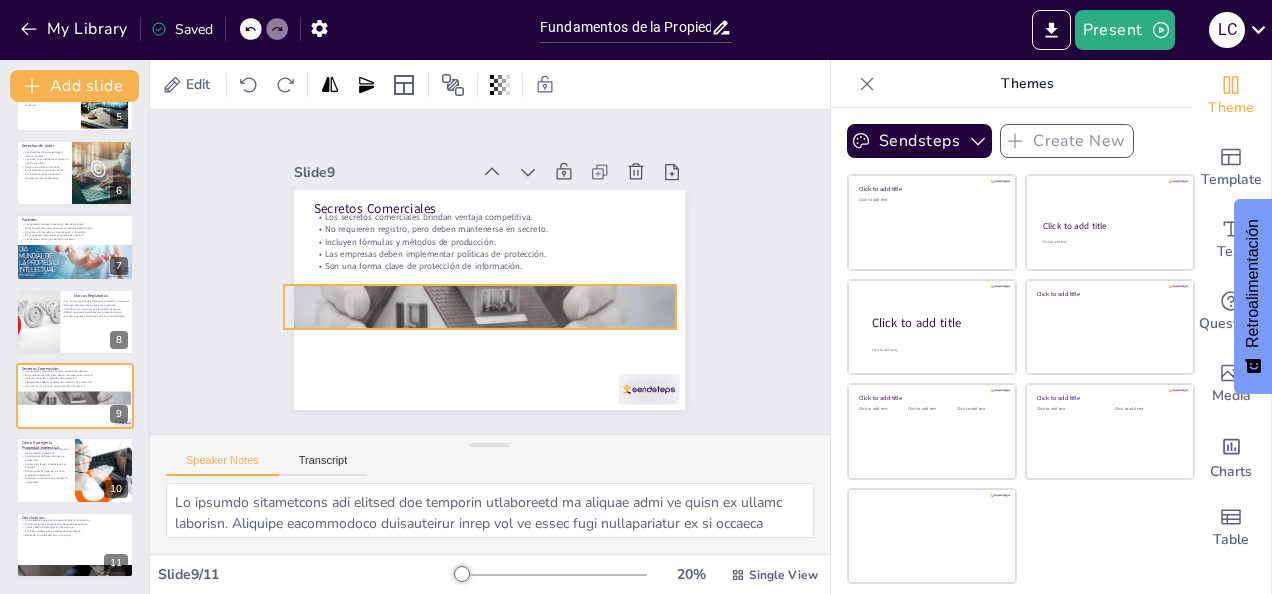 click at bounding box center [479, 307] 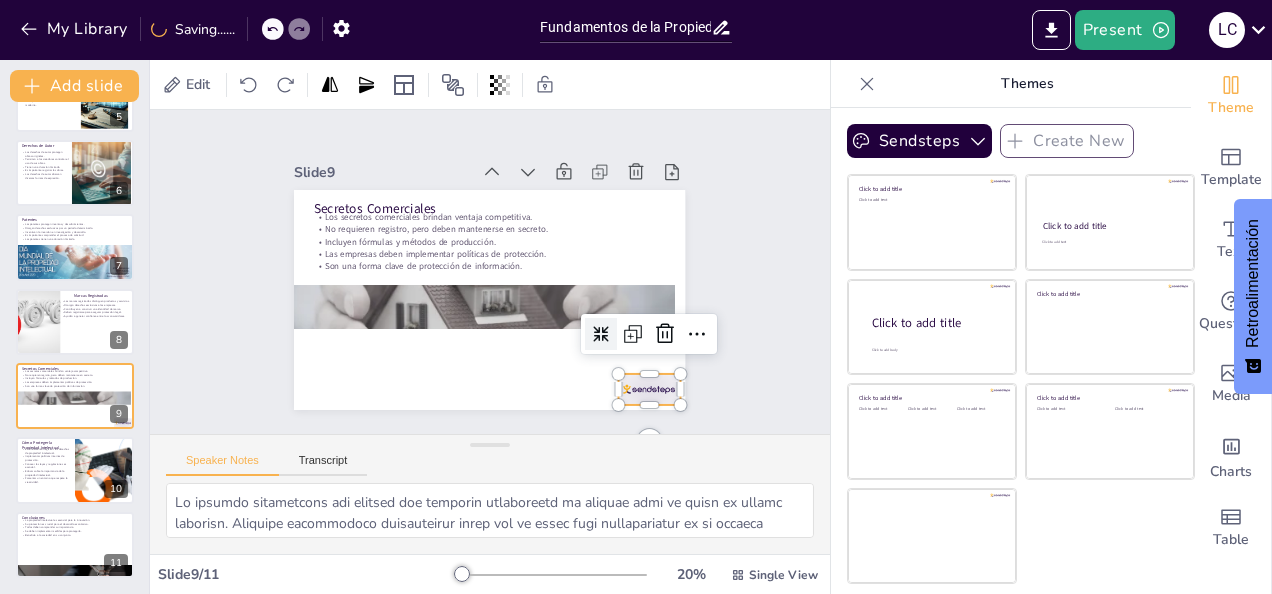 click at bounding box center (636, 405) 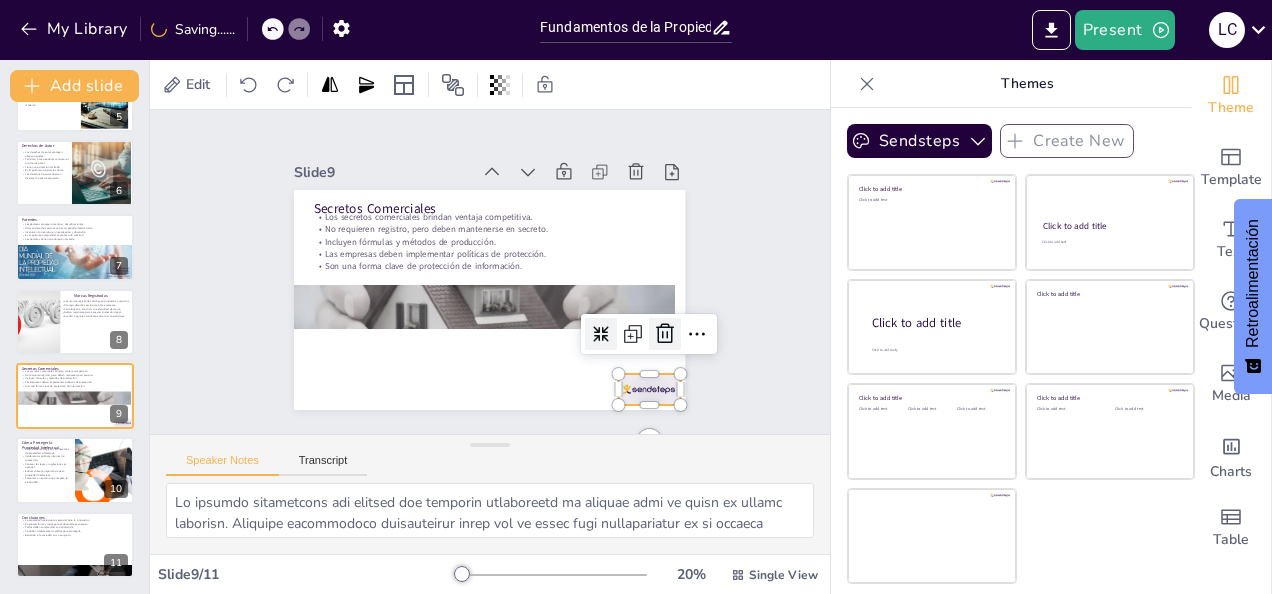 click 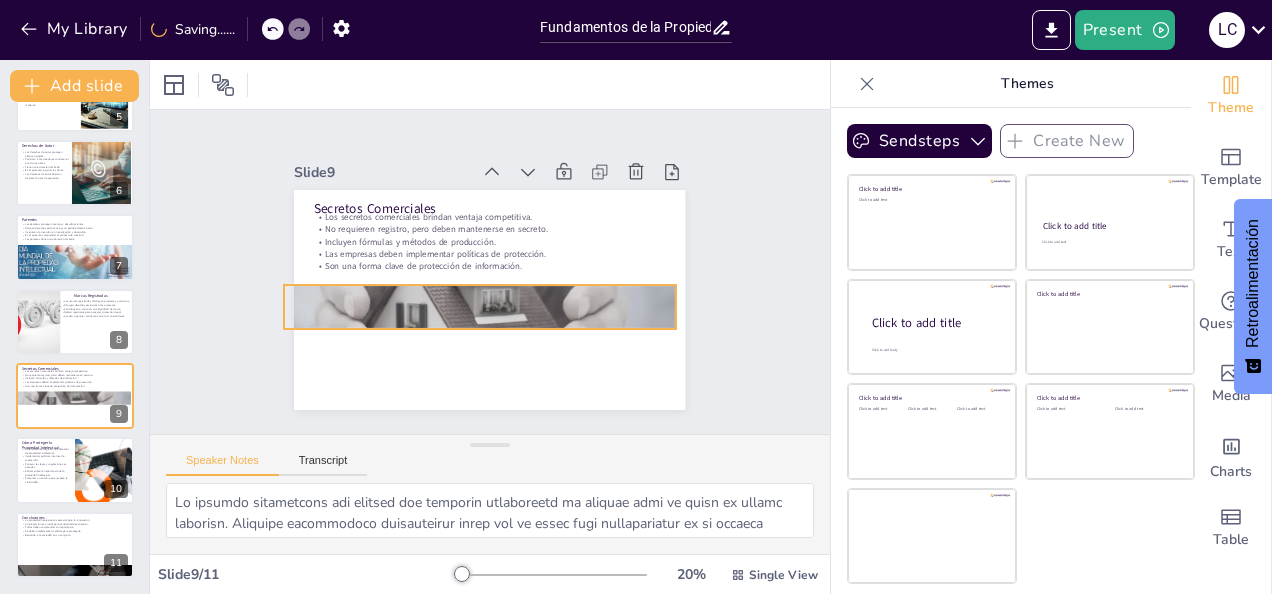click at bounding box center [476, 305] 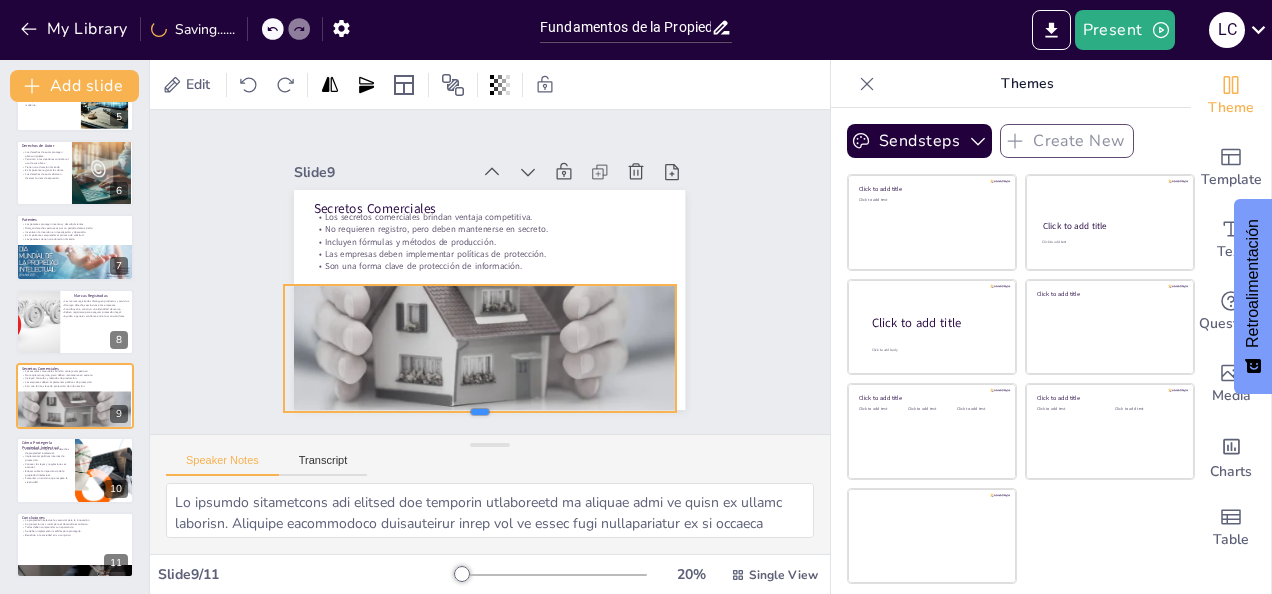 drag, startPoint x: 468, startPoint y: 323, endPoint x: 477, endPoint y: 396, distance: 73.552704 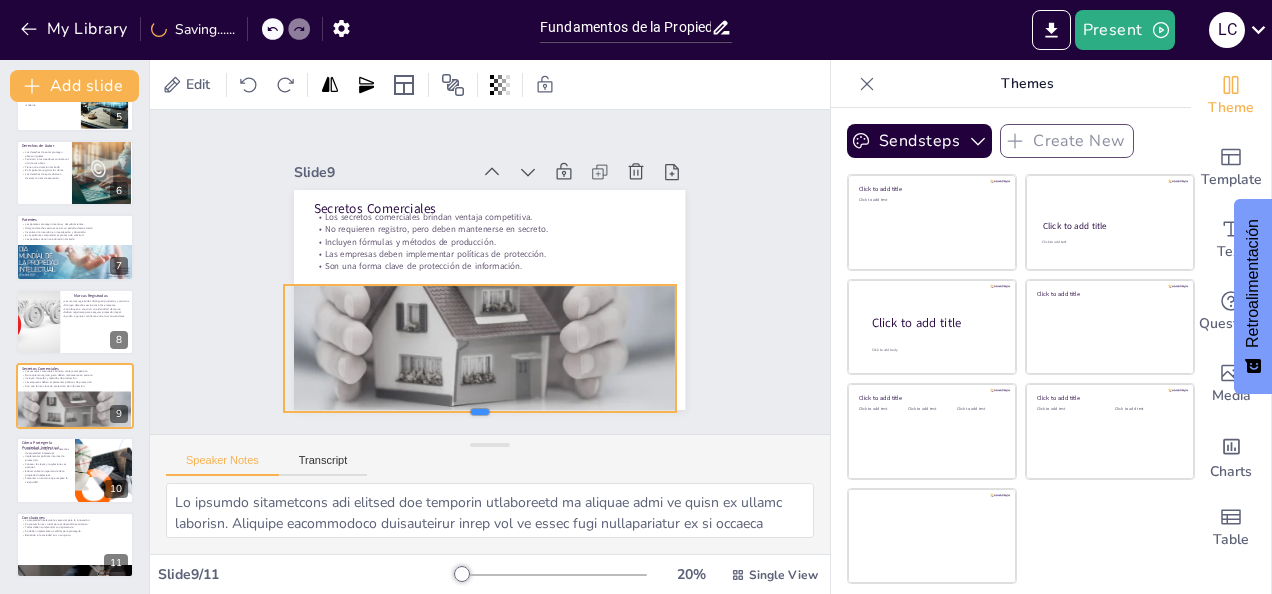 click at bounding box center [479, 420] 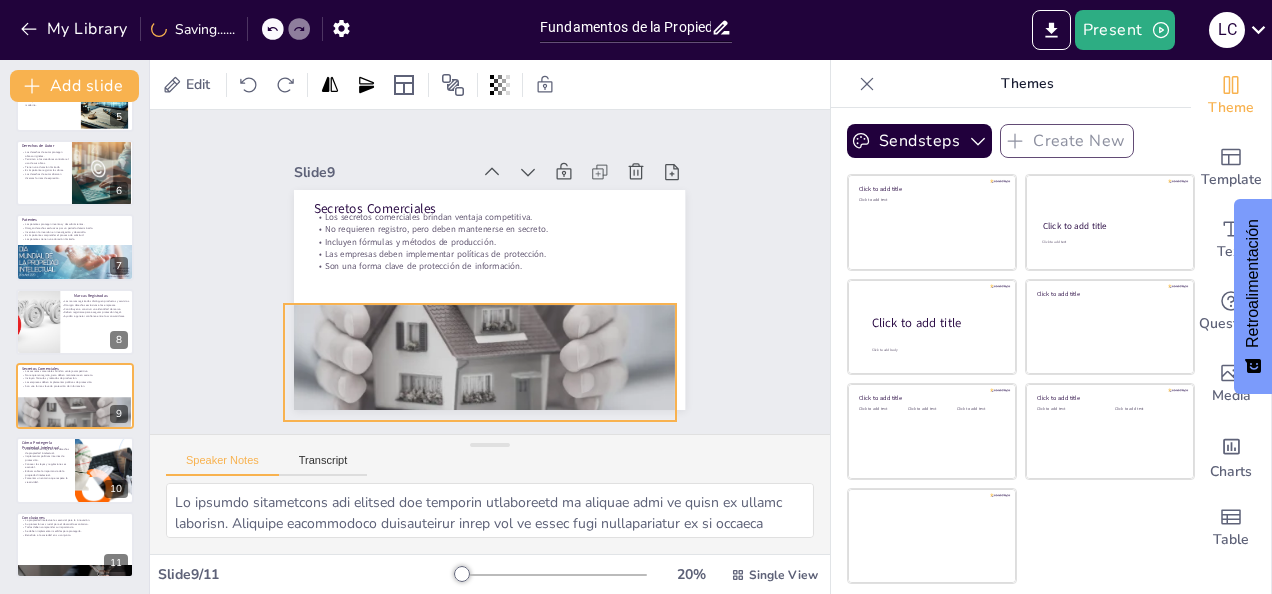 drag, startPoint x: 466, startPoint y: 277, endPoint x: 466, endPoint y: 296, distance: 19 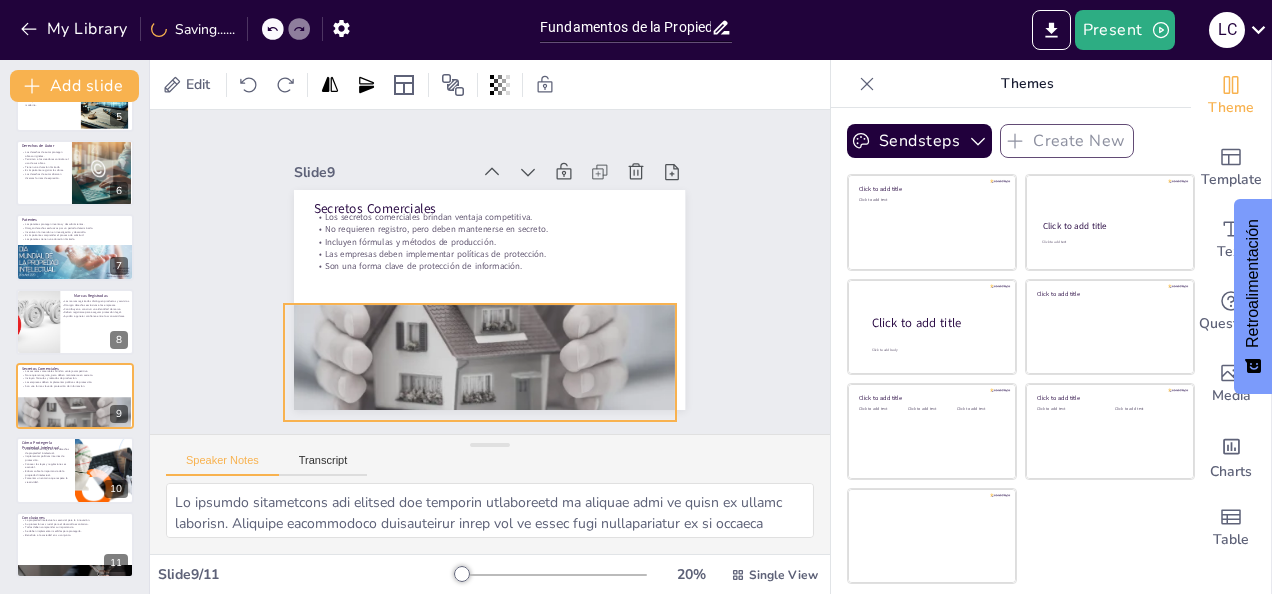 click on "Secretos Comerciales Los secretos comerciales brindan ventaja competitiva. No requieren registro, pero deben mantenerse en secreto. Incluyen fórmulas y métodos de producción. Las empresas deben implementar políticas de protección. Son una forma clave de protección de información." at bounding box center (489, 190) 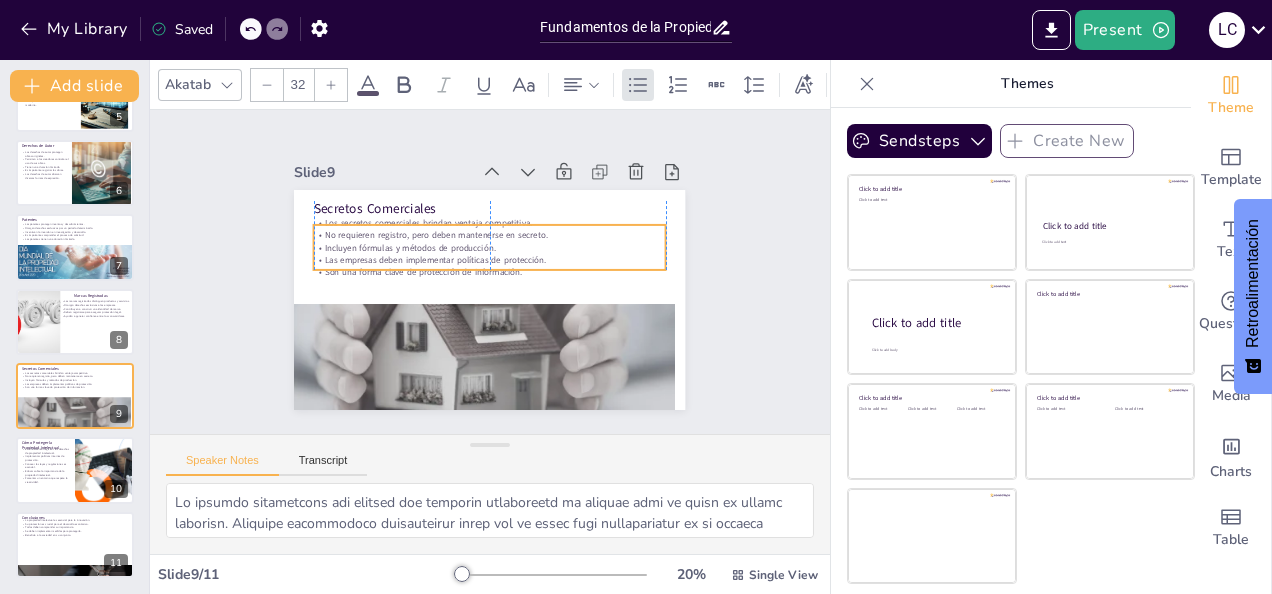 click on "Incluyen fórmulas y métodos de producción." at bounding box center [490, 248] 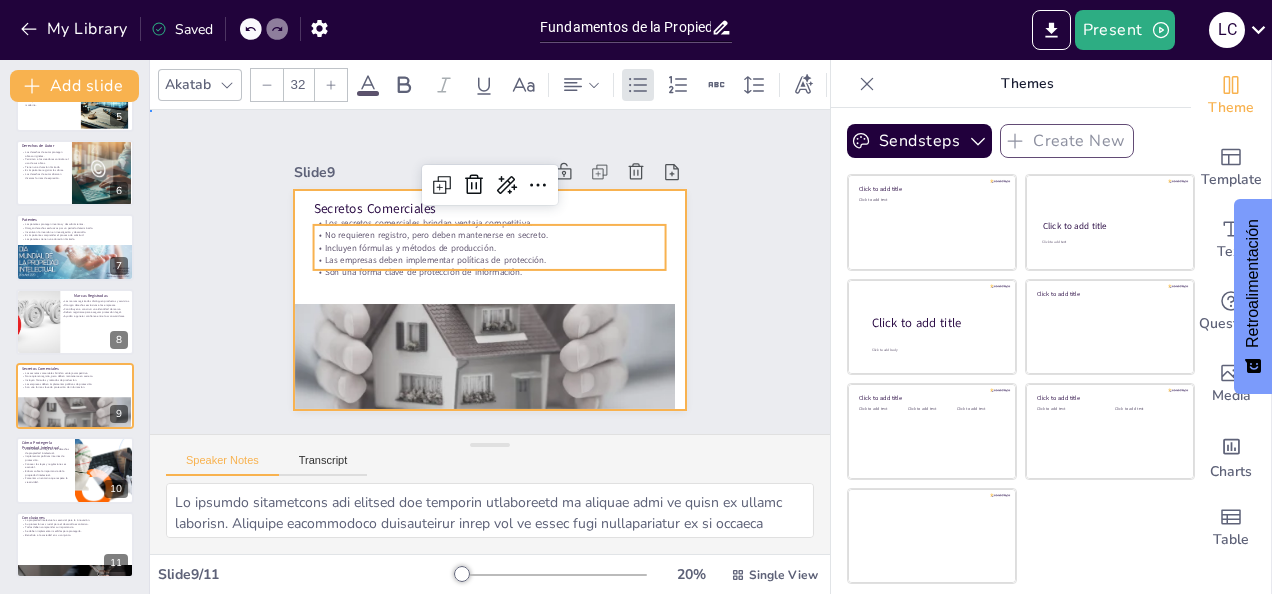 click at bounding box center (489, 300) 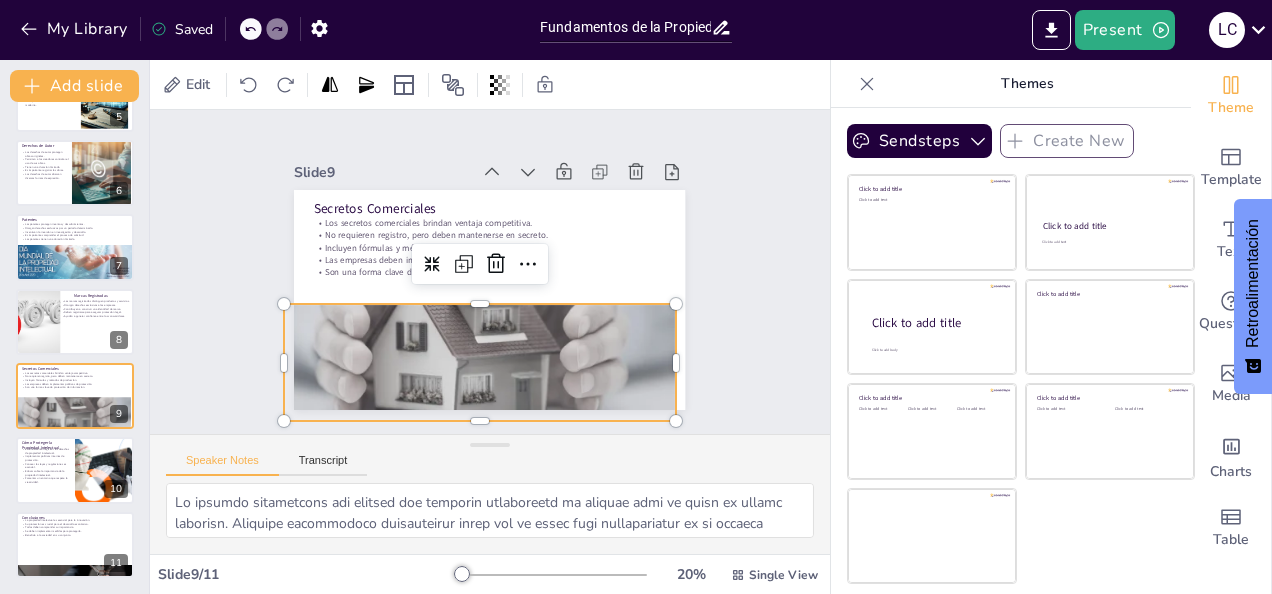 click at bounding box center [479, 326] 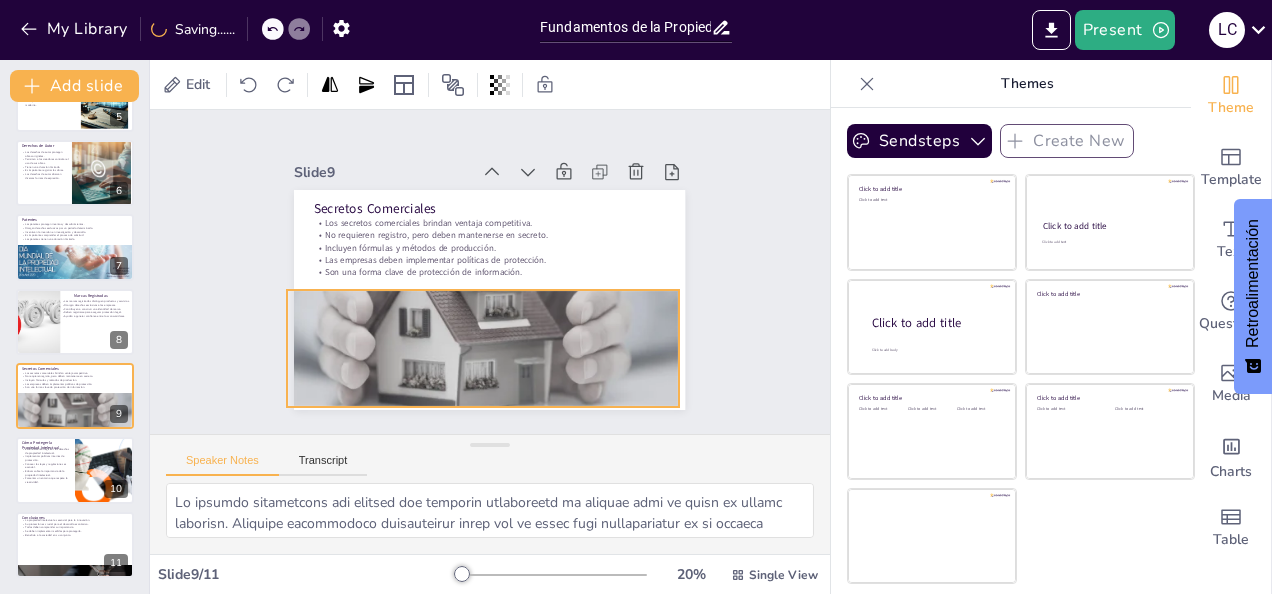 drag, startPoint x: 470, startPoint y: 304, endPoint x: 472, endPoint y: 291, distance: 13.152946 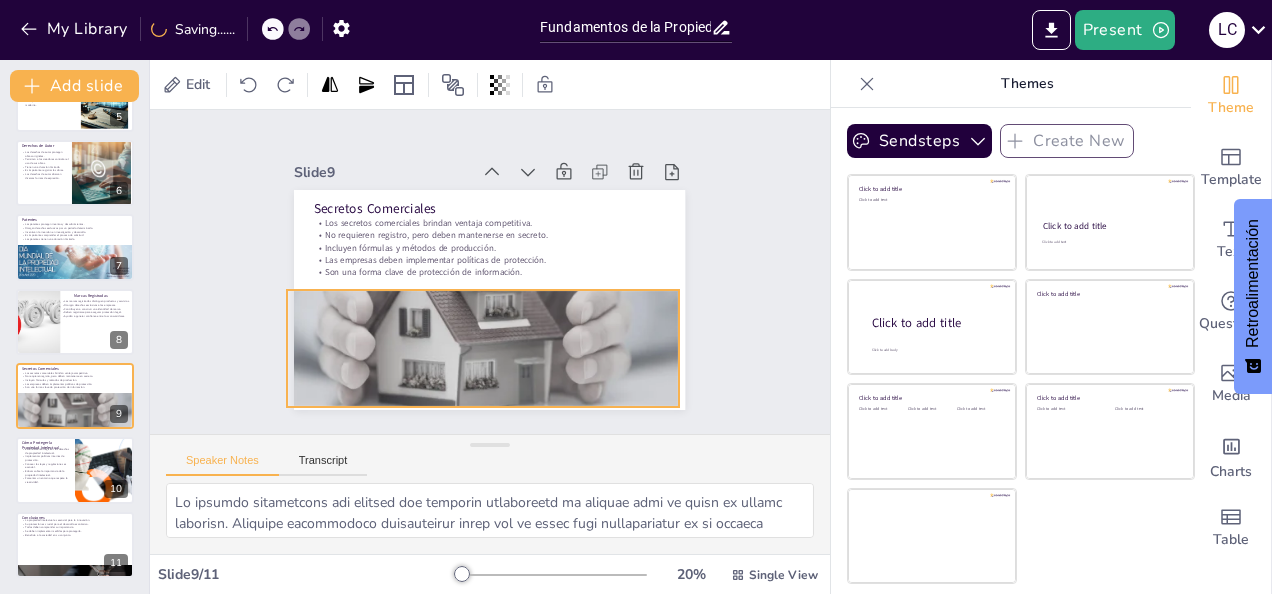 click at bounding box center (482, 312) 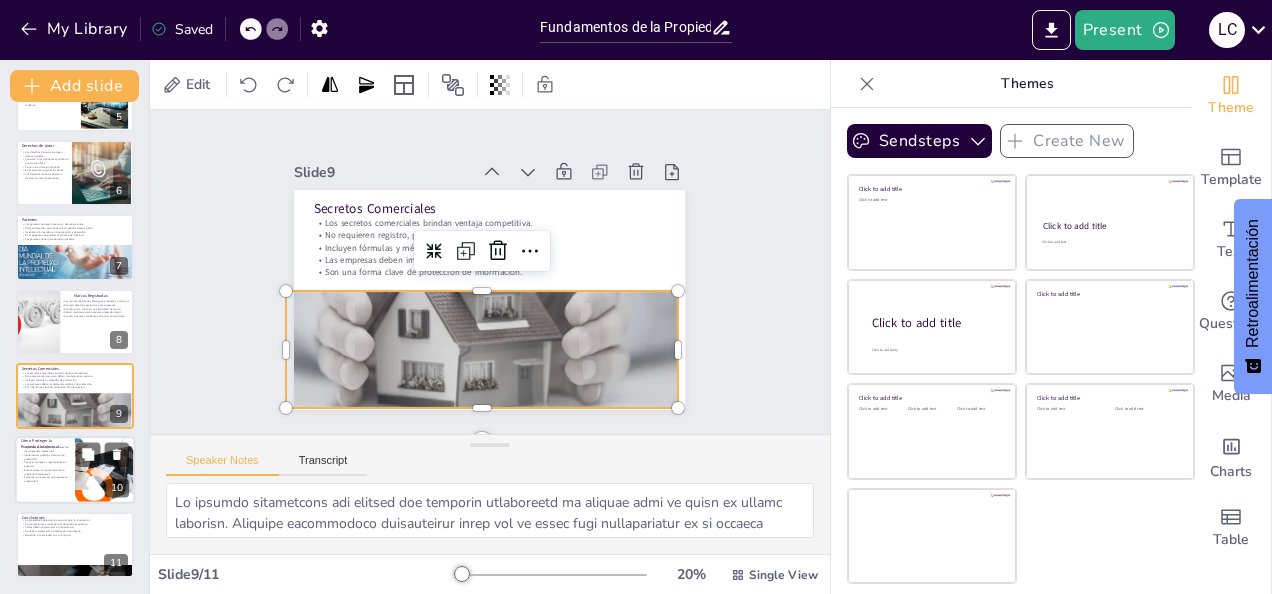 click on "Educar sobre la importancia de la propiedad intelectual." at bounding box center [45, 472] 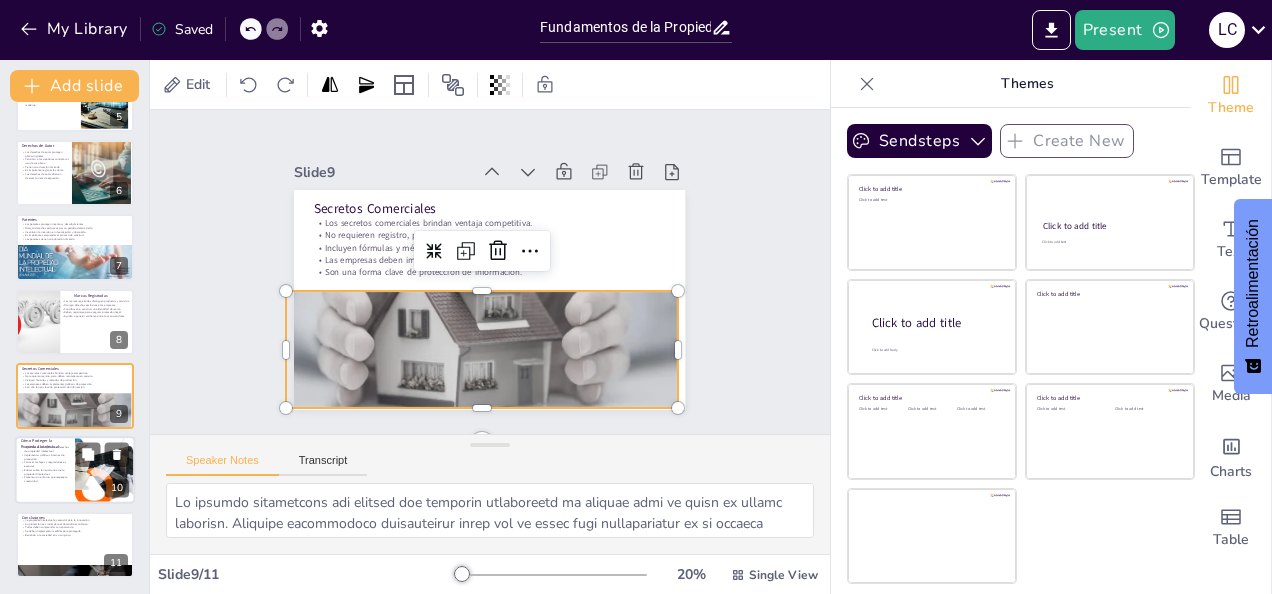type on "El registro es un paso esencial para proteger los derechos de los creadores. Sin este proceso, puede ser complicado hacer valer los derechos en caso de infracción, lo que puede llevar a pérdidas económicas.
Las políticas internas son cruciales para proteger los secretos comerciales y otra información confidencial. Asegurar que todos los empleados entiendan estas políticas es vital para mantener la seguridad de la información.
Estar informado sobre las leyes que rigen la propiedad intelectual es fundamental para cualquier creador o empresa. Esto garantiza que se cumplan las regulaciones y se eviten infracciones.
La educación sobre la propiedad intelectual es clave para fomentar un entorno que valore la creatividad. Esto puede incluir talleres, seminarios y recursos informativos para sensibilizar a la comunidad.
Crear un entorno que respete la creatividad es vital para el desarrollo de nuevas ideas. Esto no solo beneficia a los creadores, sino que también enriquece a la sociedad en su conjunto." 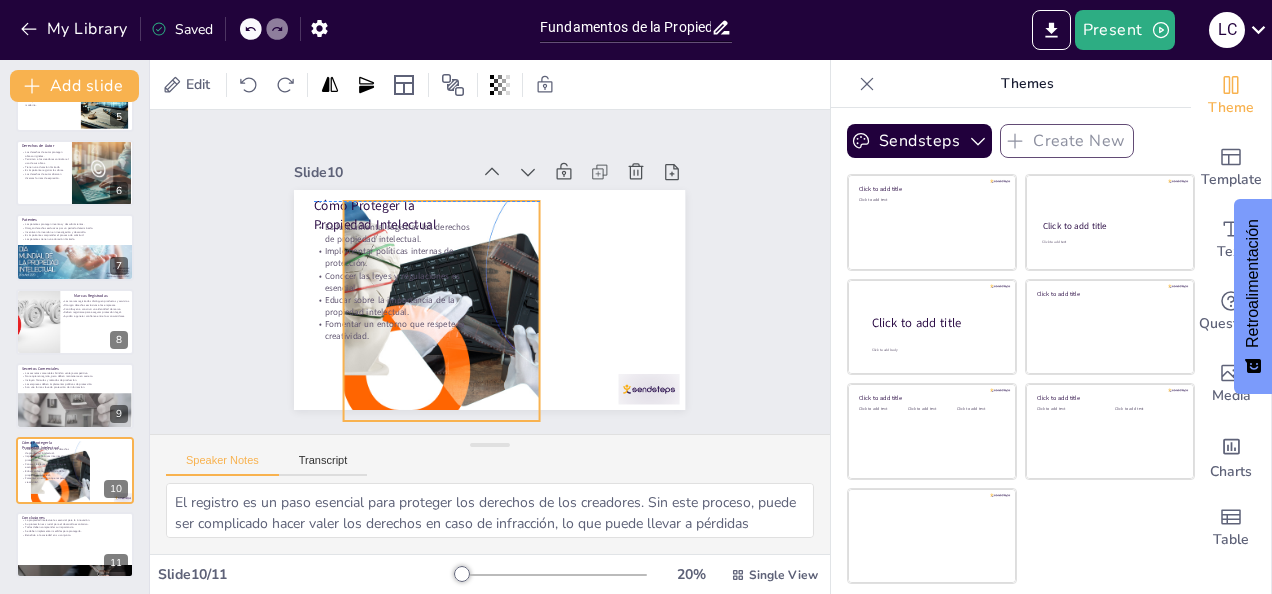 drag, startPoint x: 566, startPoint y: 338, endPoint x: 415, endPoint y: 350, distance: 151.47607 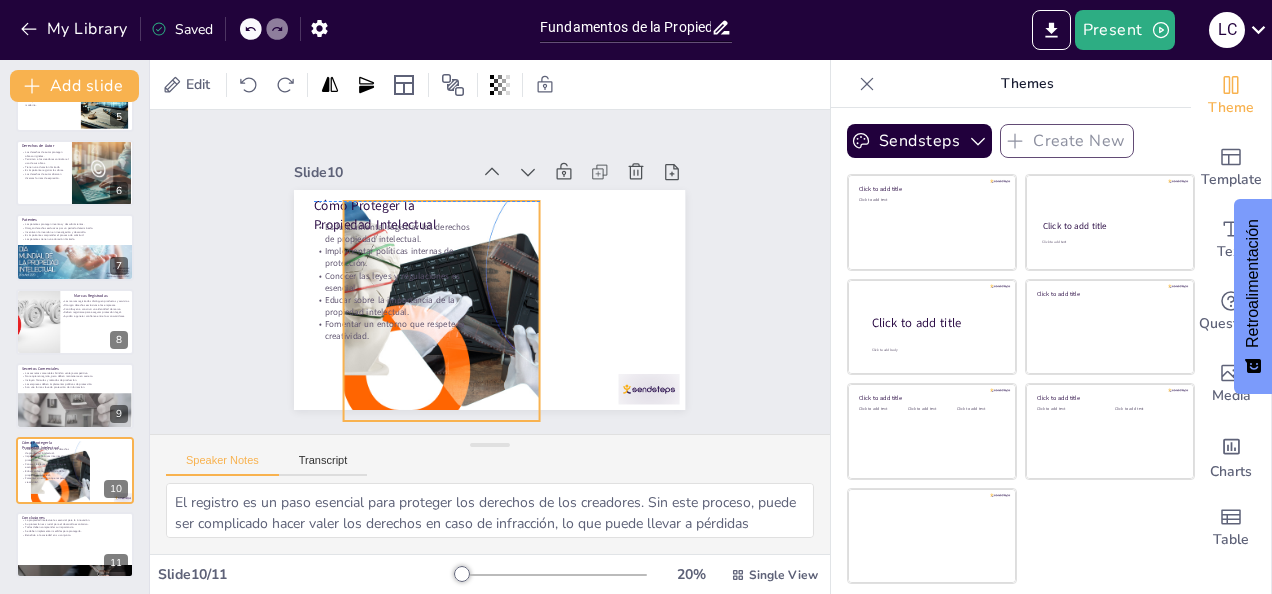click at bounding box center (441, 311) 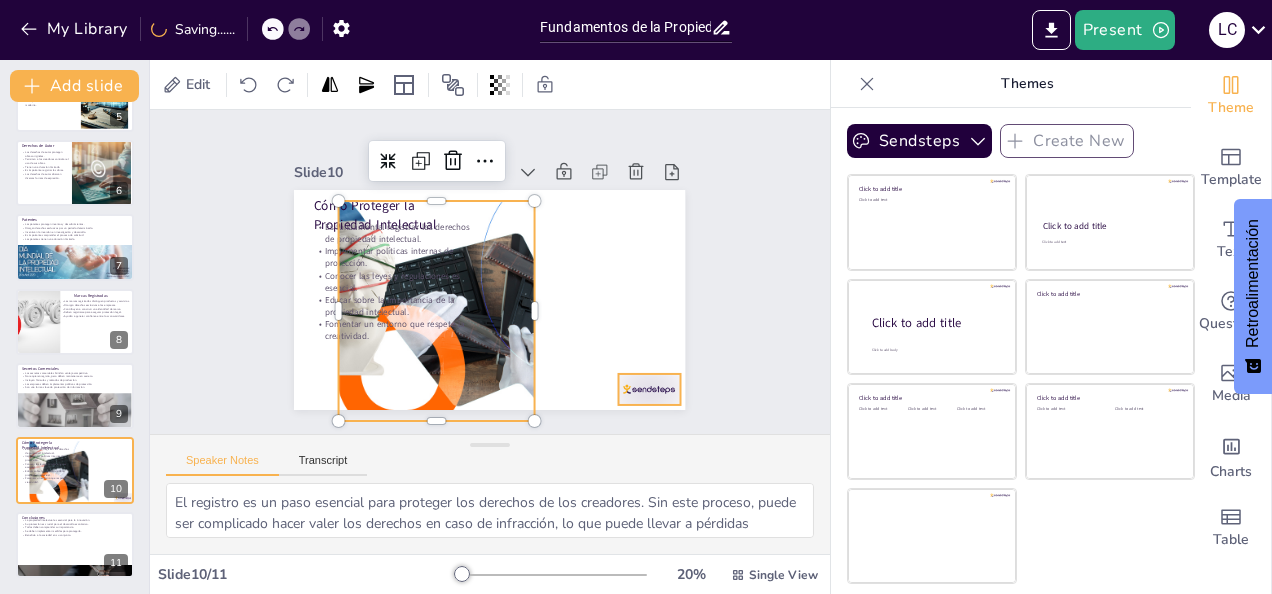 click at bounding box center (649, 389) 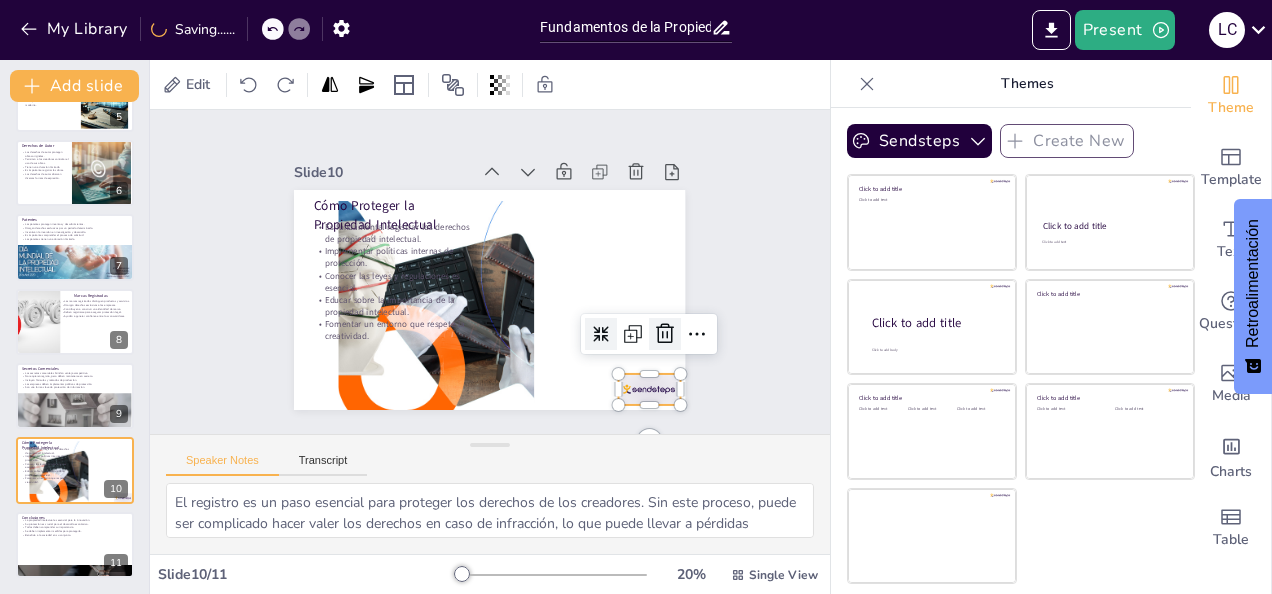 click 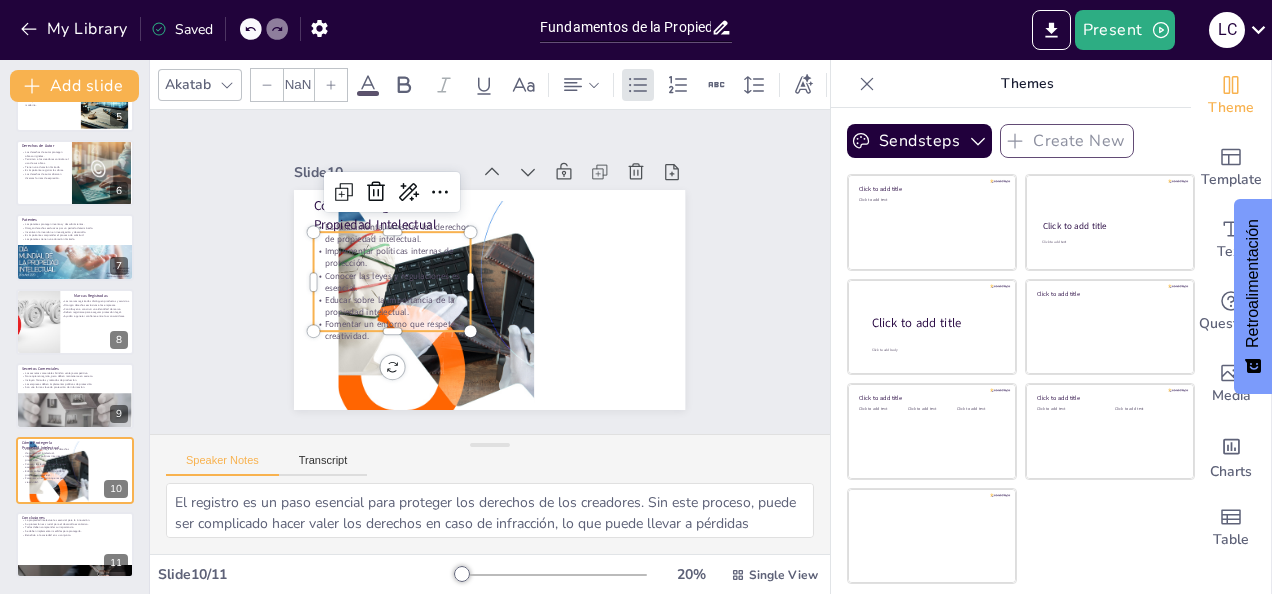 type on "32" 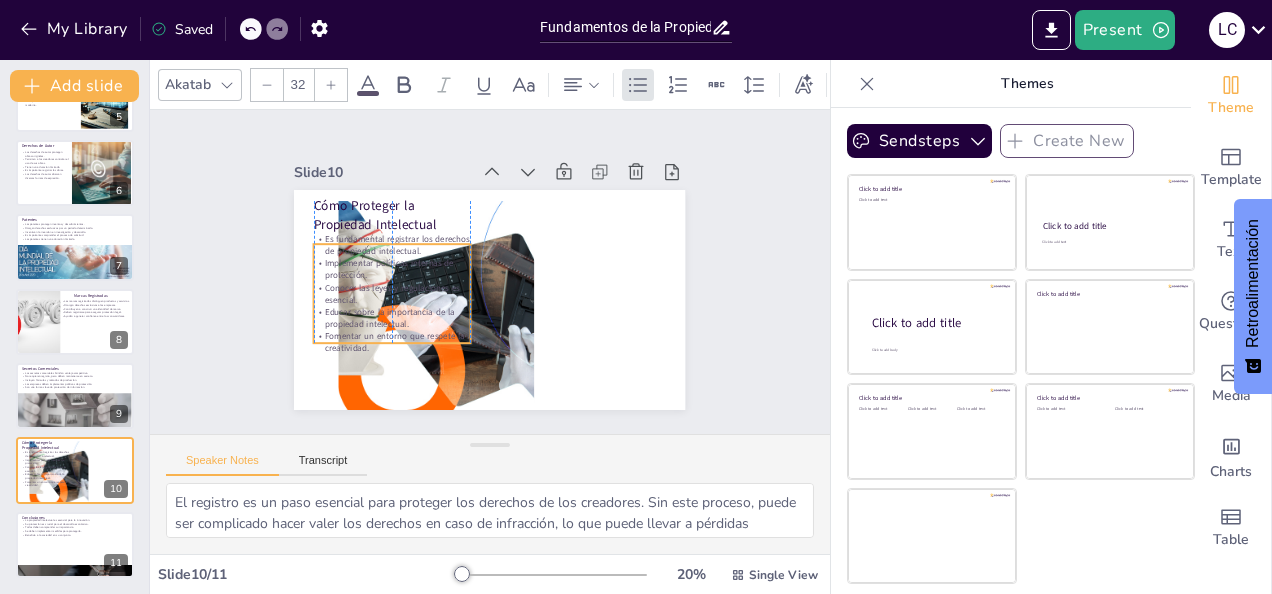 drag, startPoint x: 449, startPoint y: 326, endPoint x: 445, endPoint y: 338, distance: 12.649111 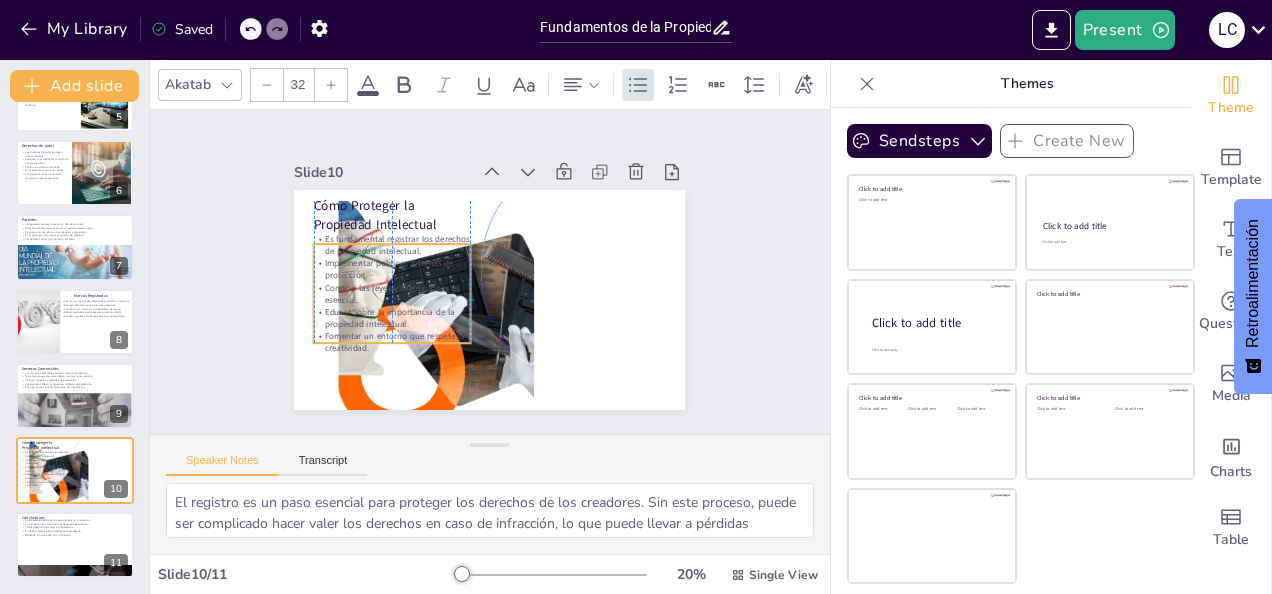 click on "Fomentar un entorno que respete la creatividad." at bounding box center (385, 332) 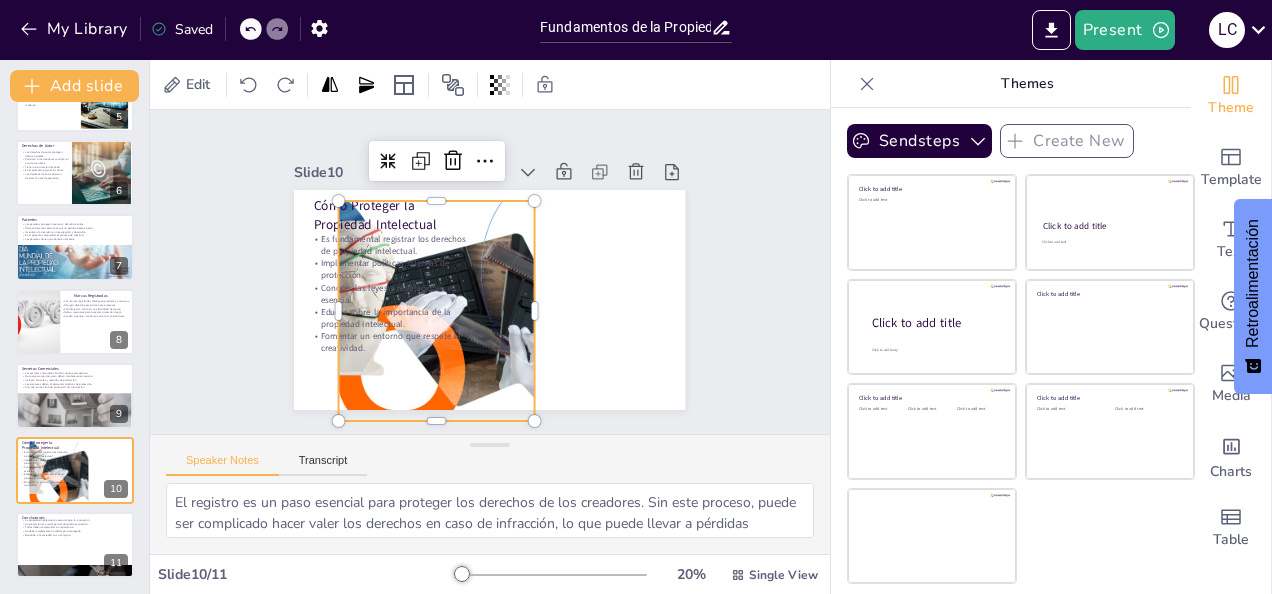 click at bounding box center (436, 311) 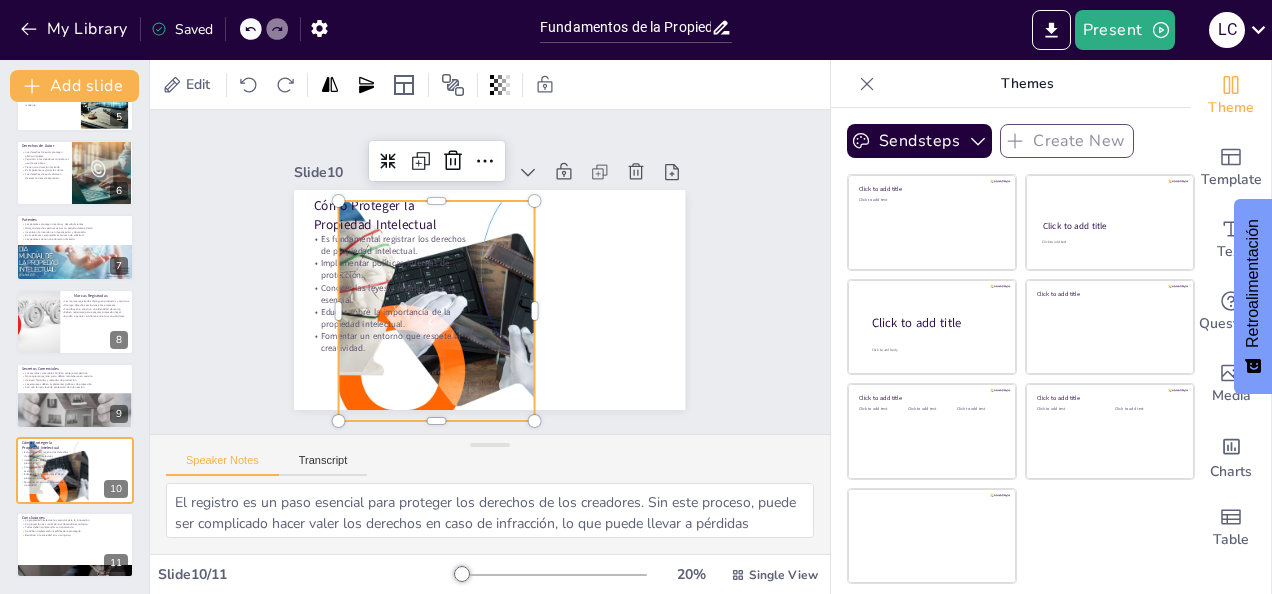 click at bounding box center [436, 311] 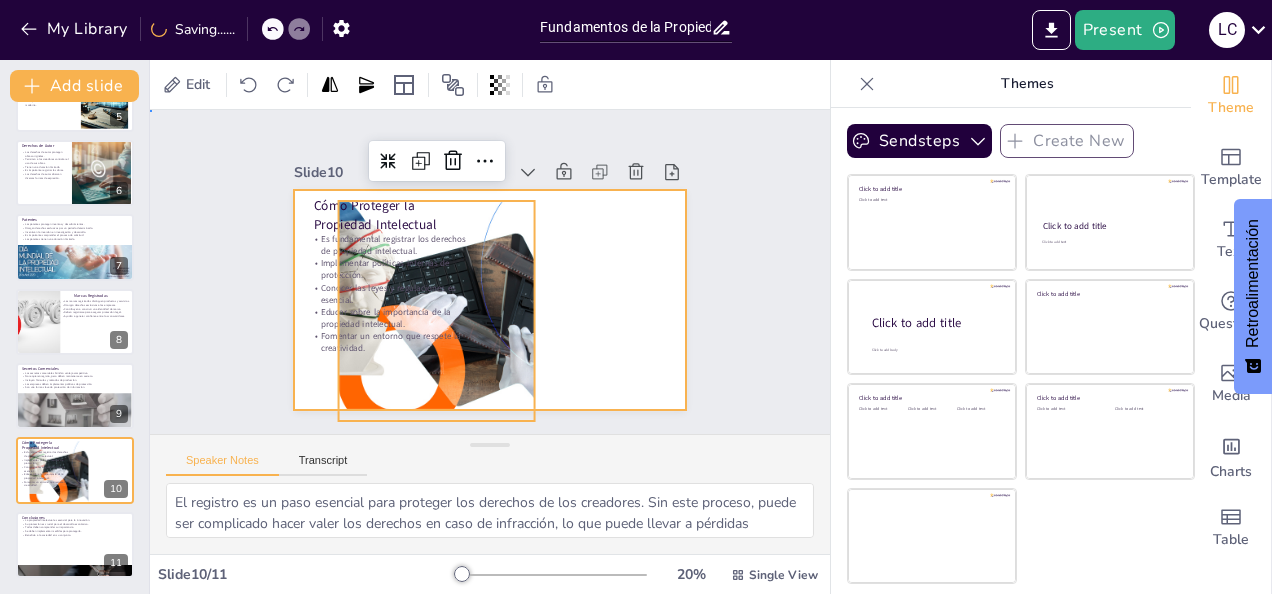click at bounding box center [489, 300] 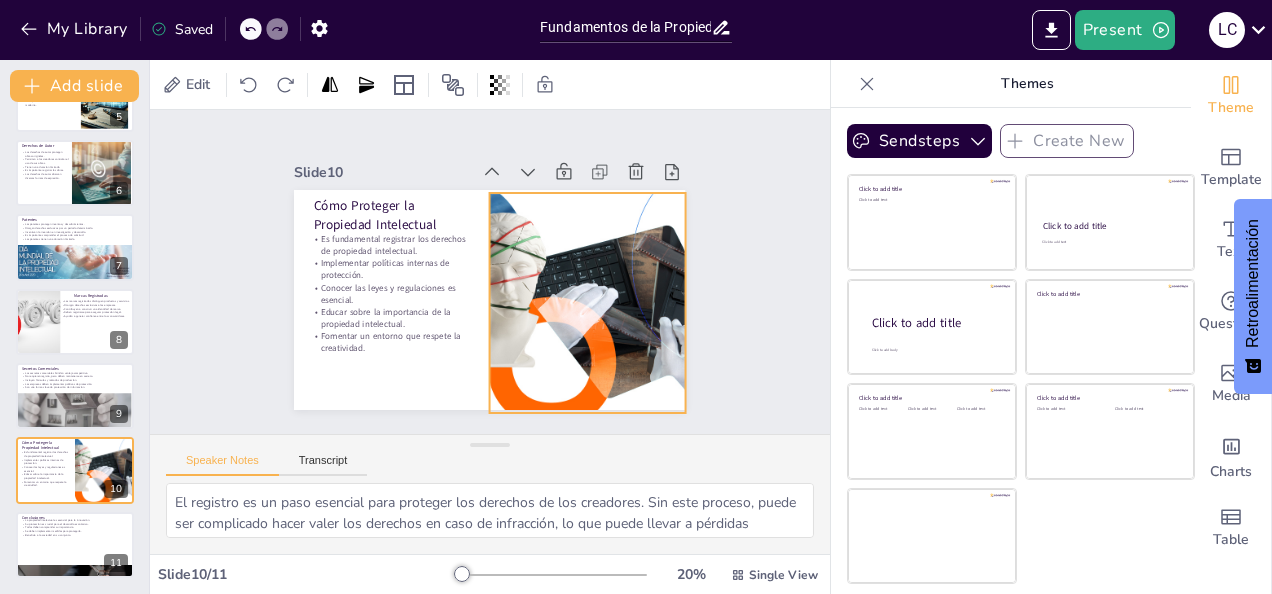 drag, startPoint x: 473, startPoint y: 358, endPoint x: 624, endPoint y: 350, distance: 151.21178 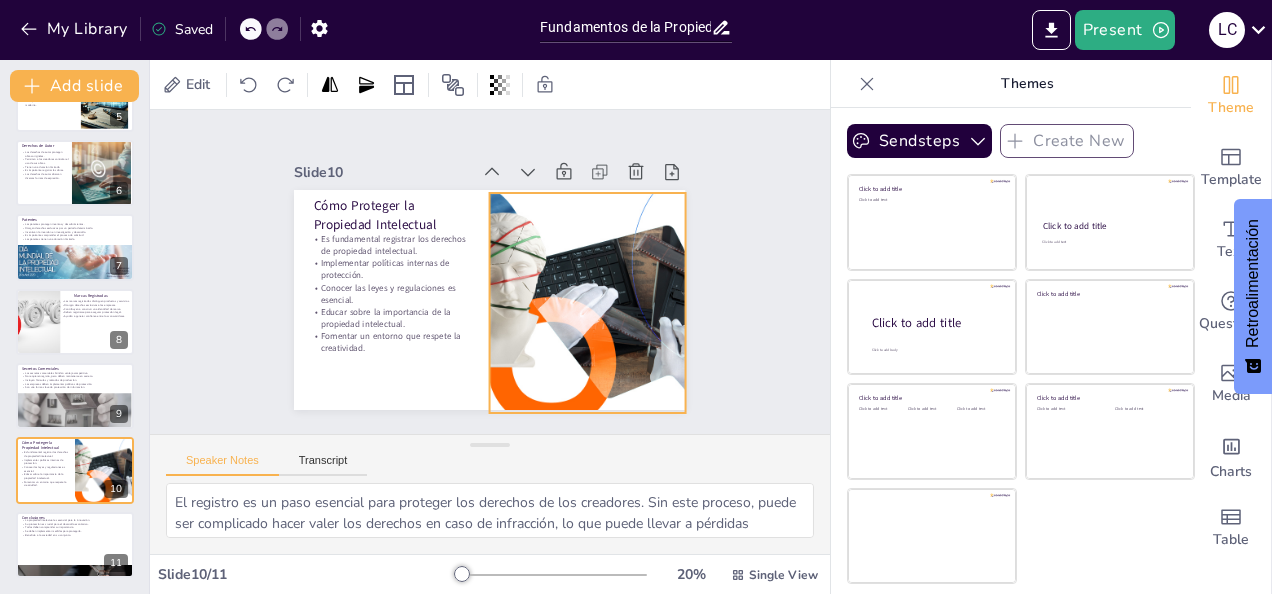 click at bounding box center (587, 303) 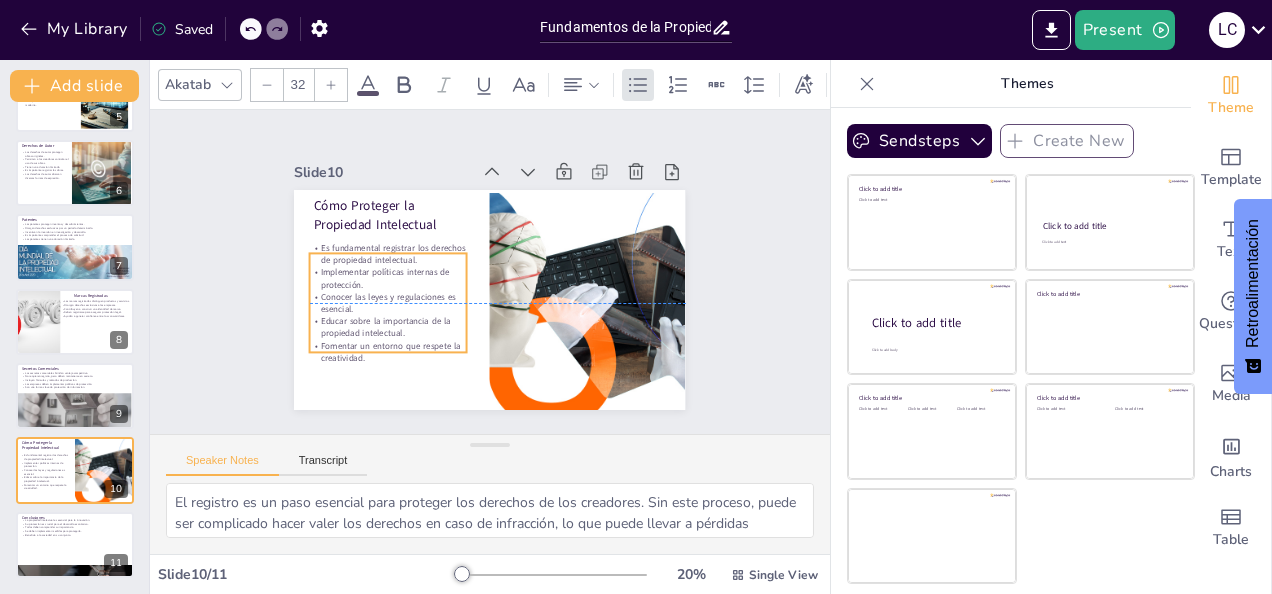 click on "Conocer las leyes y regulaciones es esencial." at bounding box center (388, 303) 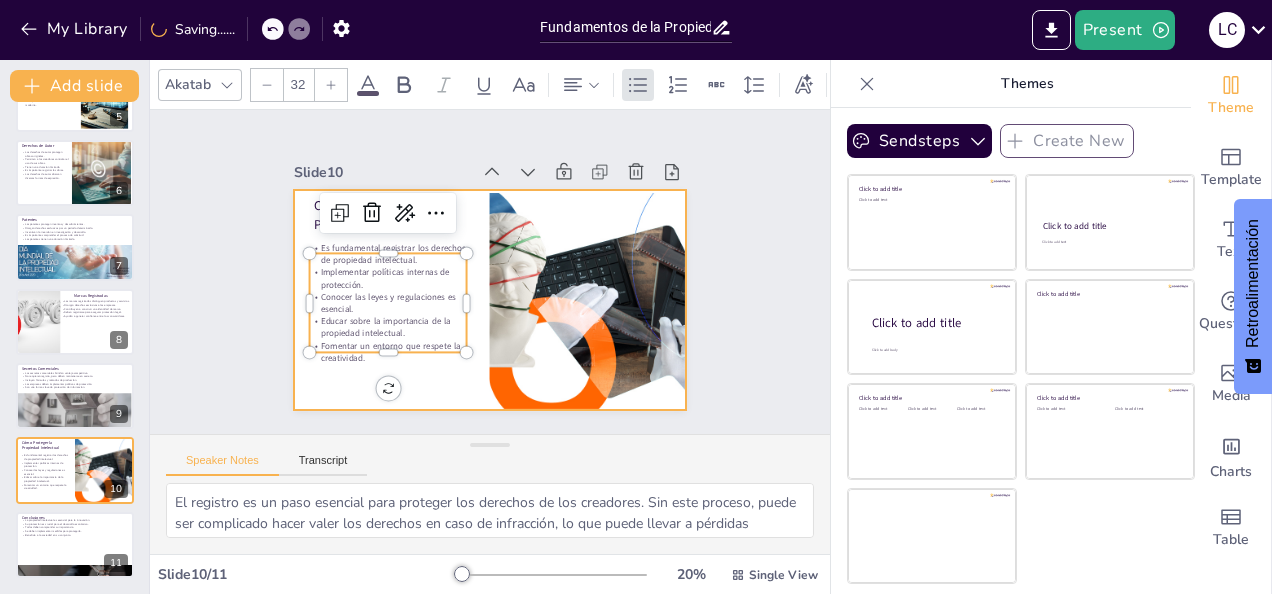 click at bounding box center (489, 300) 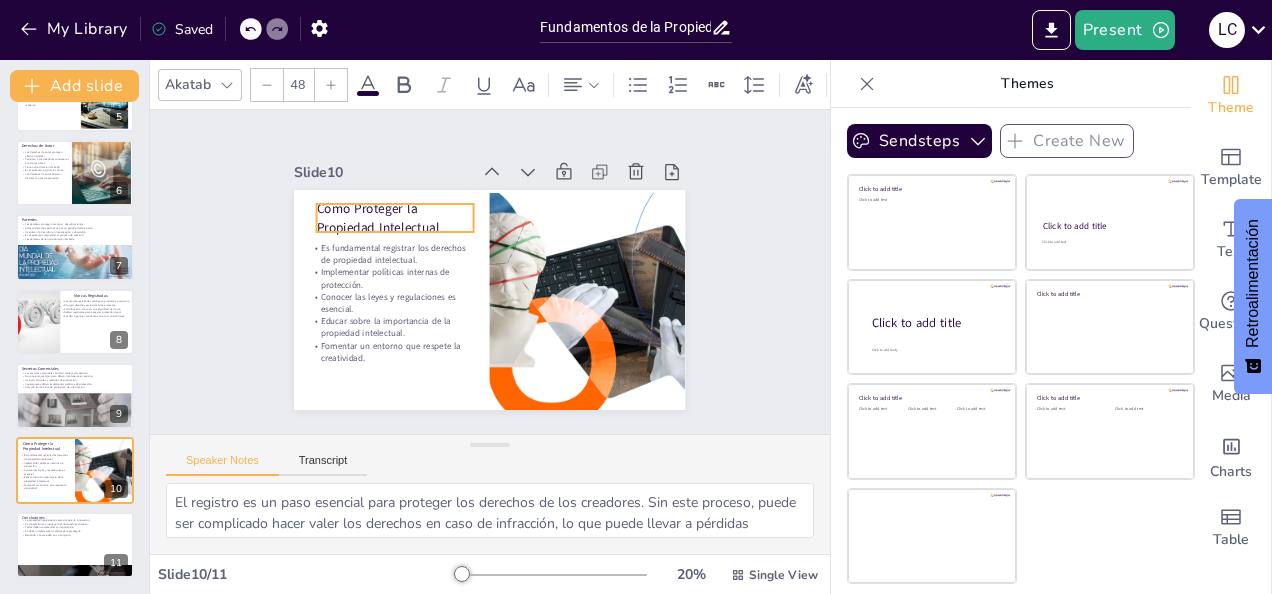 click on "Cómo Proteger la Propiedad Intelectual" at bounding box center [395, 218] 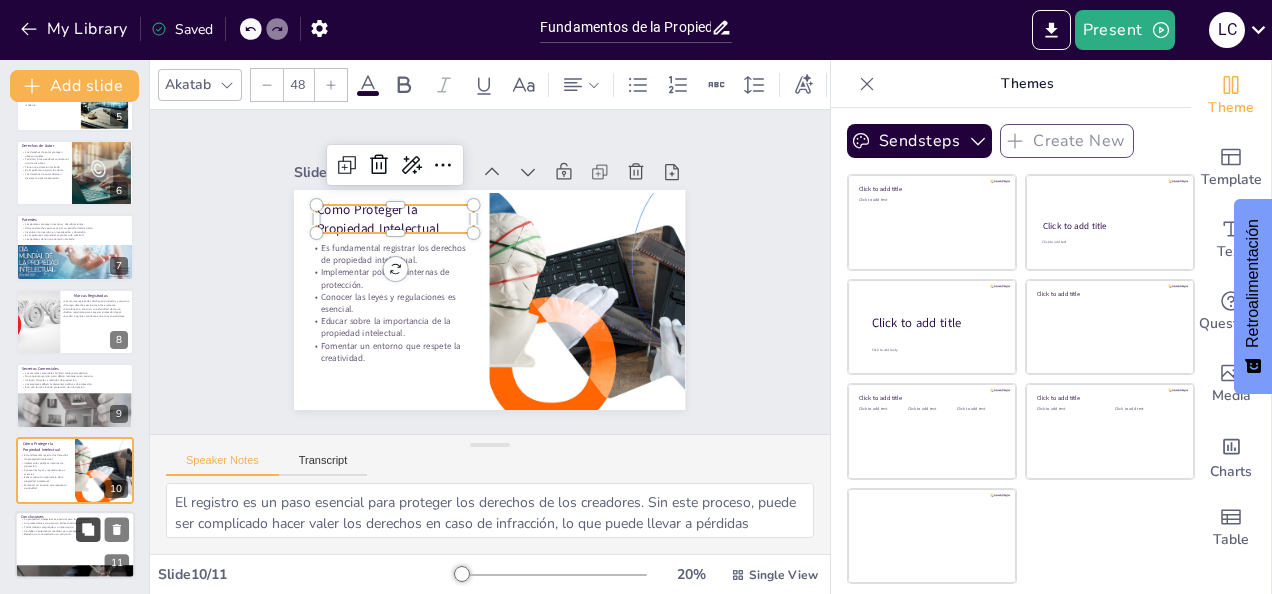 click 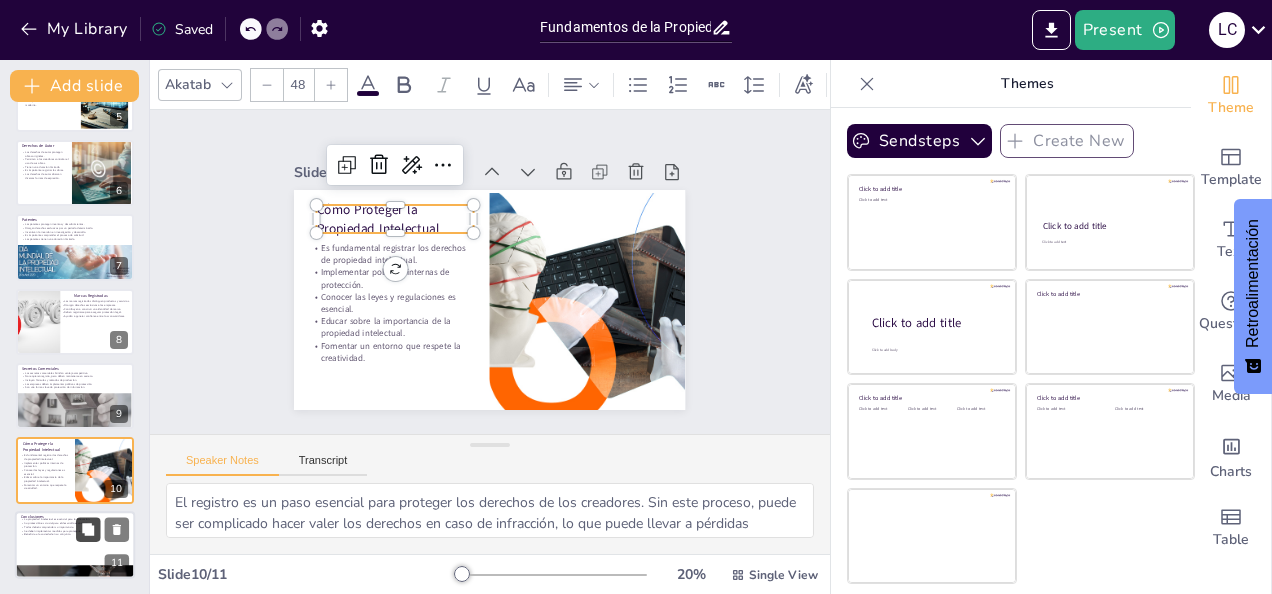type on "La innovación es el motor del progreso en la sociedad. La propiedad intelectual asegura que las ideas sean protegidas, lo que incentiva a los creadores a seguir innovando y desarrollando nuevas soluciones.
La protección de la propiedad intelectual es fundamental para el crecimiento de las industrias. Sin esta protección, los creadores pueden ser desincentivados a invertir en nuevas ideas, lo que puede afectar la economía.
La comprensión de la propiedad intelectual es vital para cualquier persona que desee participar en el mundo de la creatividad y la innovación. Esto incluye a estudiantes, emprendedores y profesionales.
Implementar medidas de protección es esencial para asegurar que los derechos de los creadores sean respetados. Esto incluye el registro de obras y la educación sobre la propiedad intelectual.
La propiedad intelectual no solo beneficia a los creadores, sino que también mejora la calidad de vida en la sociedad al fomentar la innovación y el desarrollo de nuevos productos y servicios." 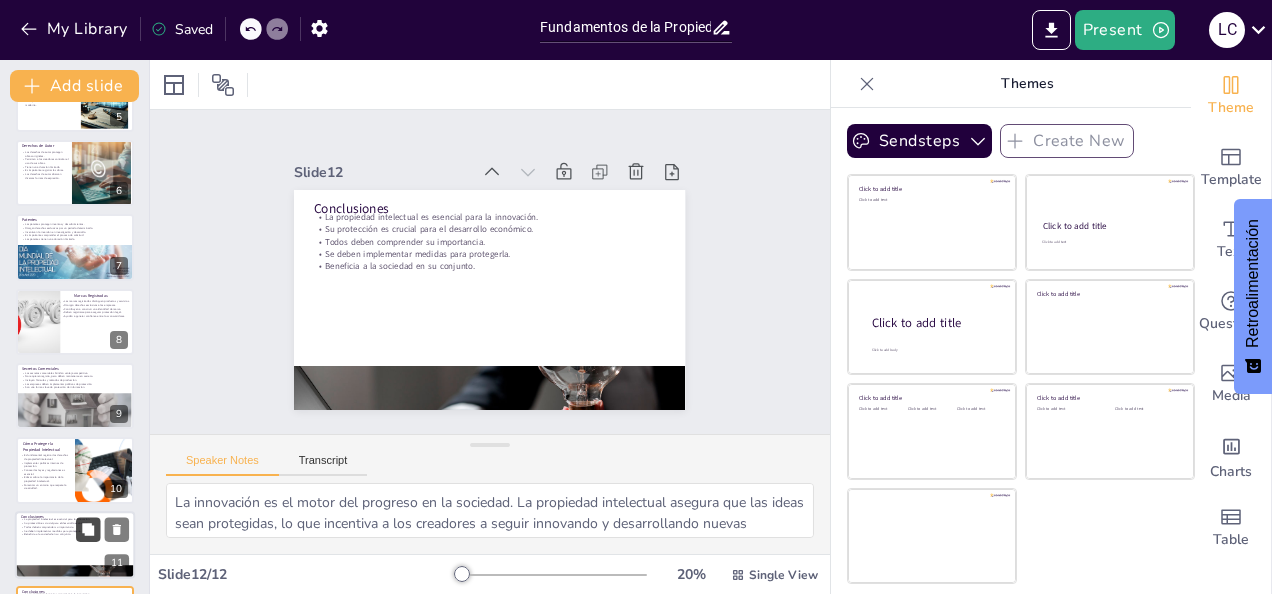 scroll, scrollTop: 424, scrollLeft: 0, axis: vertical 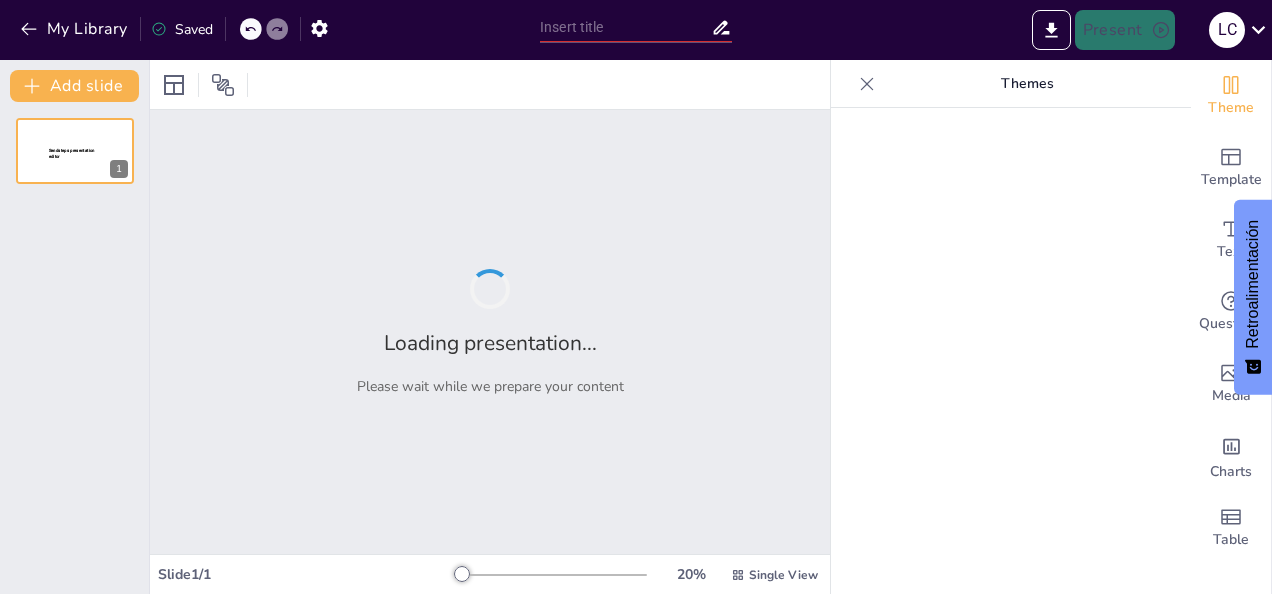 type on "Fundamentos de la Propiedad Intelectual: Conceptos Clave y su Aplicación" 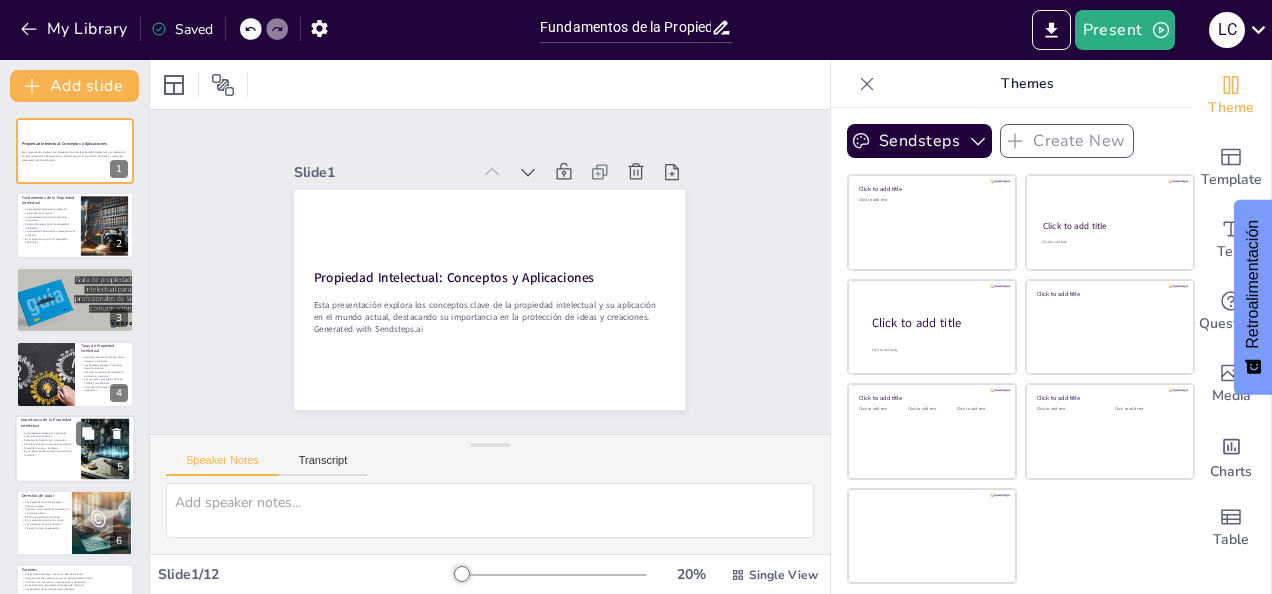 click on "Es un pilar fundamental en la economía moderna." at bounding box center (48, 452) 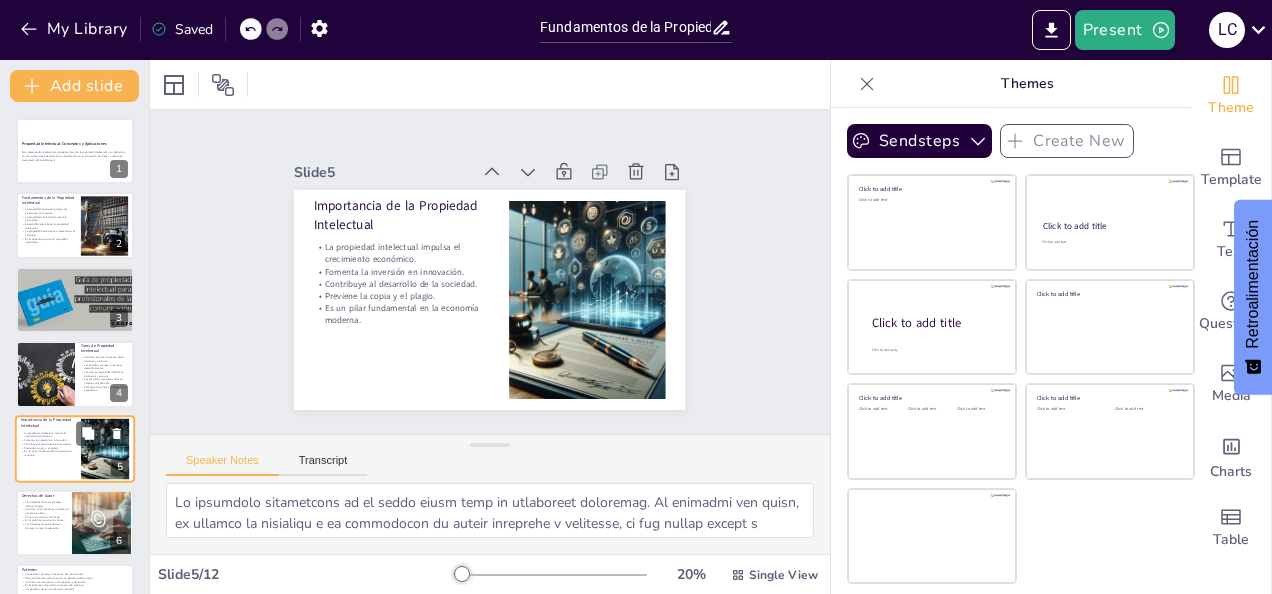 scroll, scrollTop: 100, scrollLeft: 0, axis: vertical 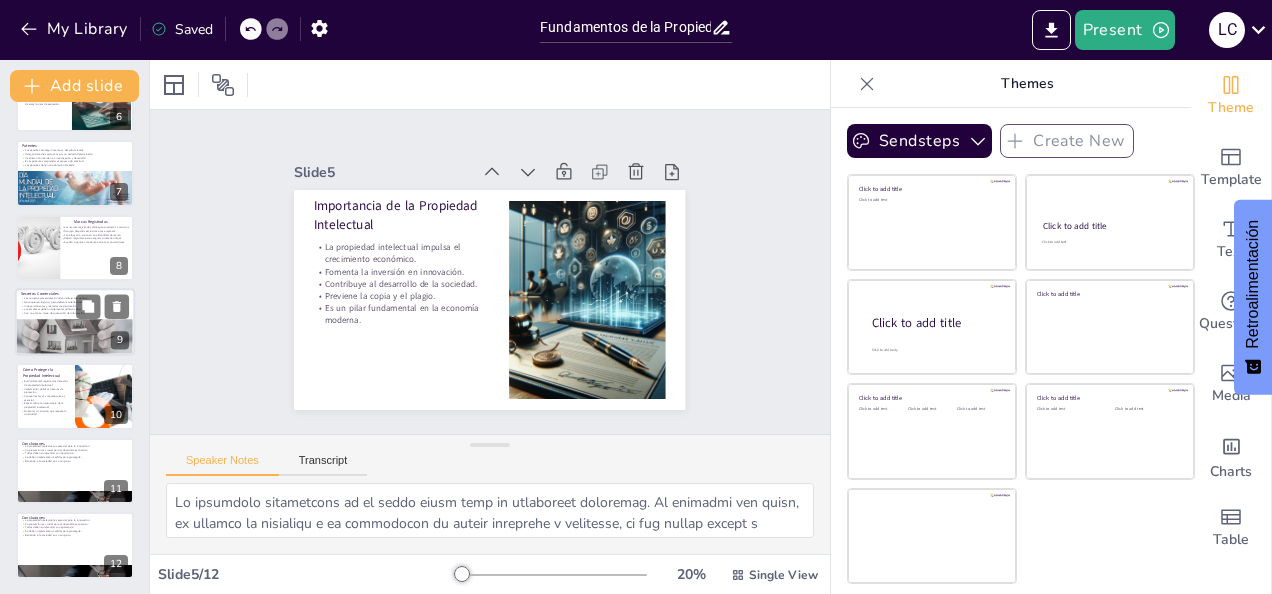 click at bounding box center (72, 326) 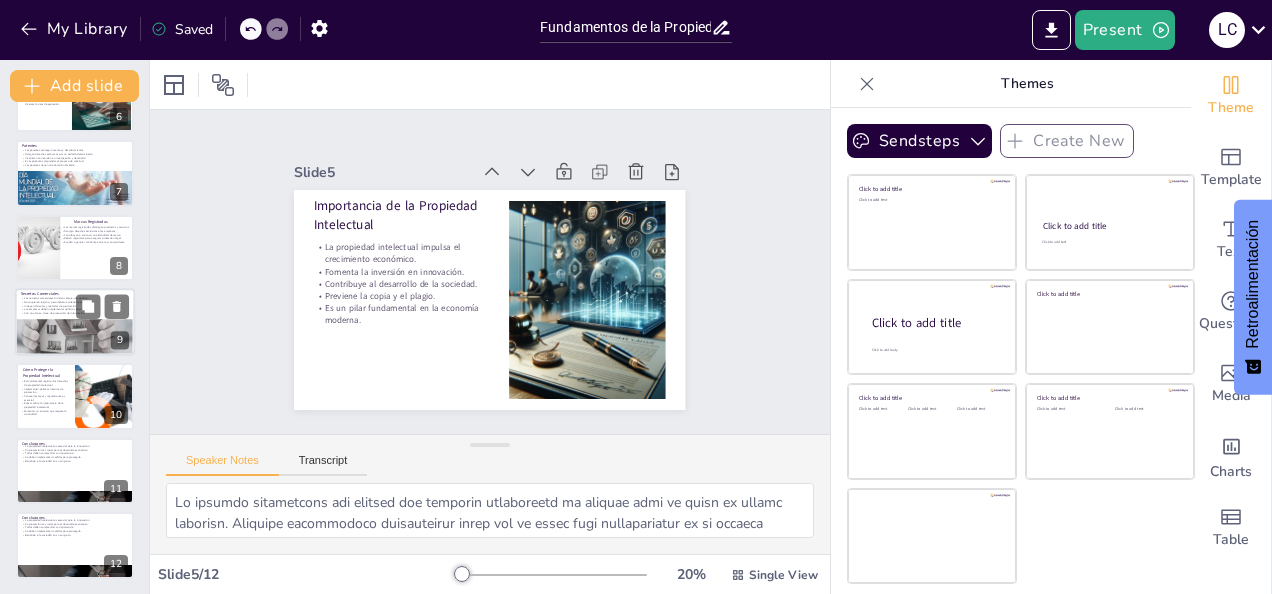 scroll, scrollTop: 398, scrollLeft: 0, axis: vertical 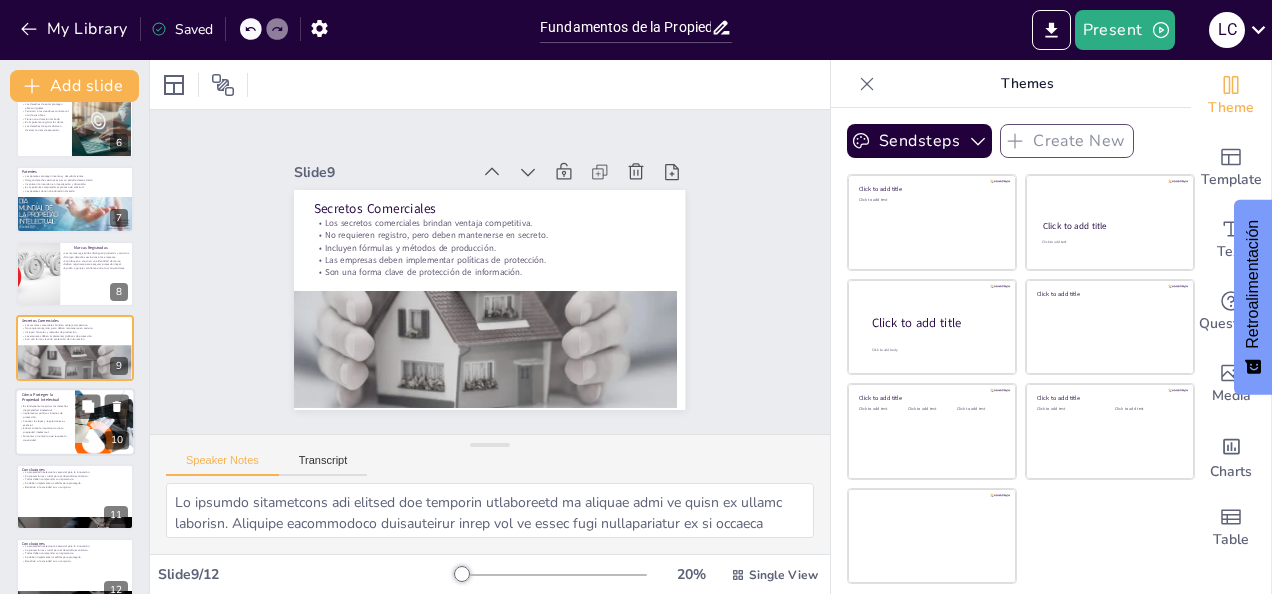 click on "Implementar políticas internas de protección." at bounding box center [44, 415] 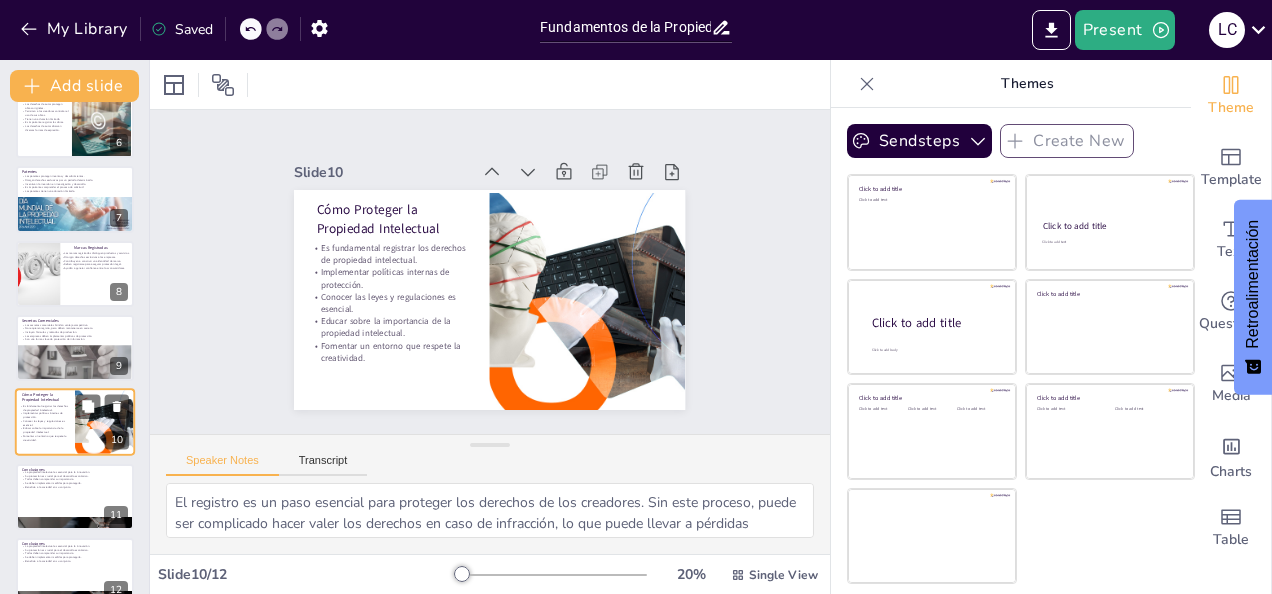 scroll, scrollTop: 424, scrollLeft: 0, axis: vertical 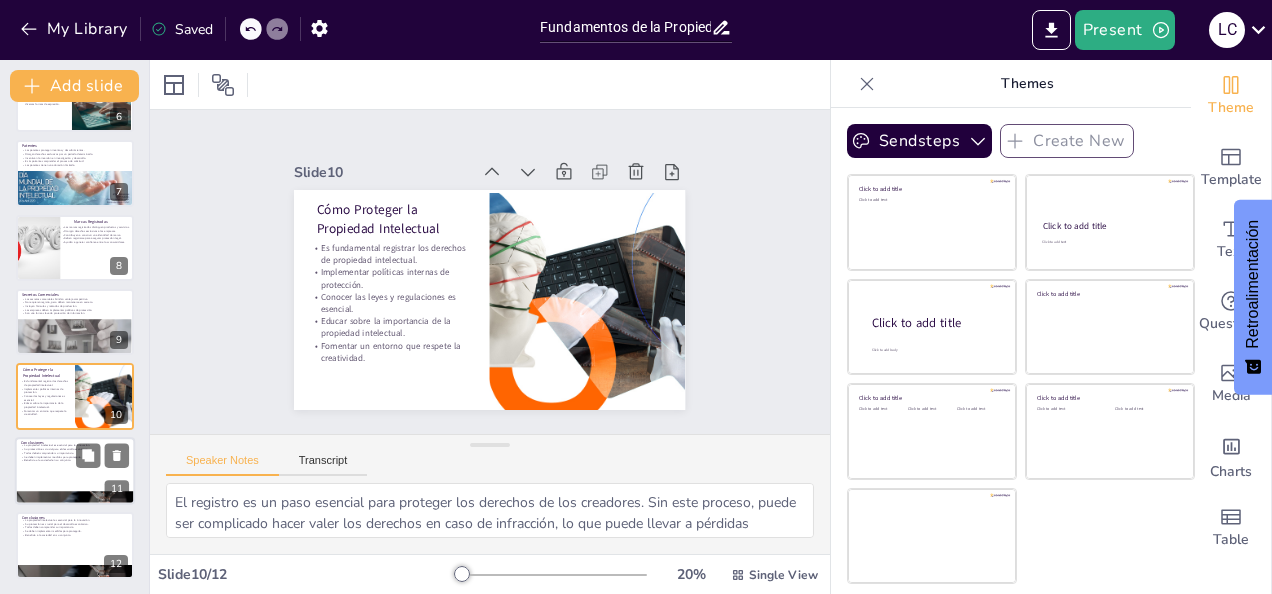 click at bounding box center [75, 471] 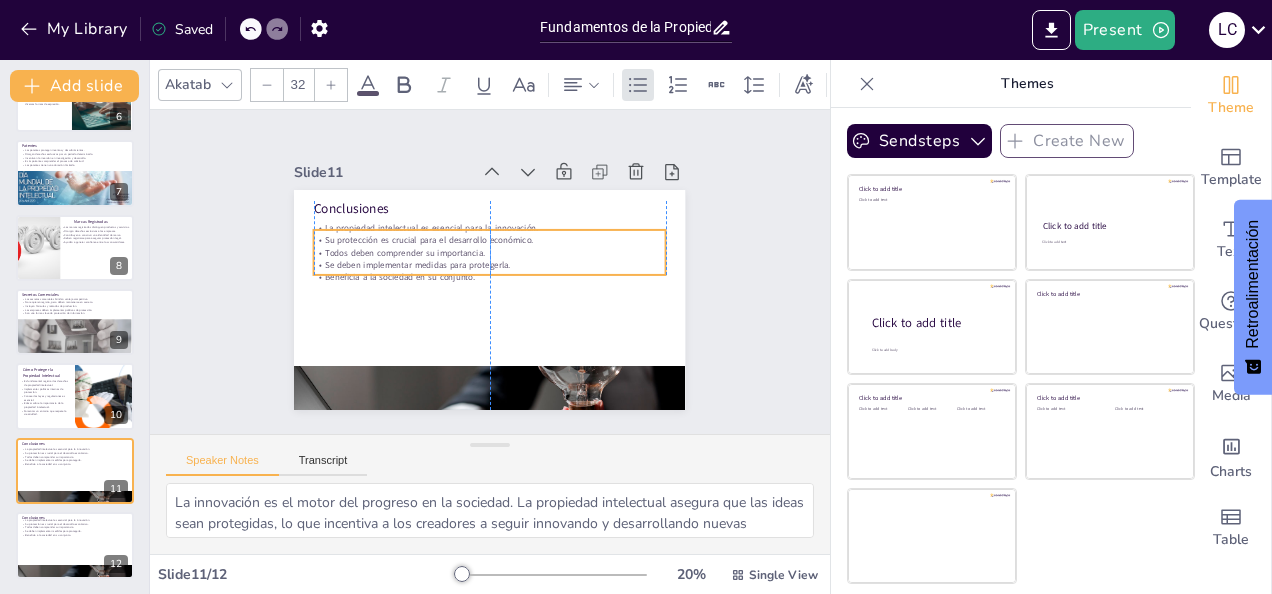 drag, startPoint x: 416, startPoint y: 224, endPoint x: 413, endPoint y: 235, distance: 11.401754 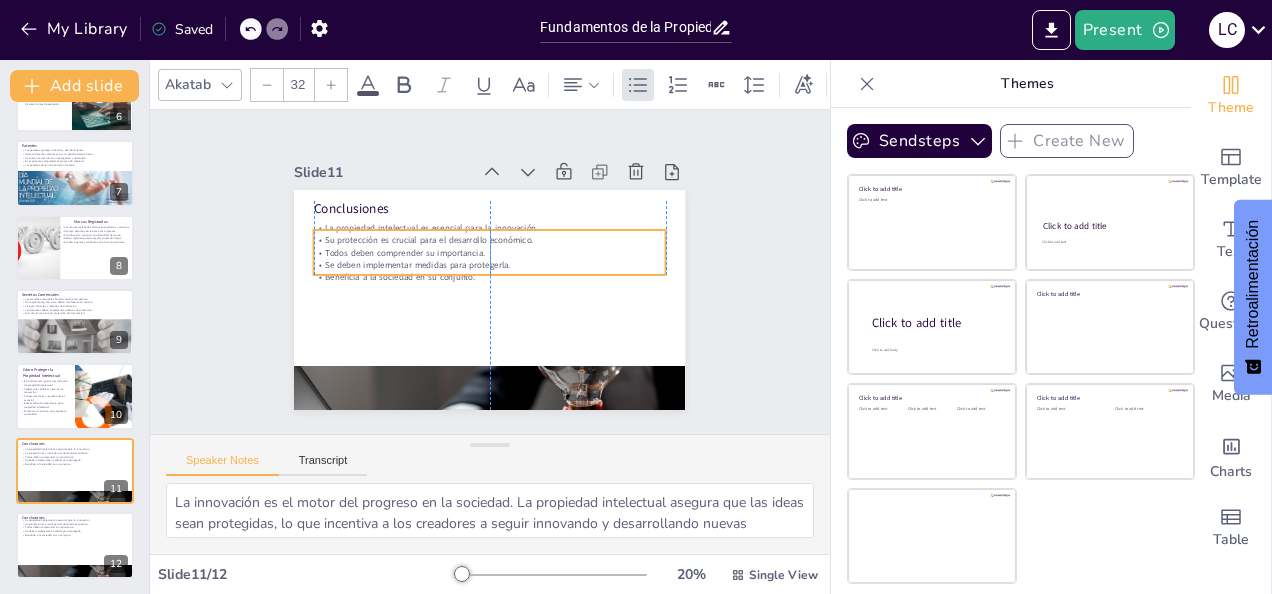 click on "Su protección es crucial para el desarrollo económico." at bounding box center [496, 241] 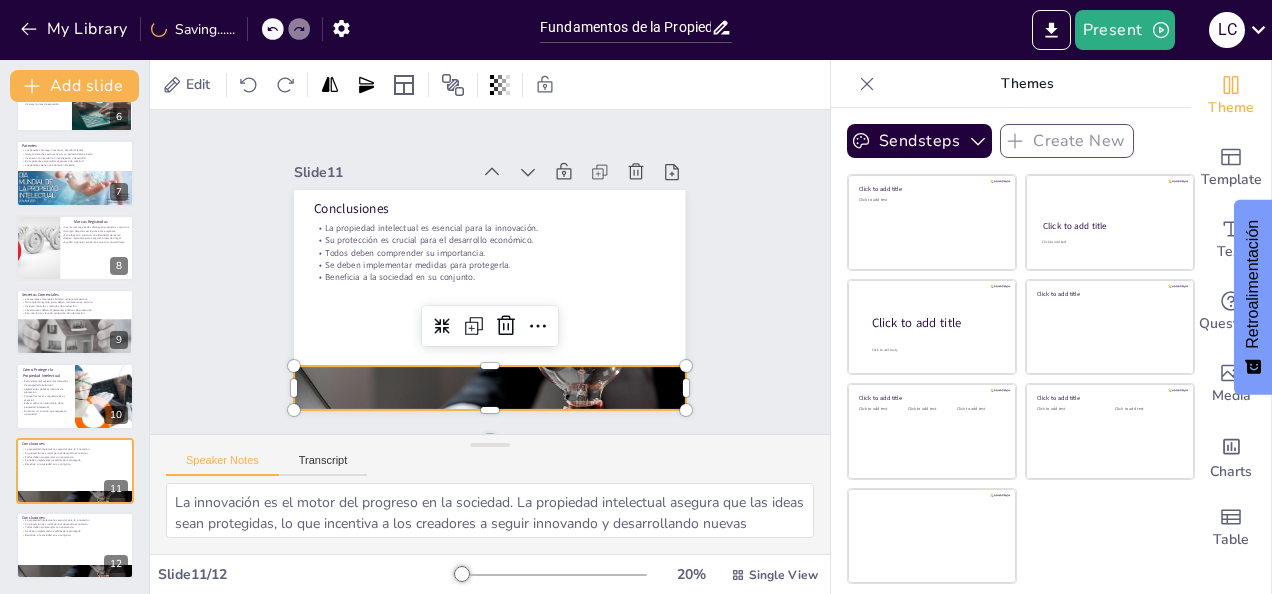click at bounding box center [477, 387] 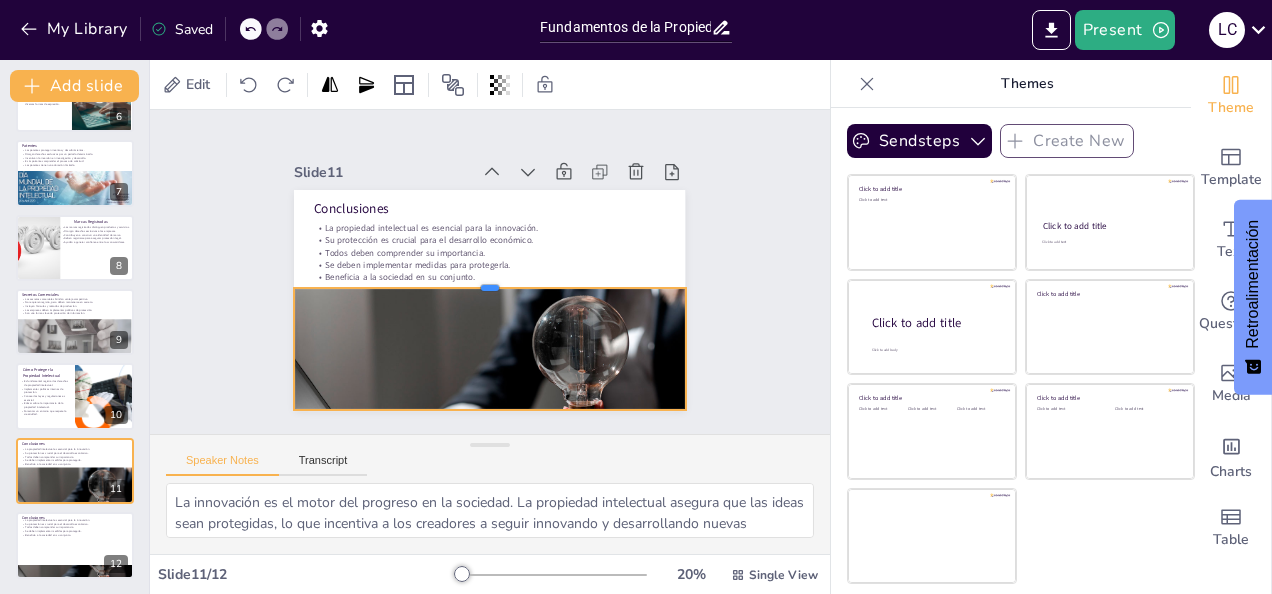 drag, startPoint x: 473, startPoint y: 355, endPoint x: 478, endPoint y: 277, distance: 78.160095 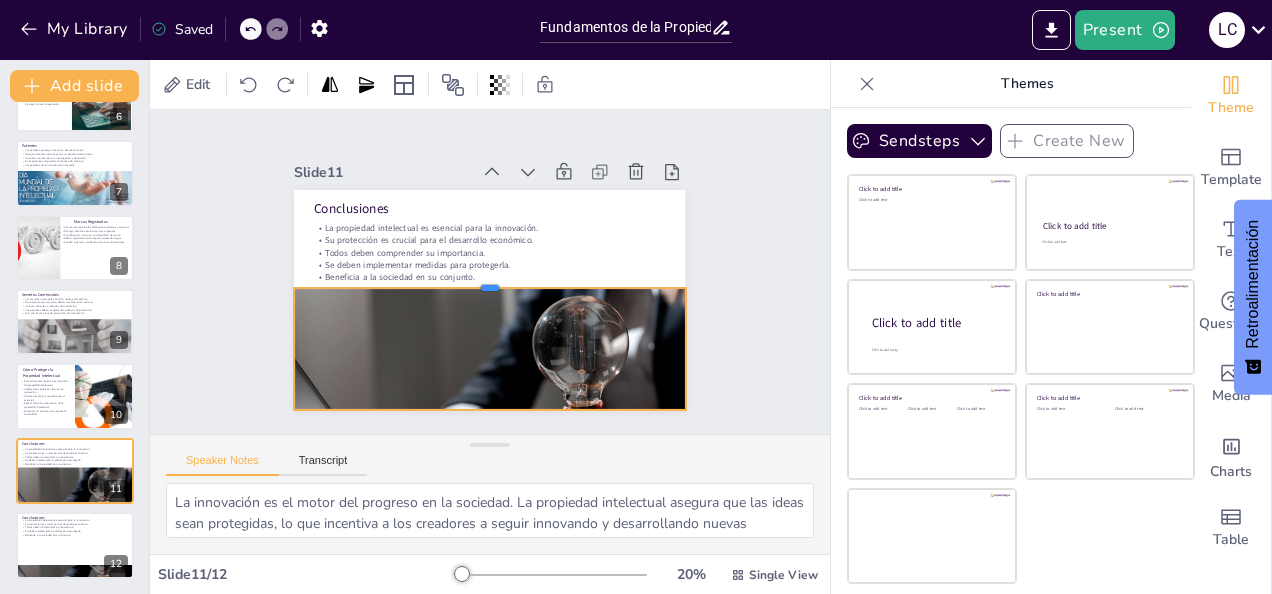 click at bounding box center [489, 280] 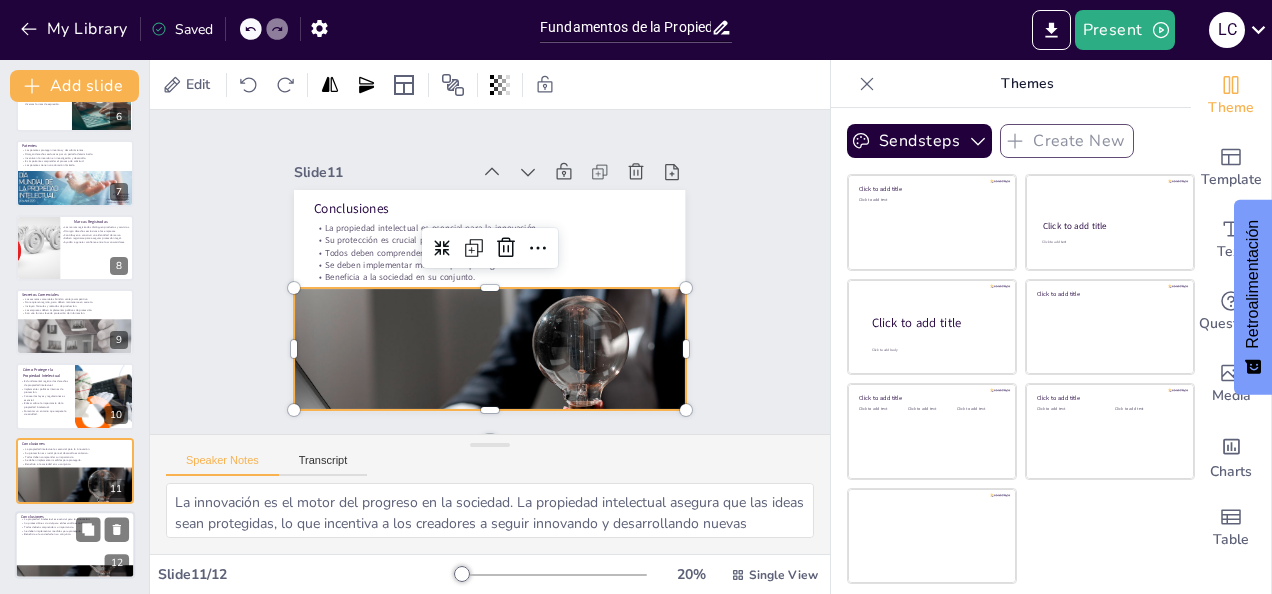 click on "Se deben implementar medidas para protegerla." at bounding box center [75, 531] 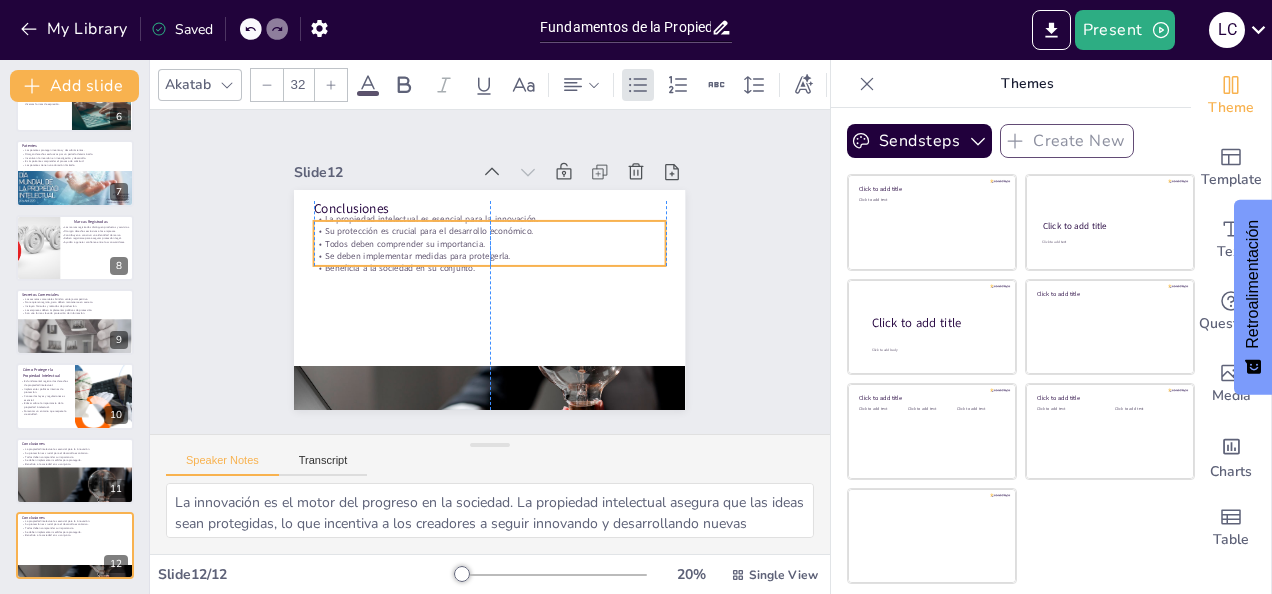 click on "Su protección es crucial para el desarrollo económico." at bounding box center (490, 231) 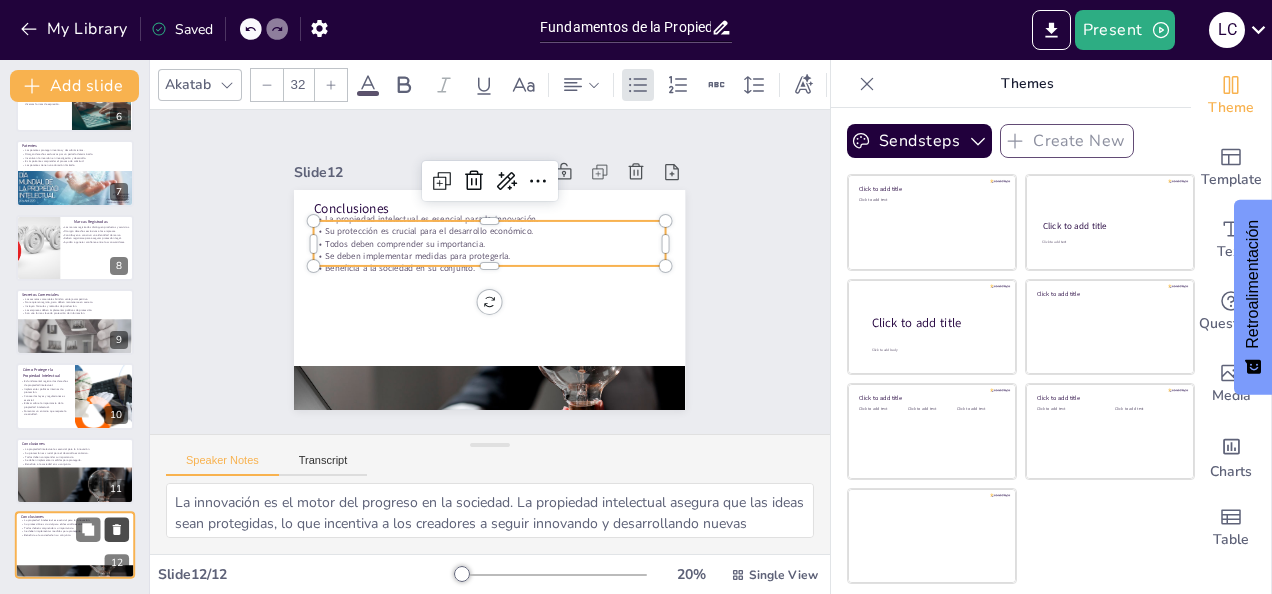 click 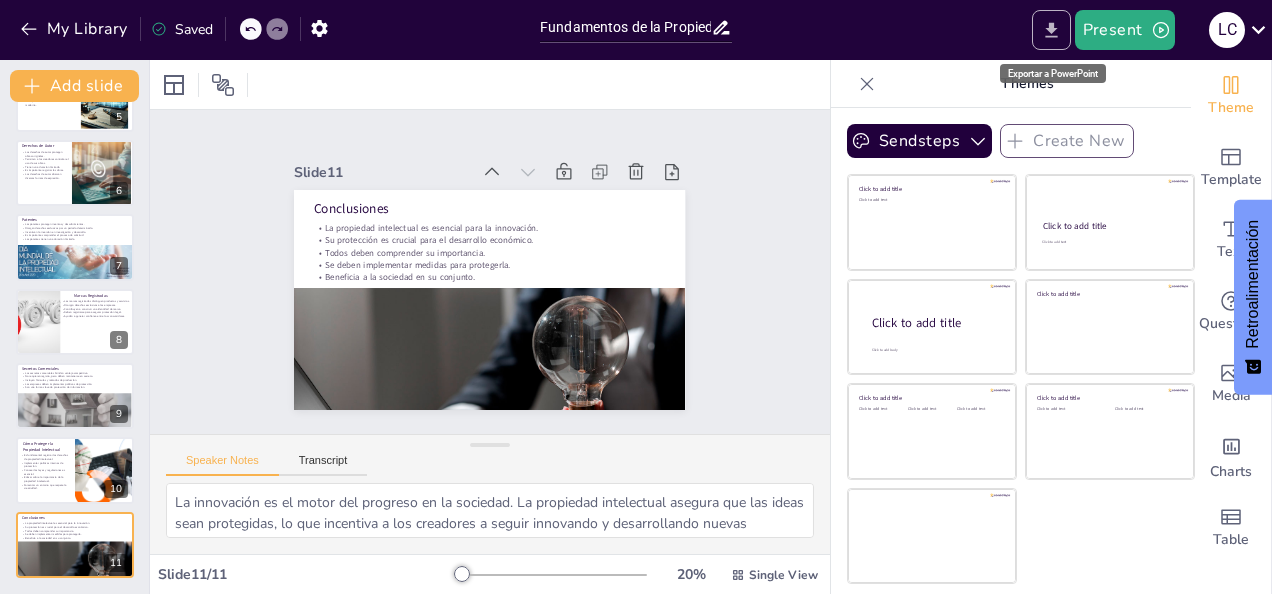 click 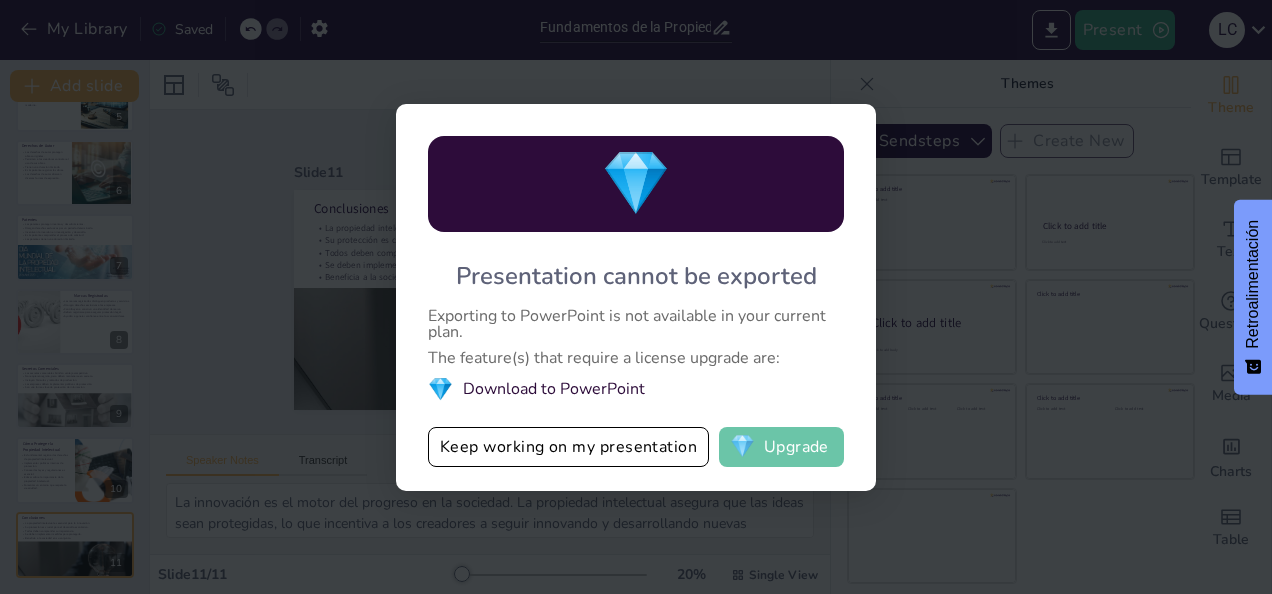 drag, startPoint x: 565, startPoint y: 384, endPoint x: 807, endPoint y: 450, distance: 250.8386 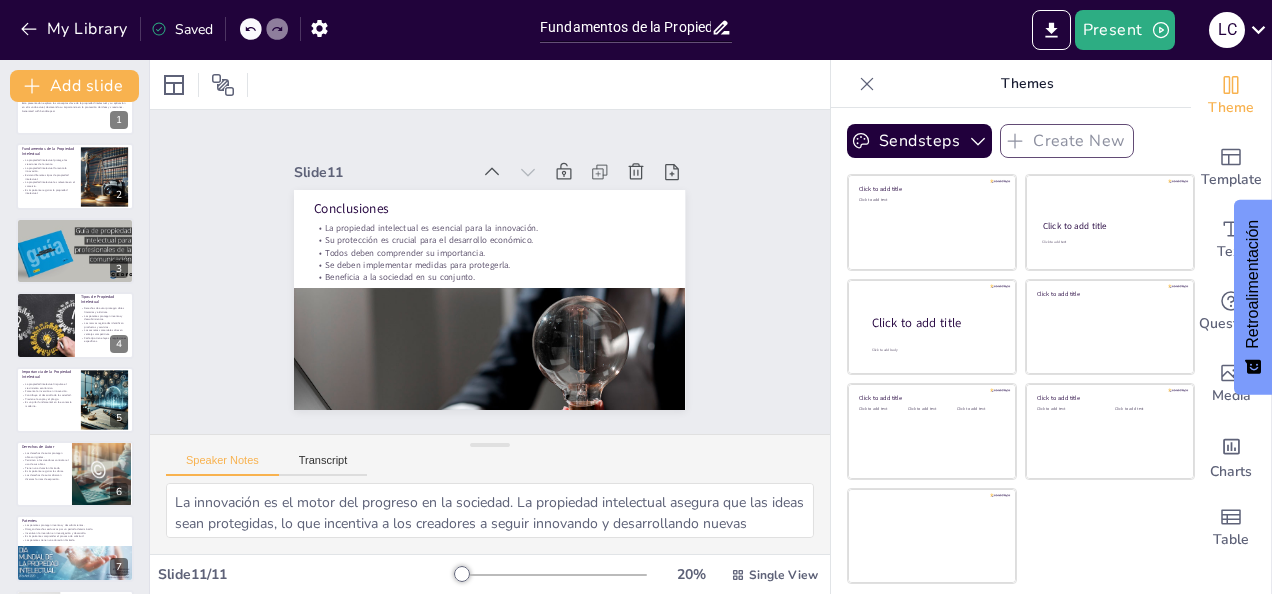 scroll, scrollTop: 0, scrollLeft: 0, axis: both 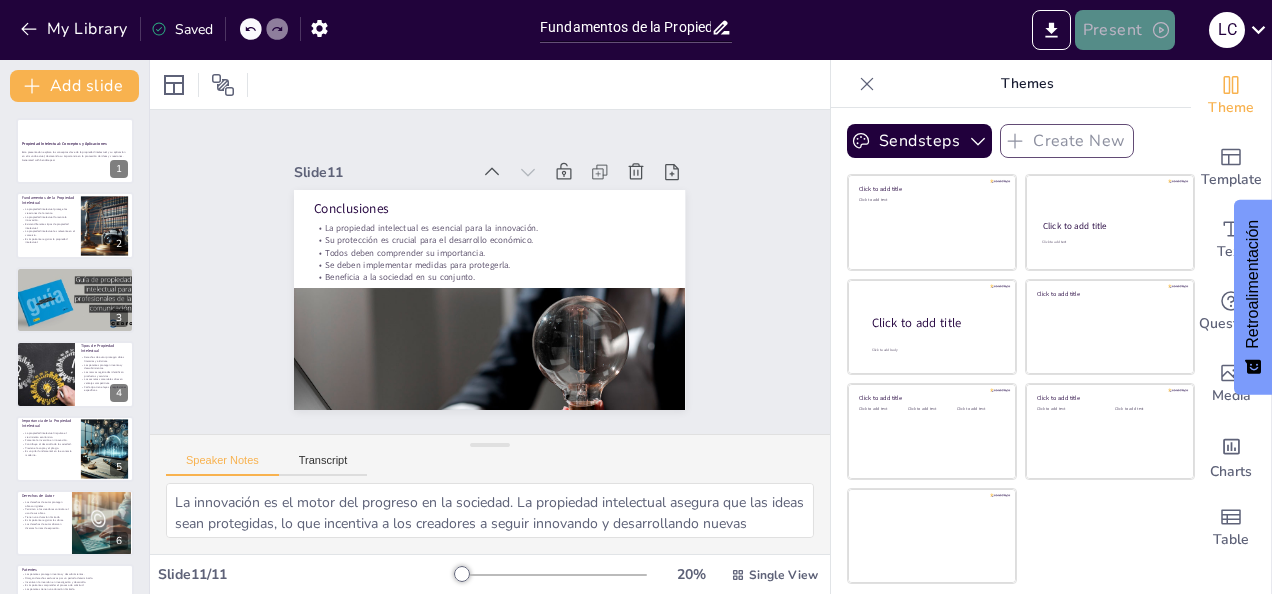 click 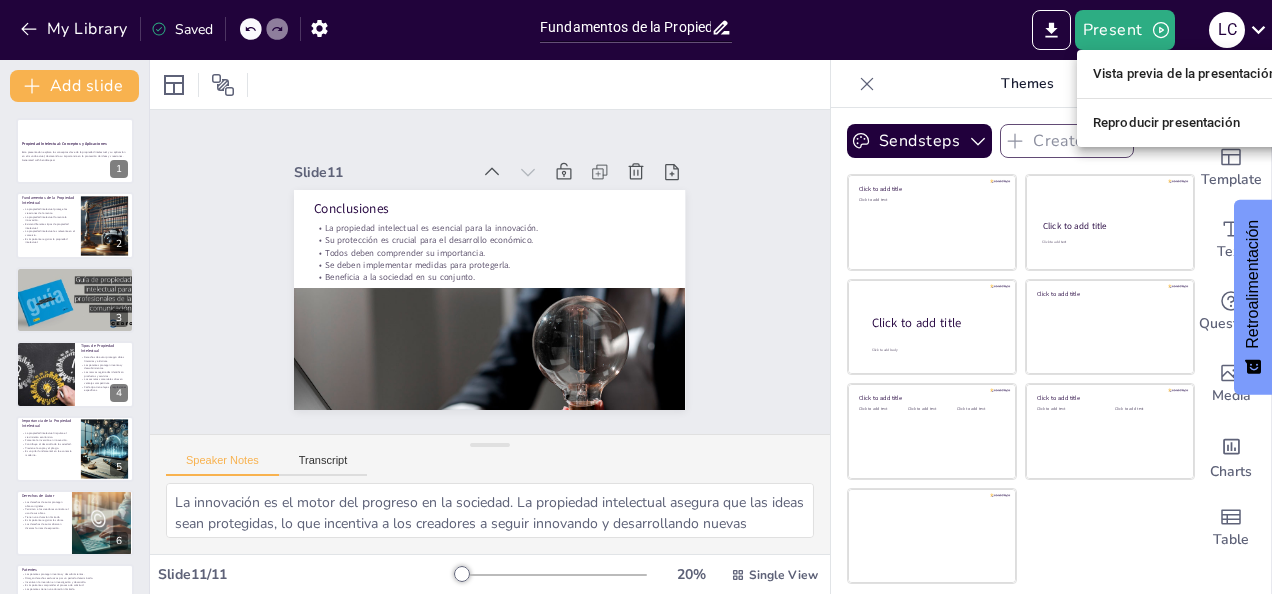 click on "Vista previa de la presentación" at bounding box center (1184, 74) 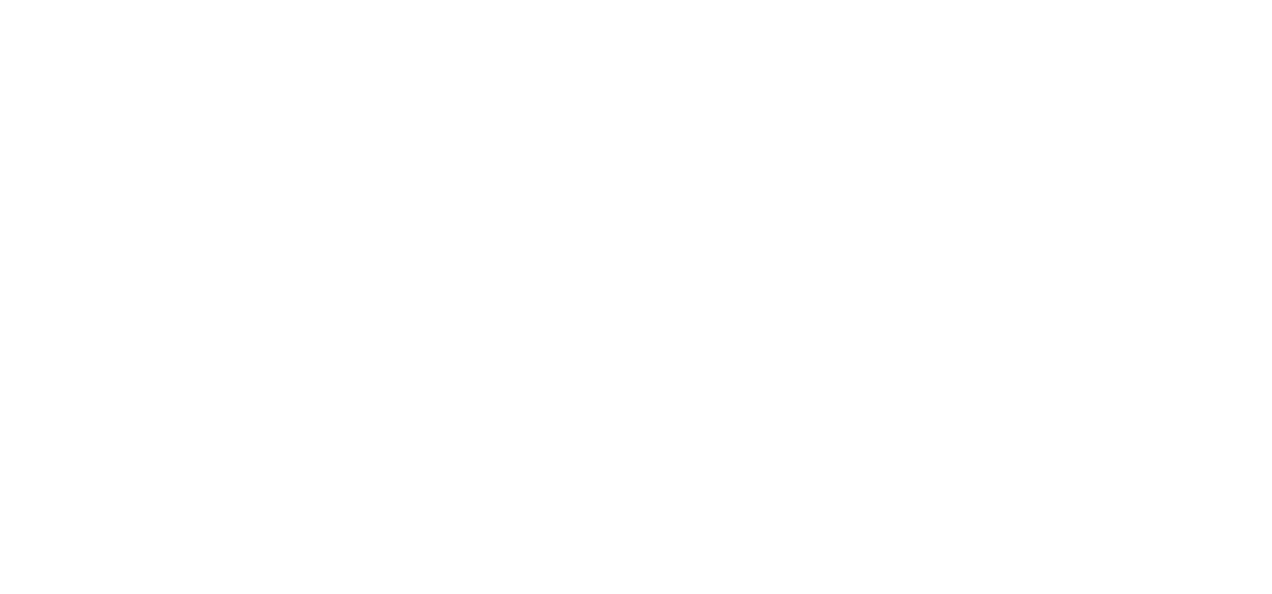 scroll, scrollTop: 0, scrollLeft: 0, axis: both 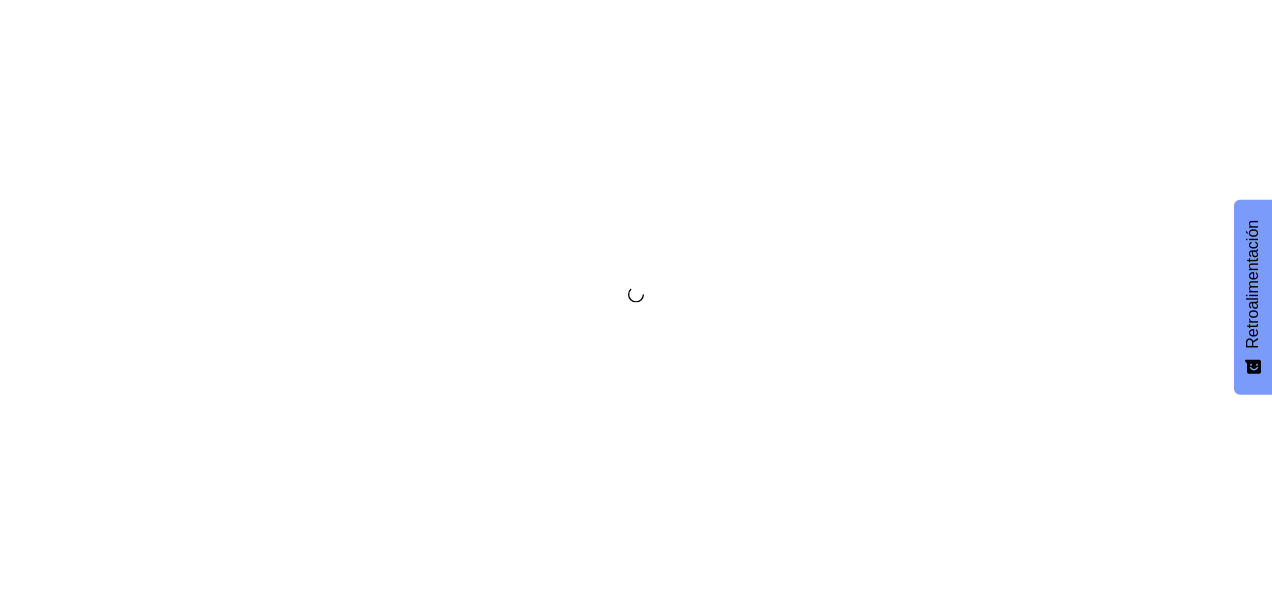 click at bounding box center (636, 297) 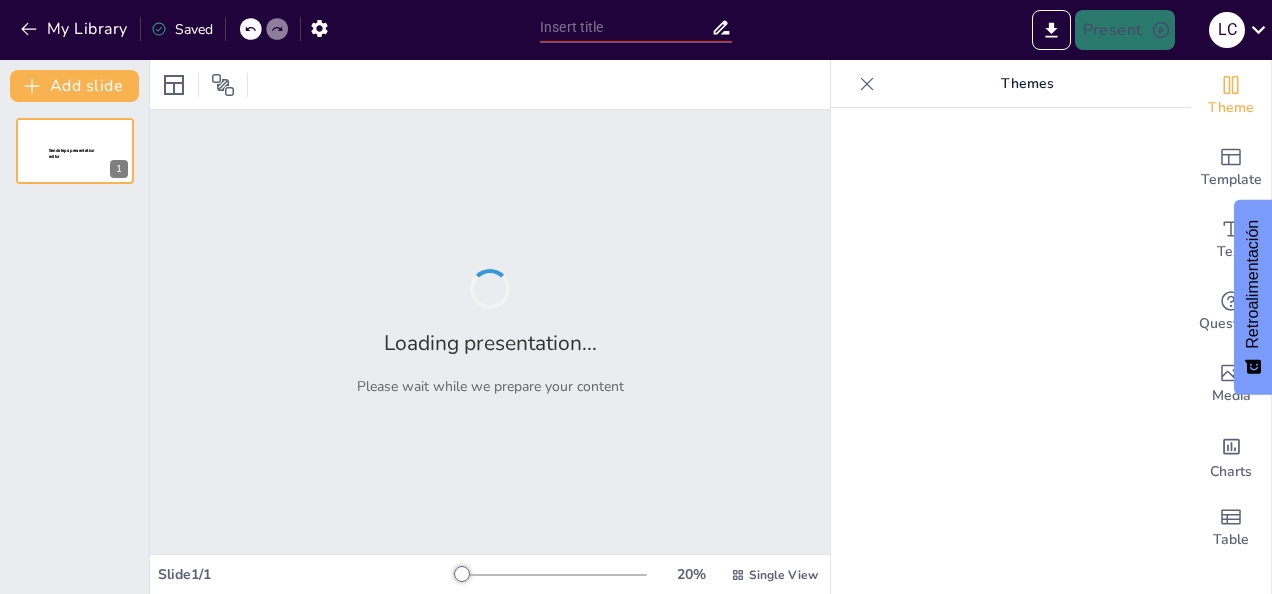 type on "Fundamentos de la Propiedad Intelectual: Conceptos Clave y su Aplicación" 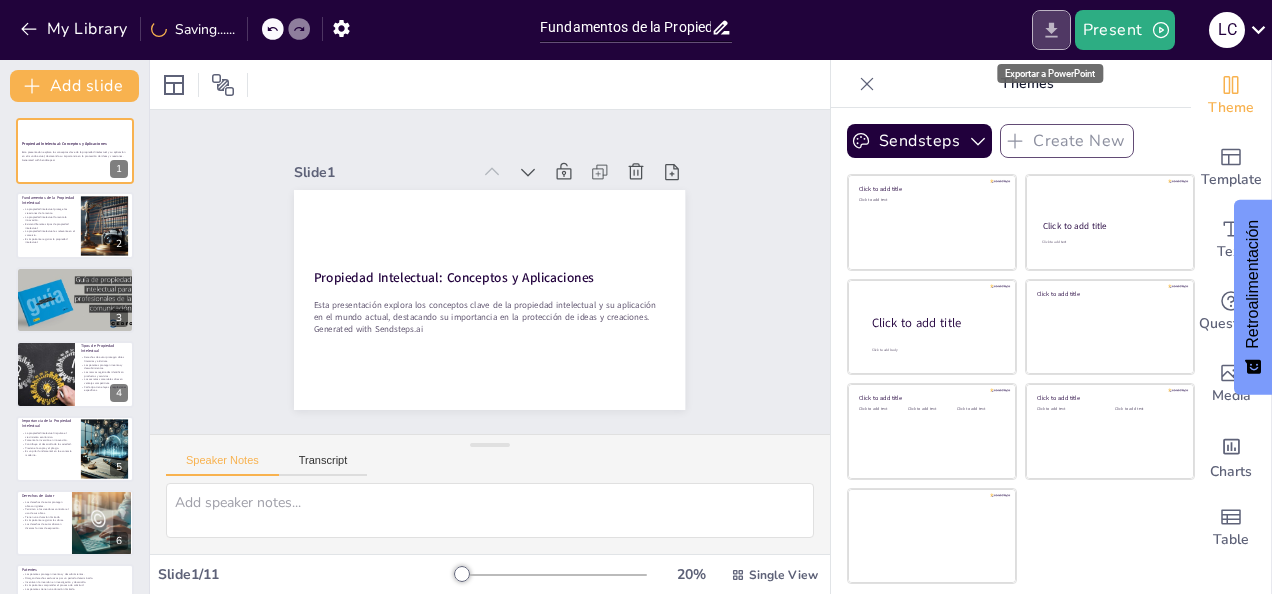 click at bounding box center [1051, 30] 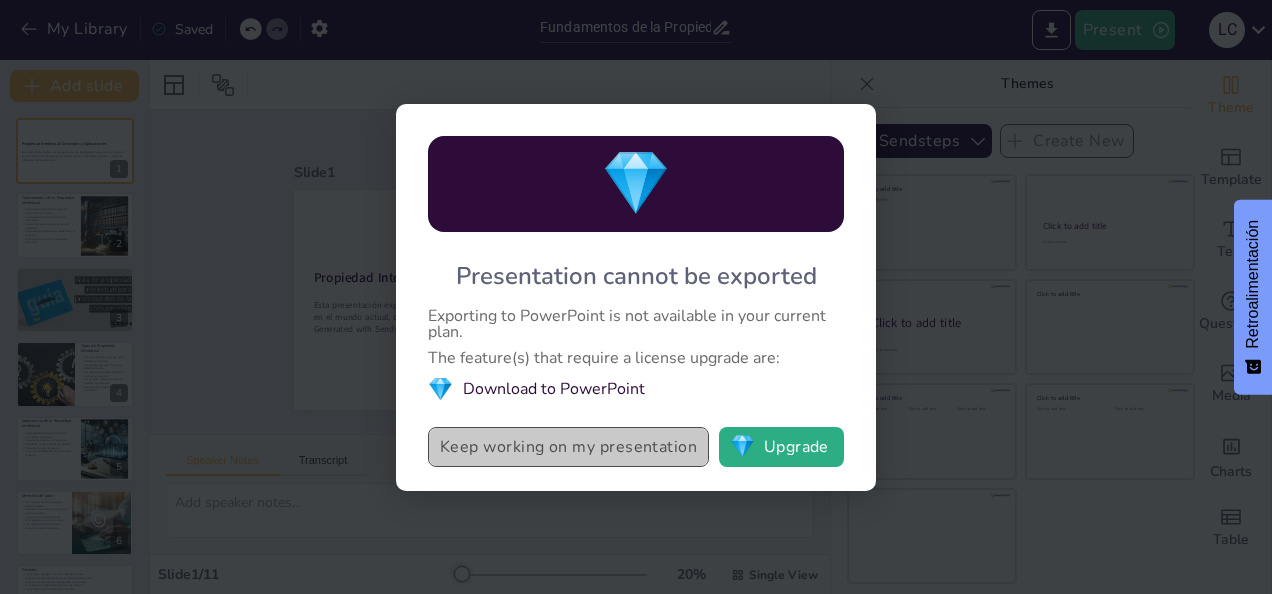 click on "Keep working on my presentation" at bounding box center (568, 447) 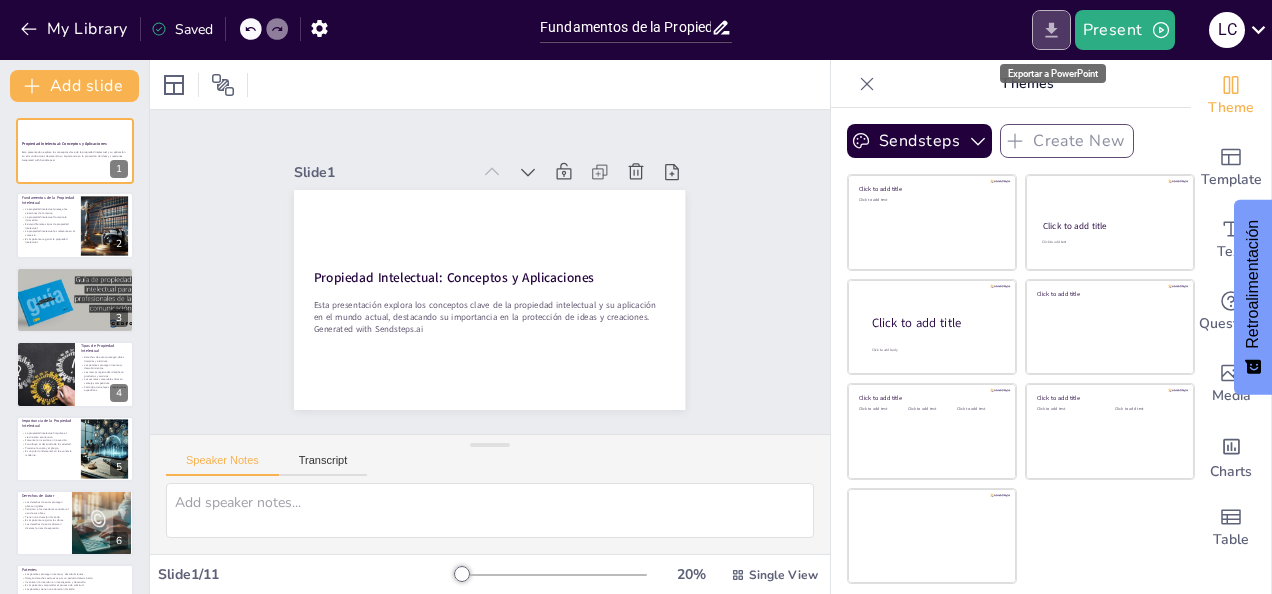 click 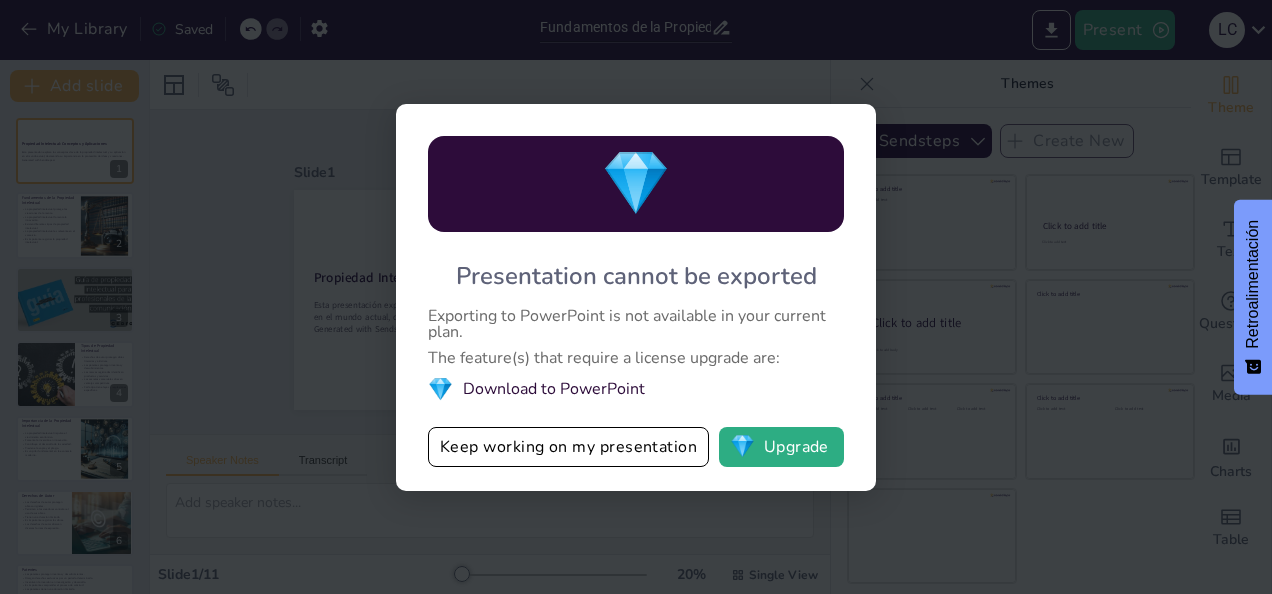 click on "💎 Download to PowerPoint" at bounding box center (636, 389) 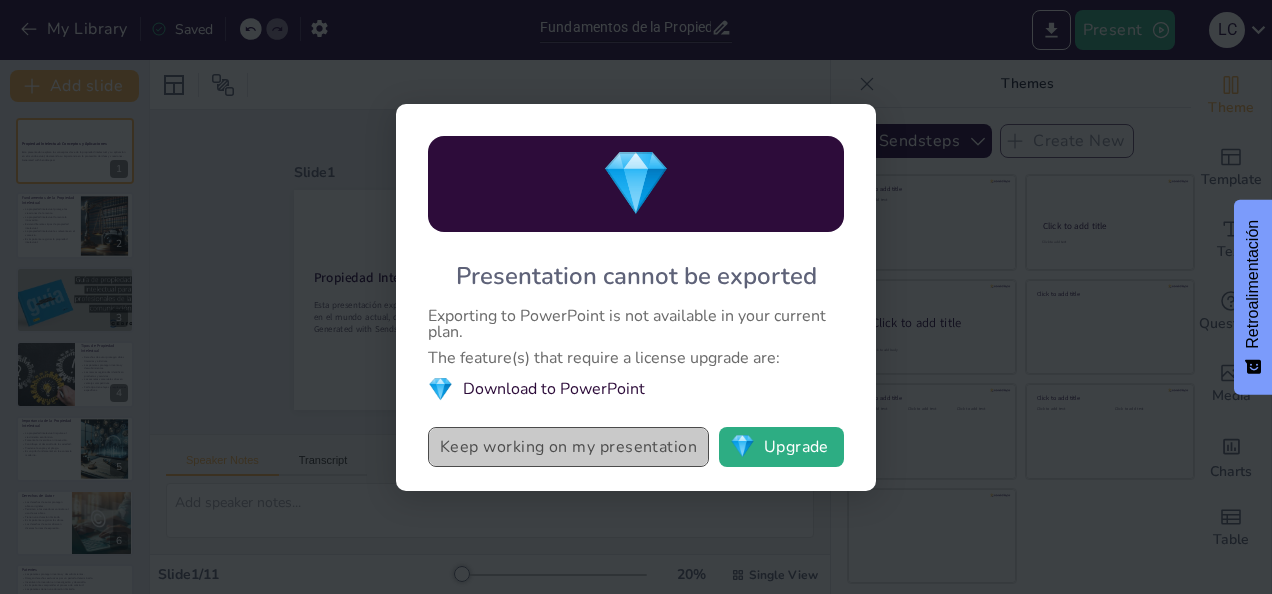 click on "Keep working on my presentation" at bounding box center (568, 447) 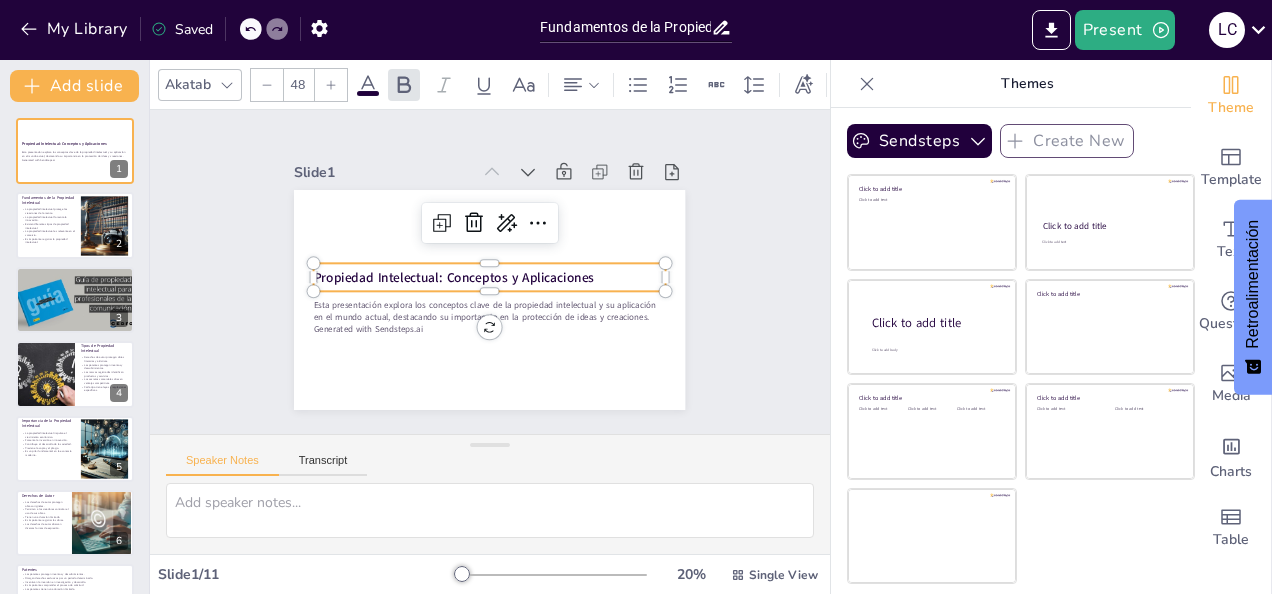 click on "Propiedad Intelectual: Conceptos y Aplicaciones" at bounding box center [453, 273] 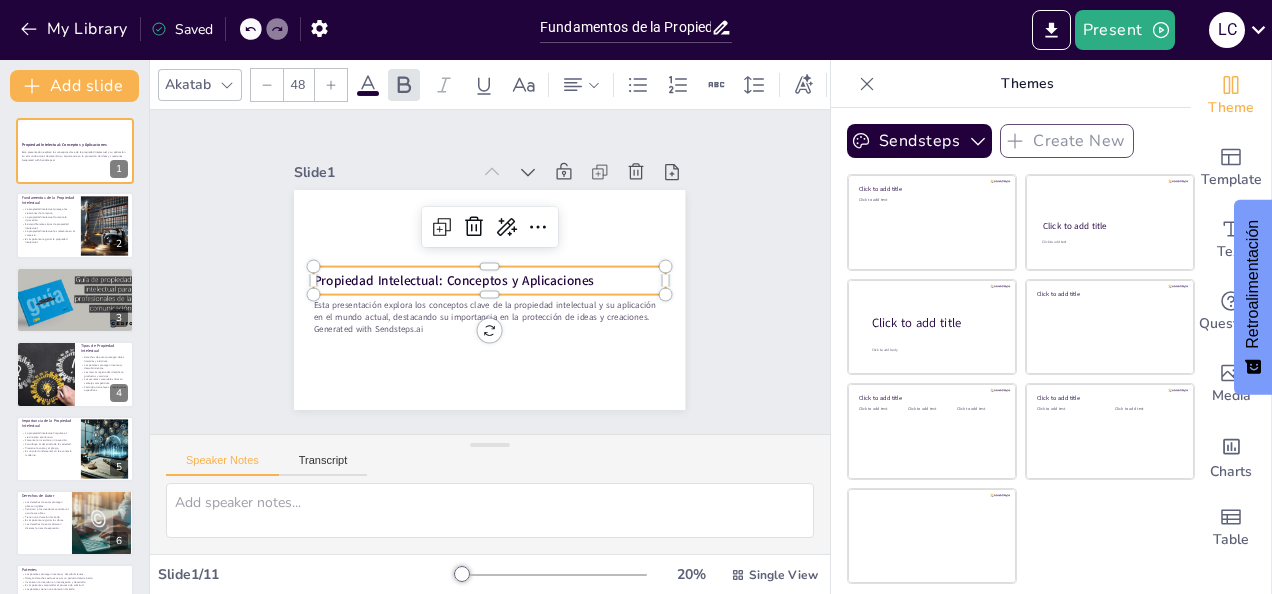 click on "Propiedad Intelectual: Conceptos y Aplicaciones" at bounding box center [454, 281] 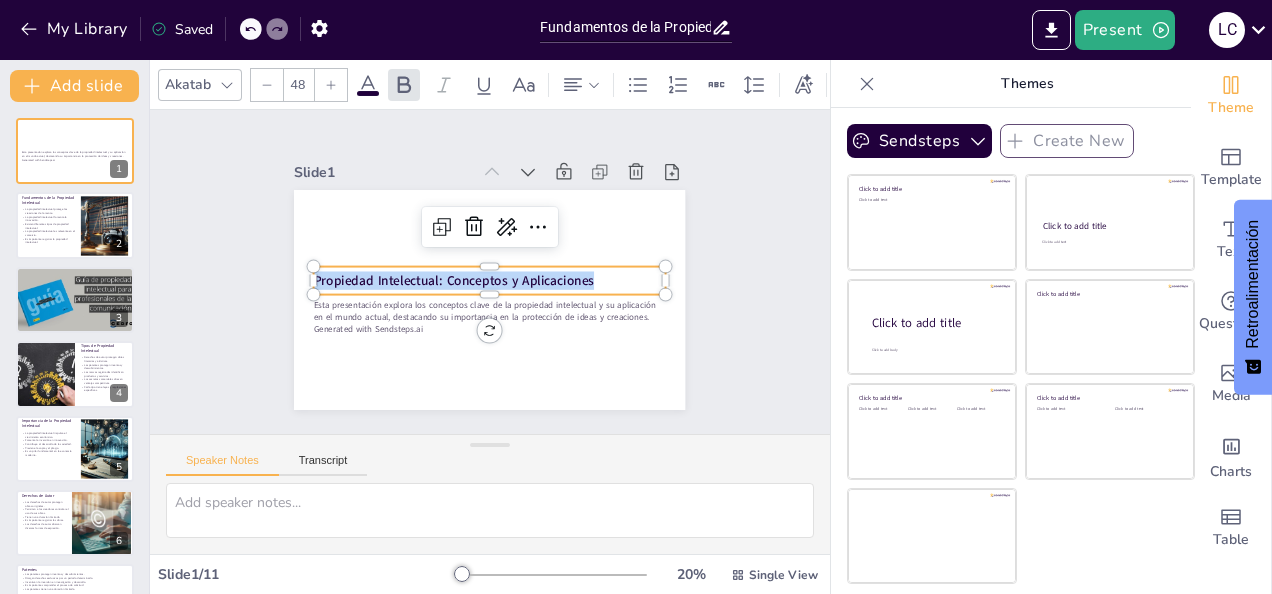 drag, startPoint x: 302, startPoint y: 268, endPoint x: 616, endPoint y: 274, distance: 314.0573 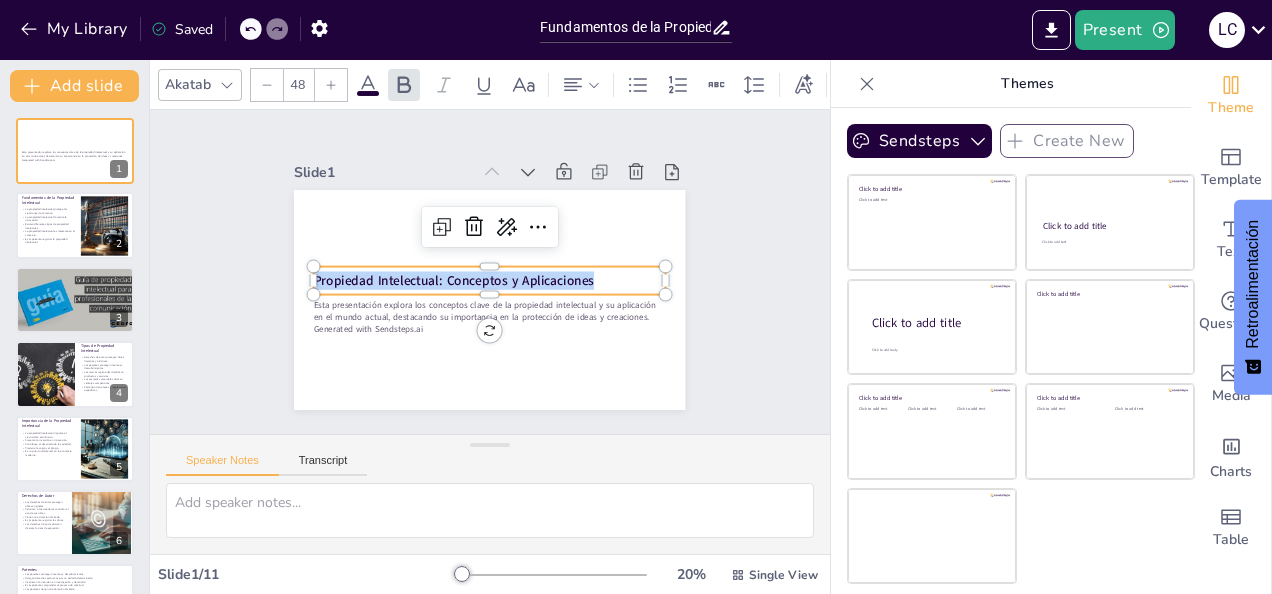 copy on "Propiedad Intelectual: Conceptos y Aplicaciones" 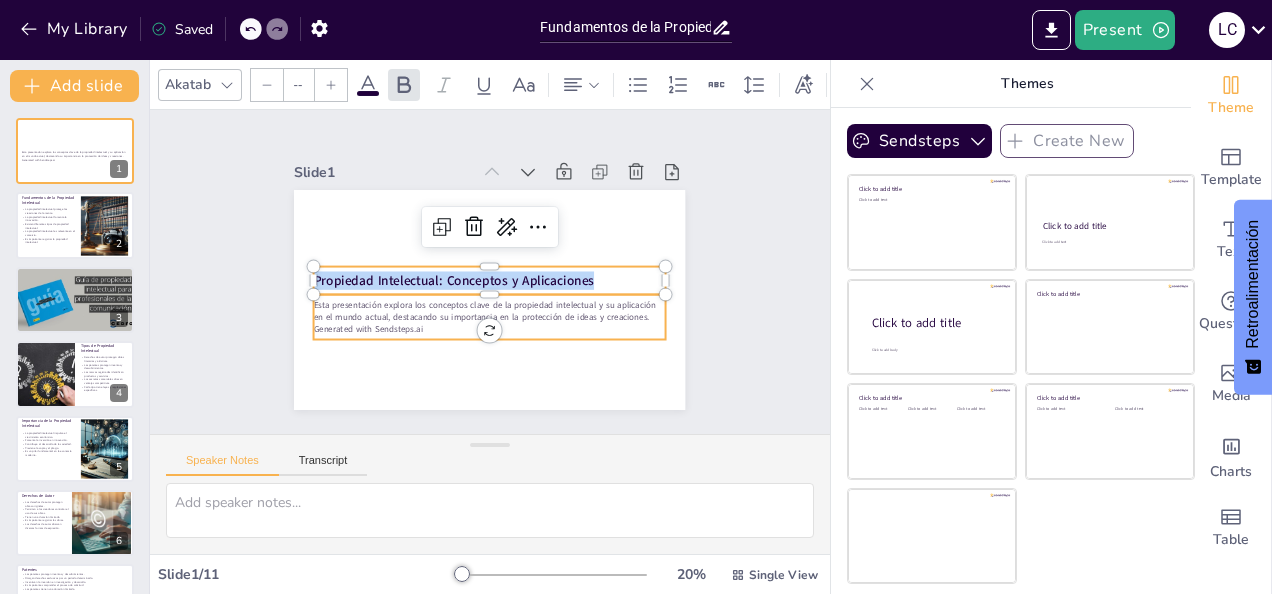 type on "32" 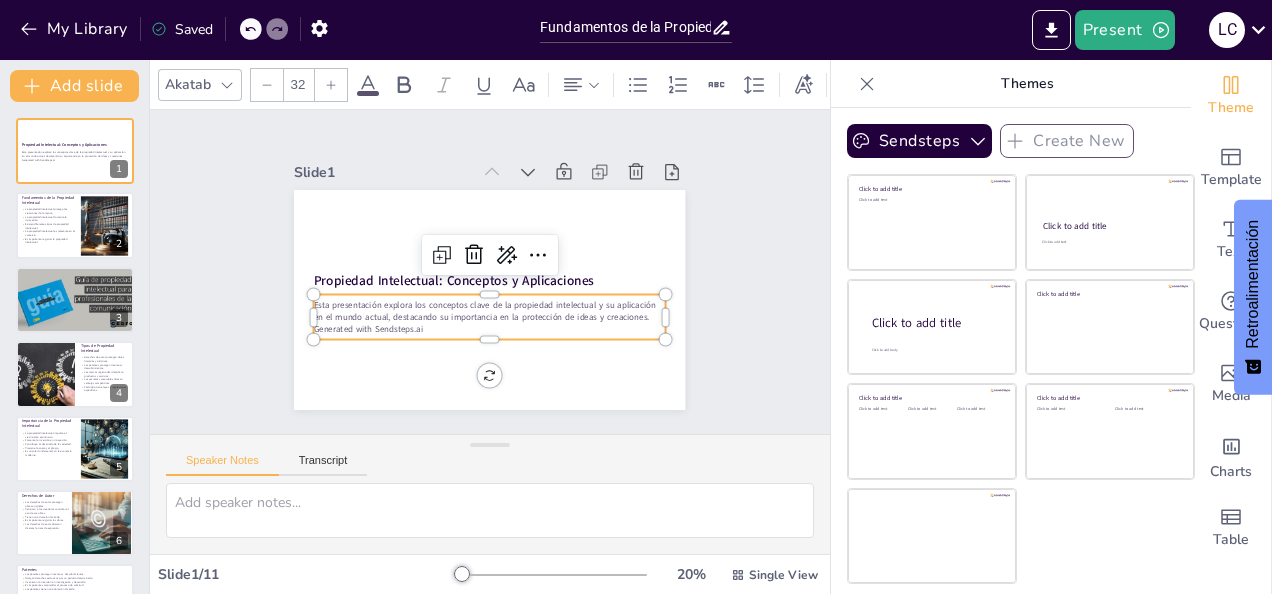 click on "Esta presentación explora los conceptos clave de la propiedad intelectual y su aplicación en el mundo actual, destacando su importancia en la protección de ideas y creaciones." at bounding box center [486, 310] 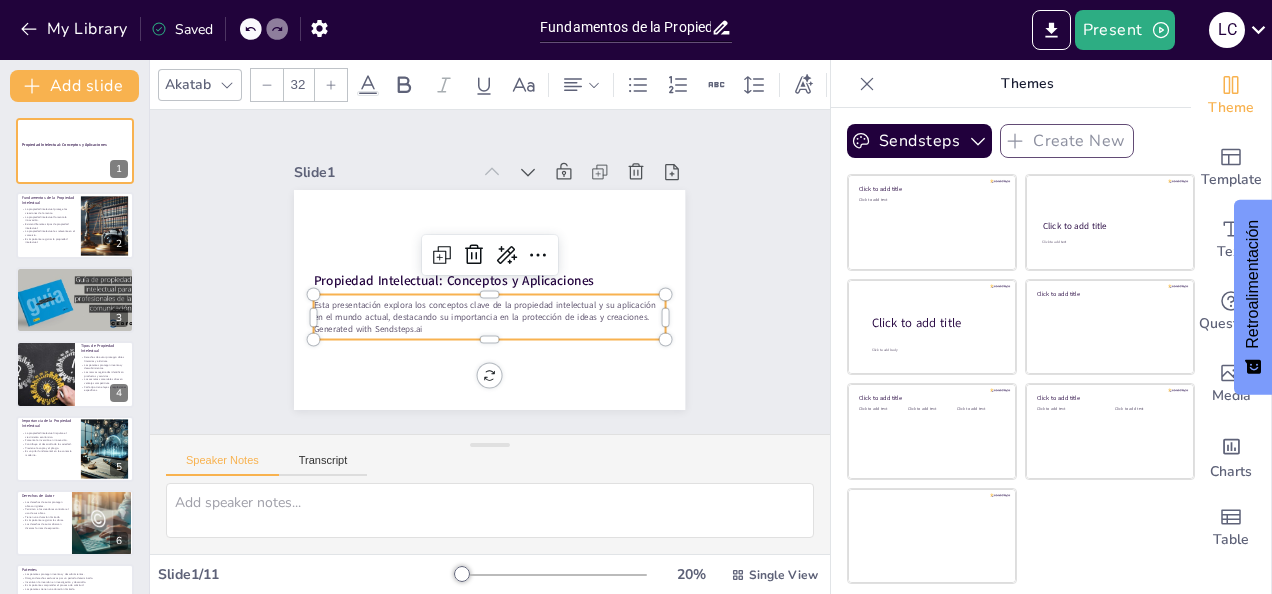 click on "Esta presentación explora los conceptos clave de la propiedad intelectual y su aplicación en el mundo actual, destacando su importancia en la protección de ideas y creaciones." at bounding box center (486, 310) 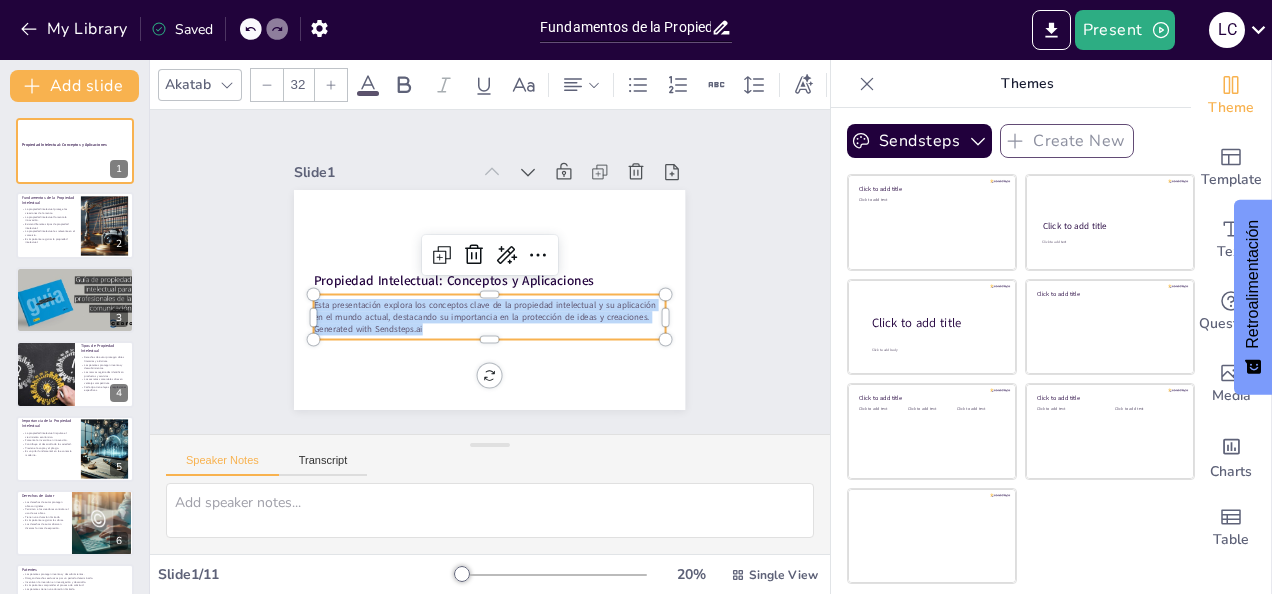 drag, startPoint x: 300, startPoint y: 298, endPoint x: 466, endPoint y: 326, distance: 168.34488 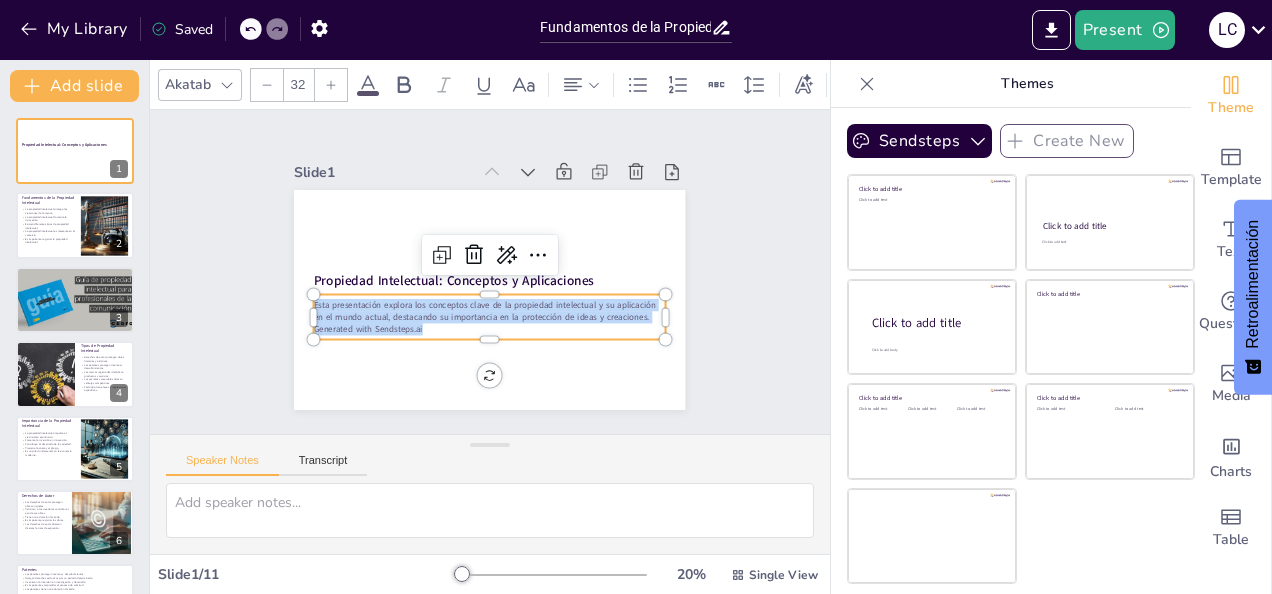 click on "Esta presentación explora los conceptos clave de la propiedad intelectual y su aplicación en el mundo actual, destacando su importancia en la protección de ideas y creaciones. Generated with Sendsteps.ai" at bounding box center (490, 317) 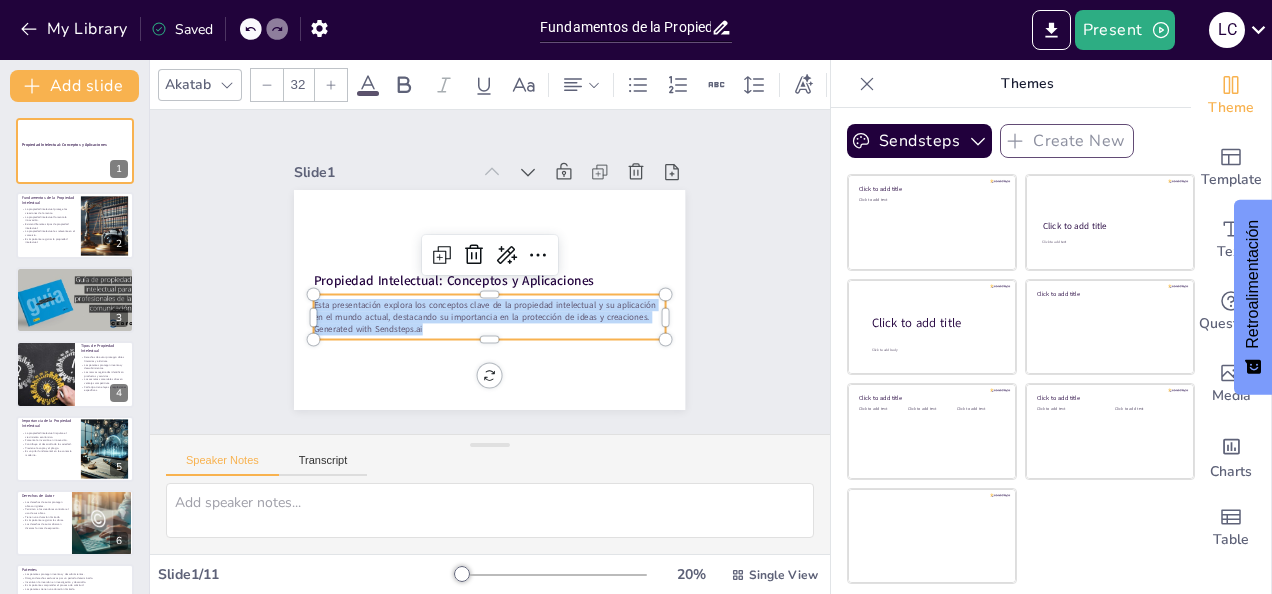 copy on "Esta presentación explora los conceptos clave de la propiedad intelectual y su aplicación en el mundo actual, destacando su importancia en la protección de ideas y creaciones. Generated with Sendsteps.ai" 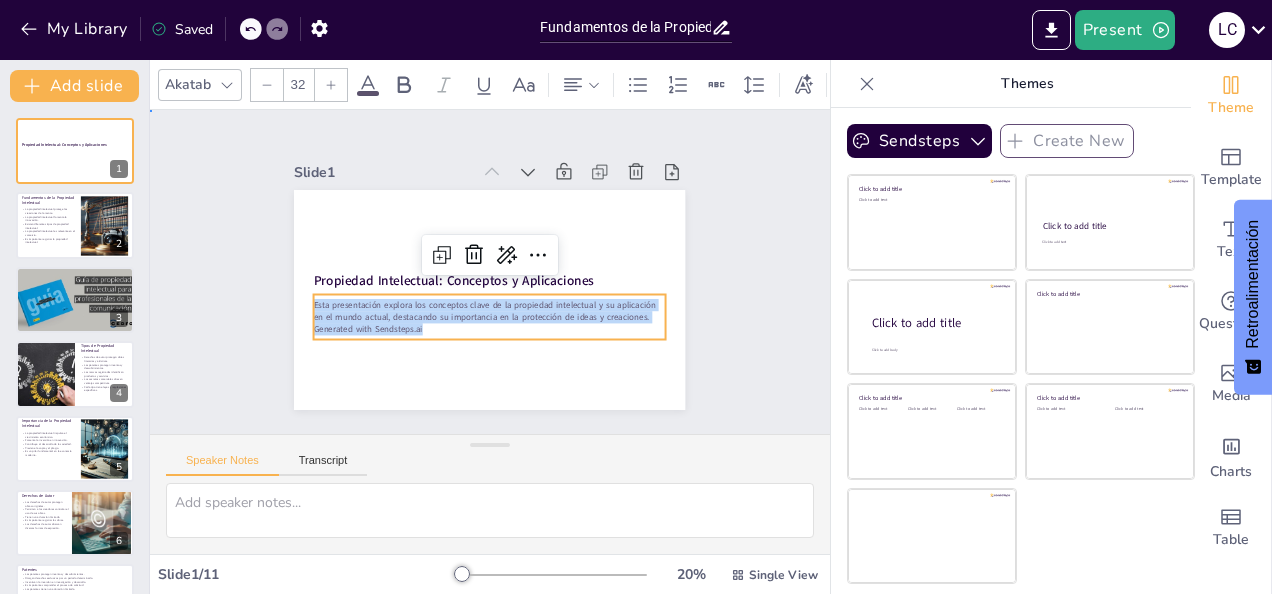 click on "Slide  1 Propiedad Intelectual: Conceptos y Aplicaciones Esta presentación explora los conceptos clave de la propiedad intelectual y su aplicación en el mundo actual, destacando su importancia en la protección de ideas y creaciones. Generated with Sendsteps.ai Slide  2 Fundamentos de la Propiedad Intelectual La propiedad intelectual protege las creaciones de la mente. La propiedad intelectual fomenta la innovación. Existen diferentes tipos de propiedad intelectual. La propiedad intelectual es relevante en el comercio. Es importante registrar la propiedad intelectual. Slide  3 Slide  4 Tipos de Propiedad Intelectual Derechos de autor protegen obras literarias y artísticas. Las patentes protegen inventos y descubrimientos. Las marcas registradas identifican productos y servicios. Los secretos comerciales ofrecen ventajas competitivas. Cada tipo tiene leyes y regulaciones específicas. Slide  5 Importancia de la Propiedad Intelectual La propiedad intelectual impulsa el crecimiento económico. Slide  6 7 8 9" at bounding box center (489, 272) 